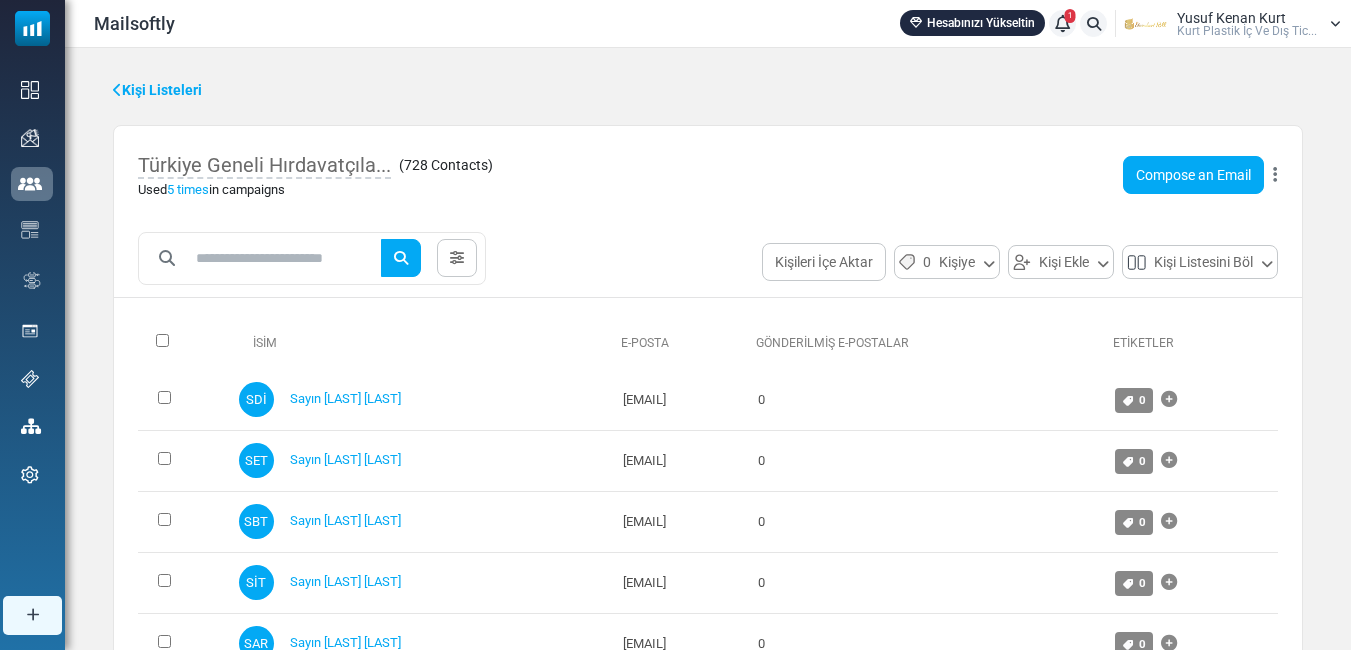 scroll, scrollTop: 0, scrollLeft: 0, axis: both 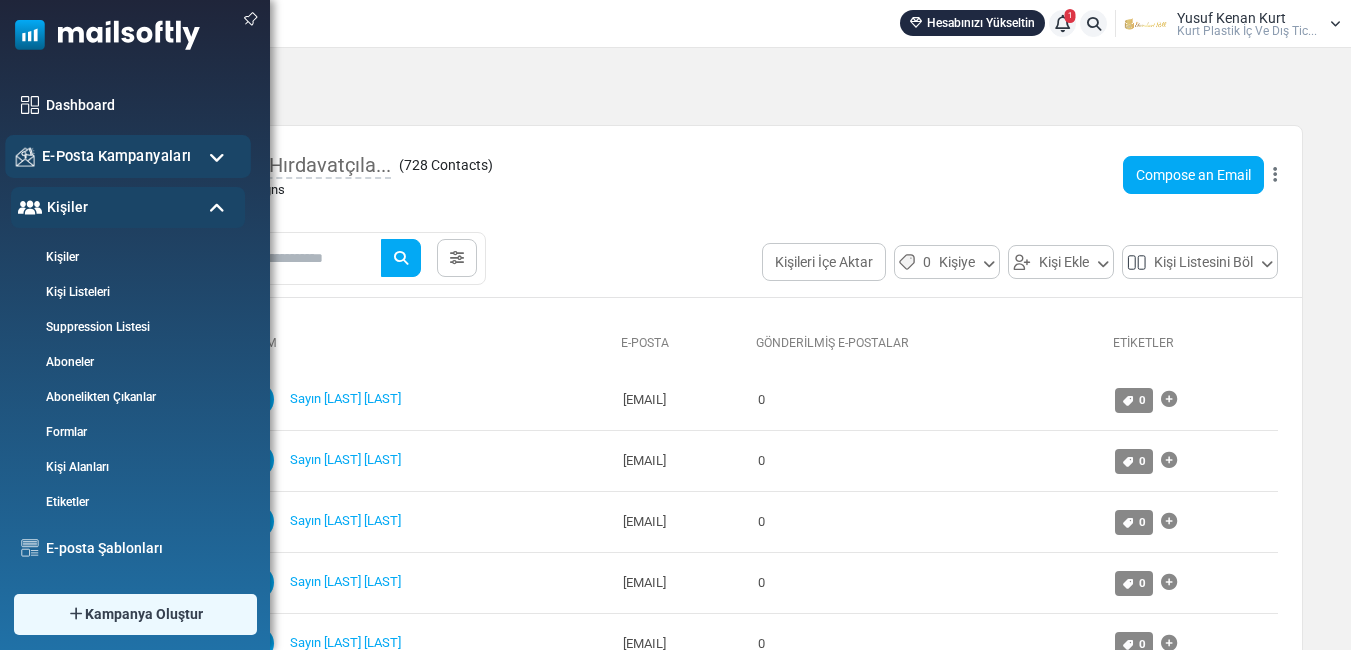 click on "E-Posta Kampanyaları" at bounding box center (116, 156) 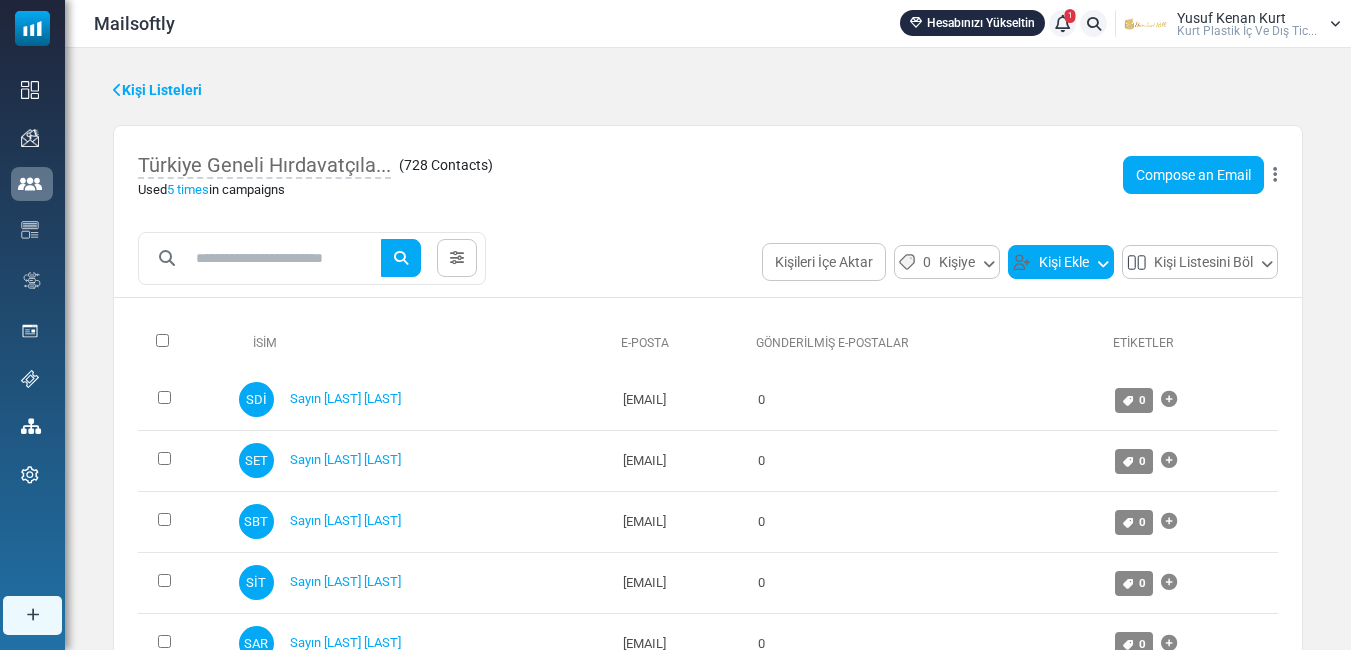 click on "Kişi Ekle" at bounding box center (1061, 262) 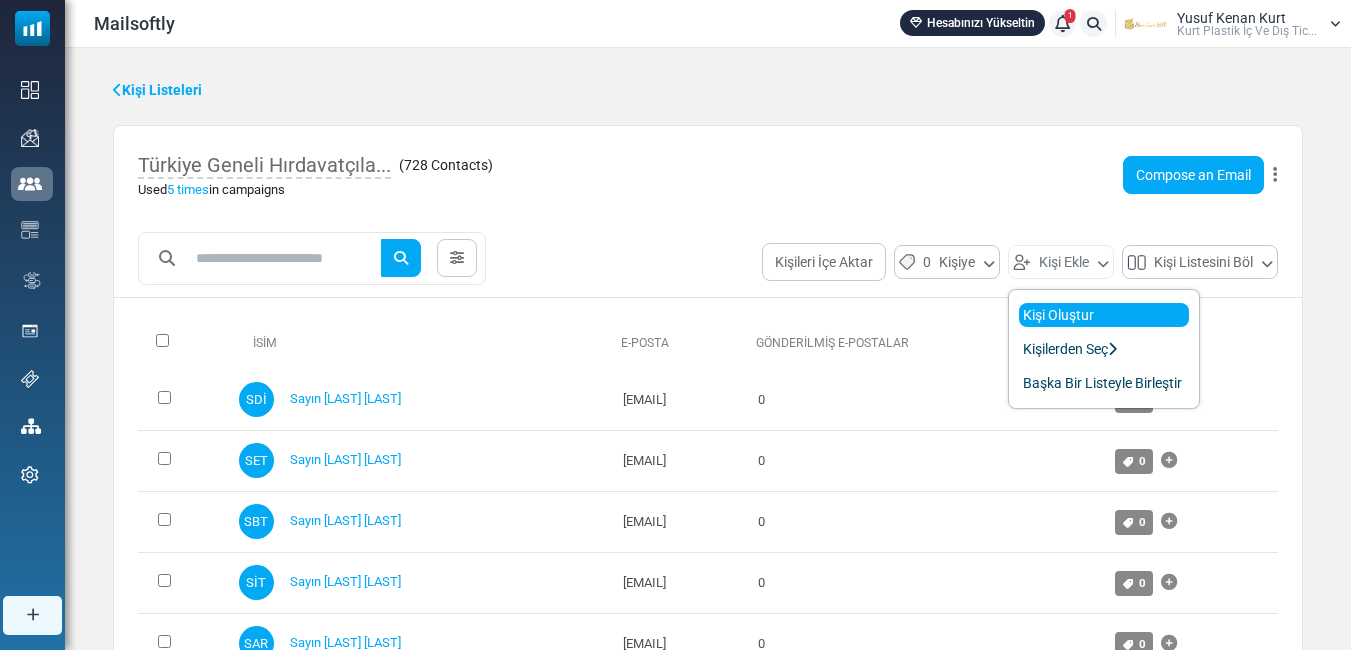 click on "Kişi Oluştur" at bounding box center (1104, 315) 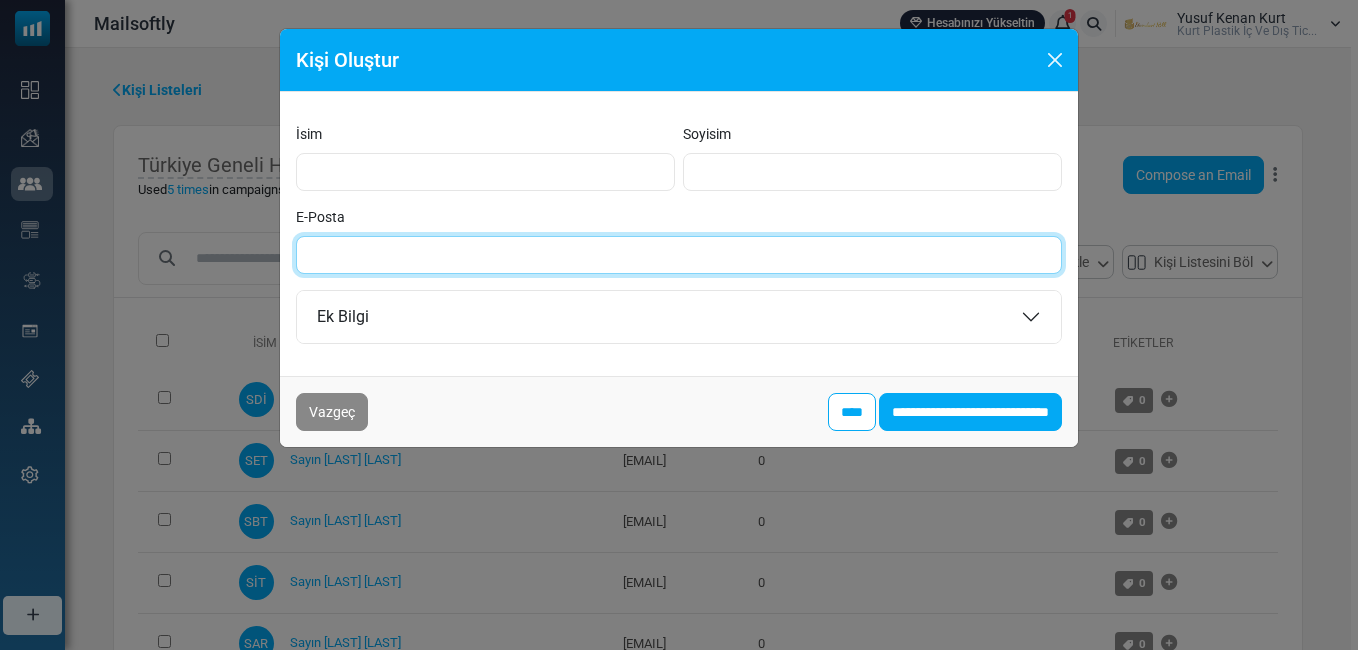click on "E-Posta" at bounding box center [679, 255] 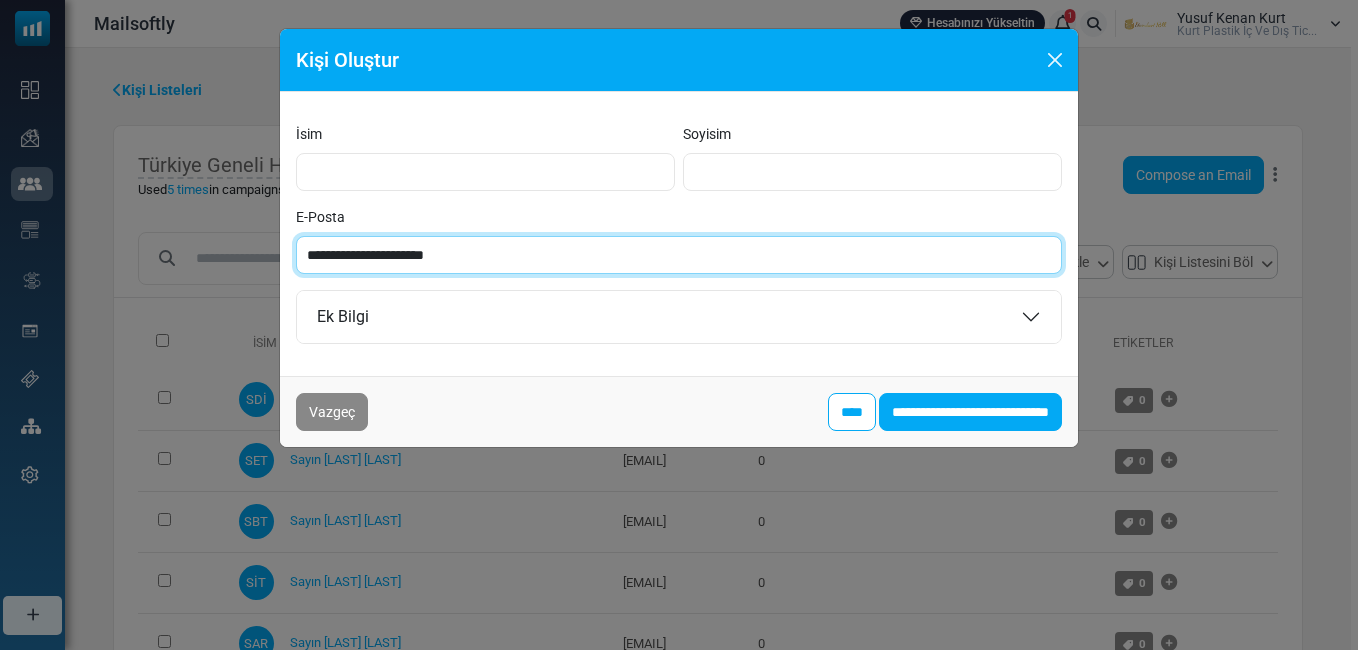 click on "**********" at bounding box center [679, 255] 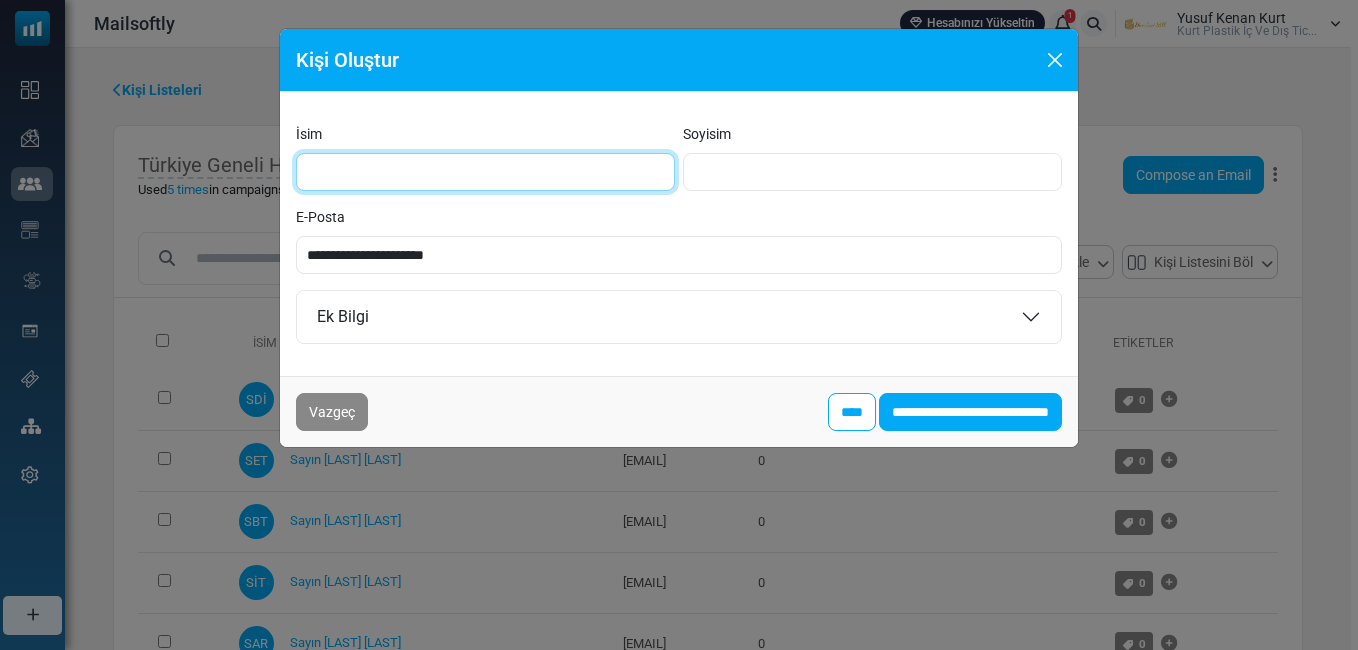 click on "İsim" at bounding box center (485, 172) 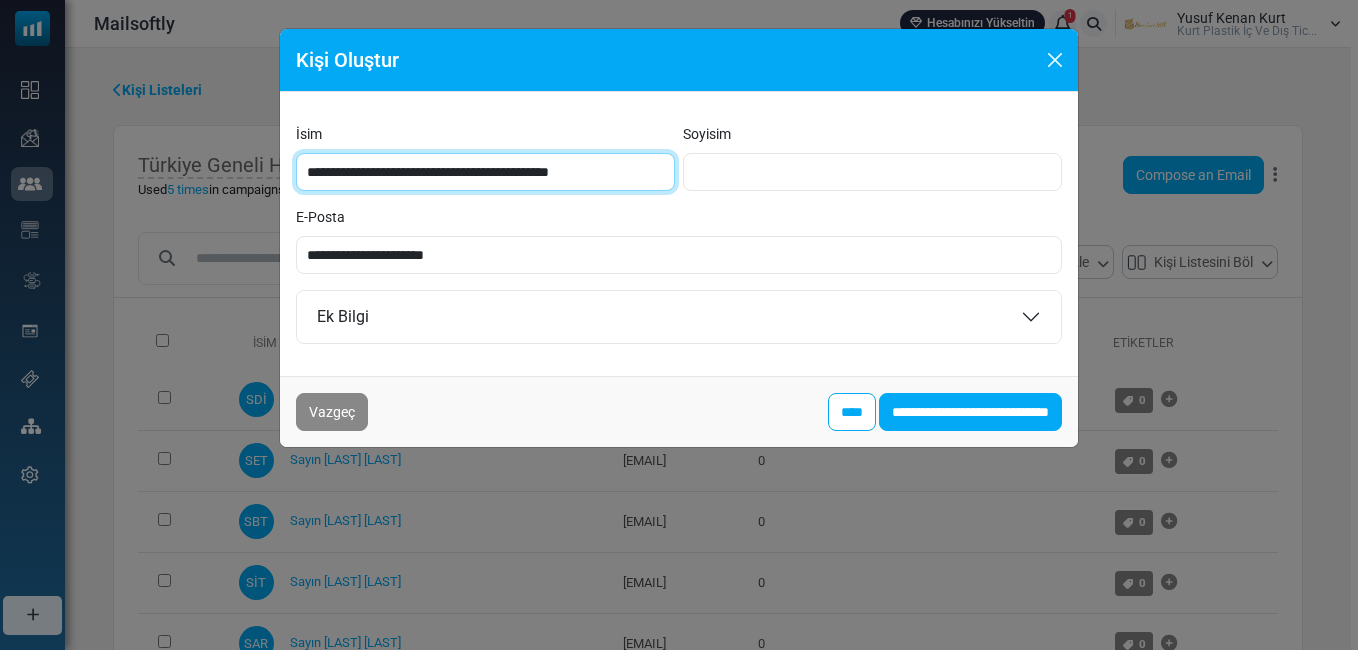 click on "**********" at bounding box center (485, 172) 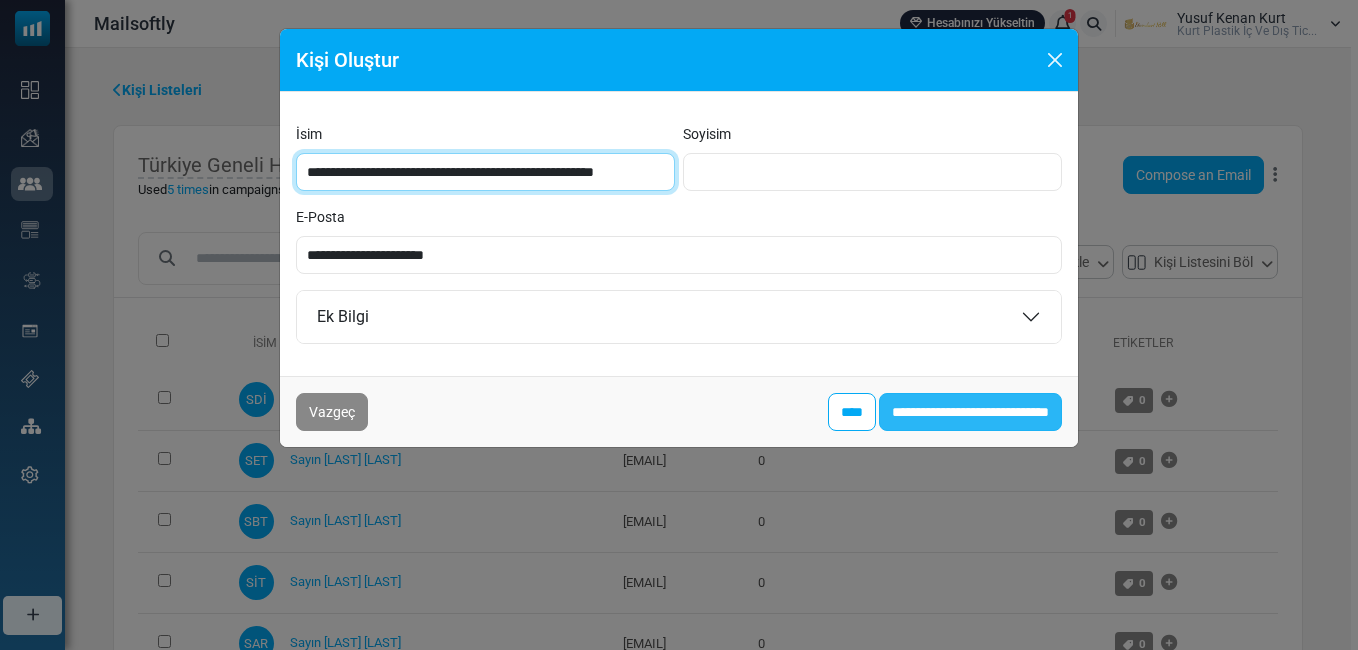 type on "**********" 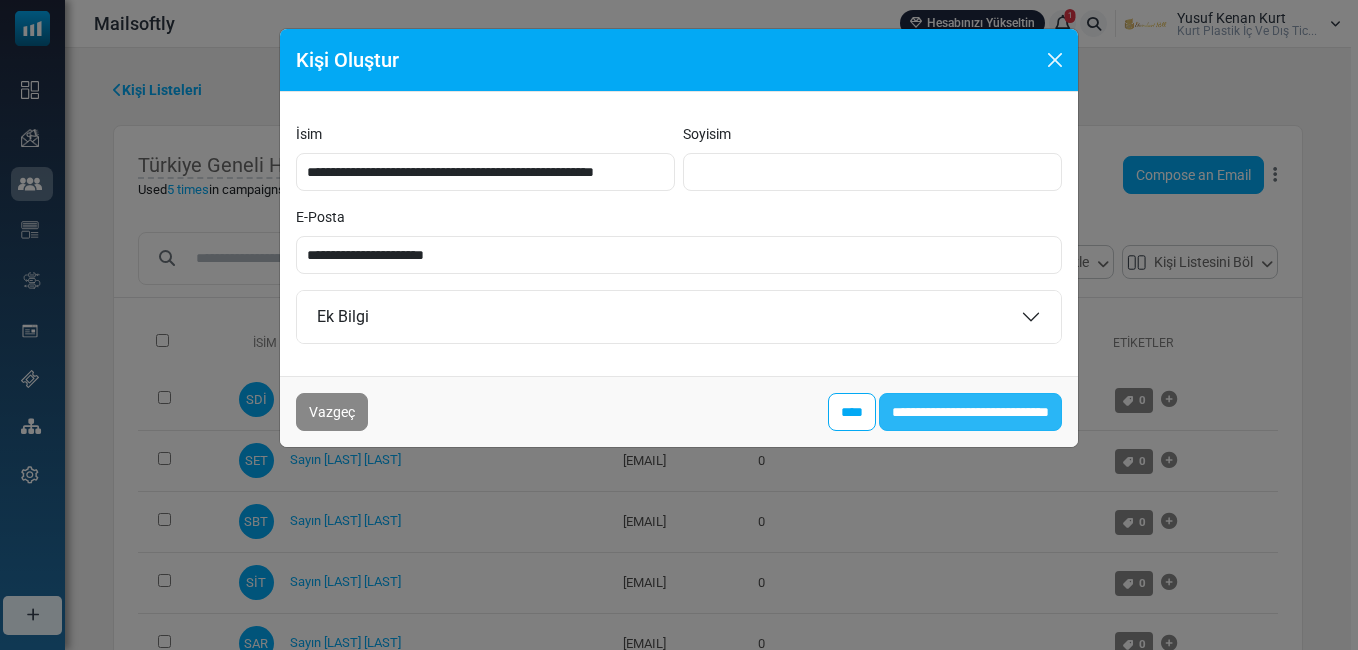 click on "**********" at bounding box center (970, 412) 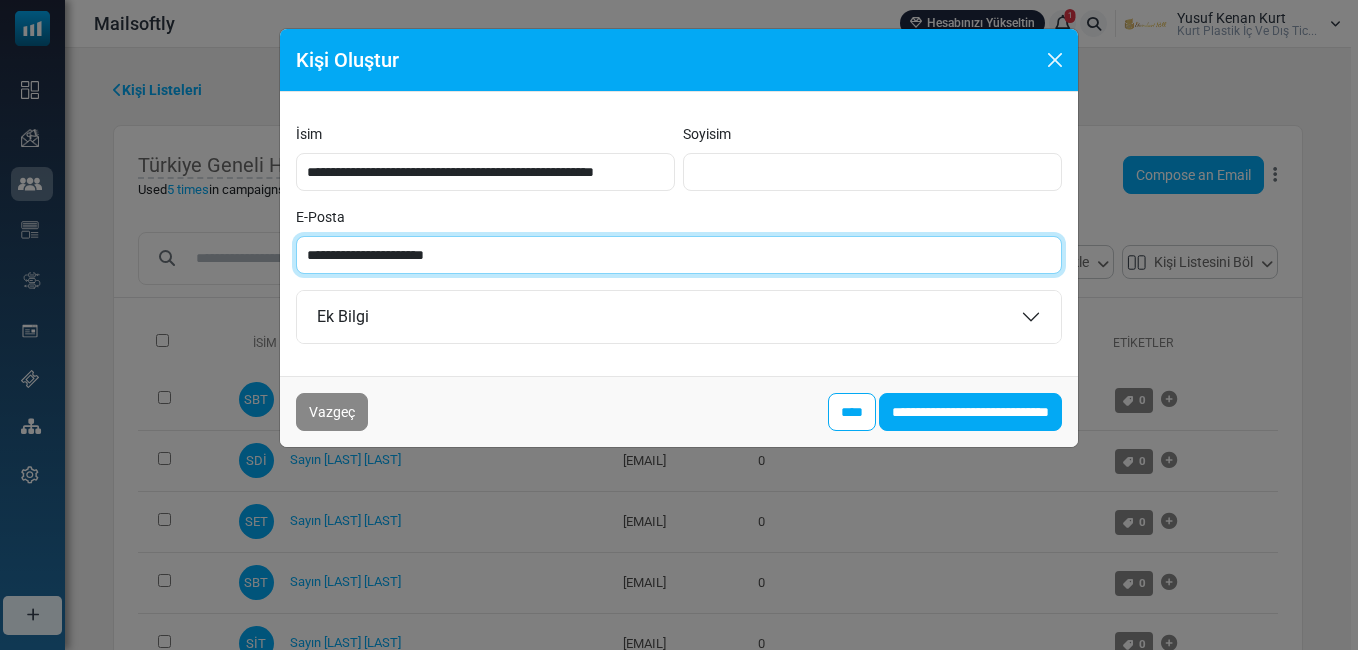 click on "**********" at bounding box center (679, 255) 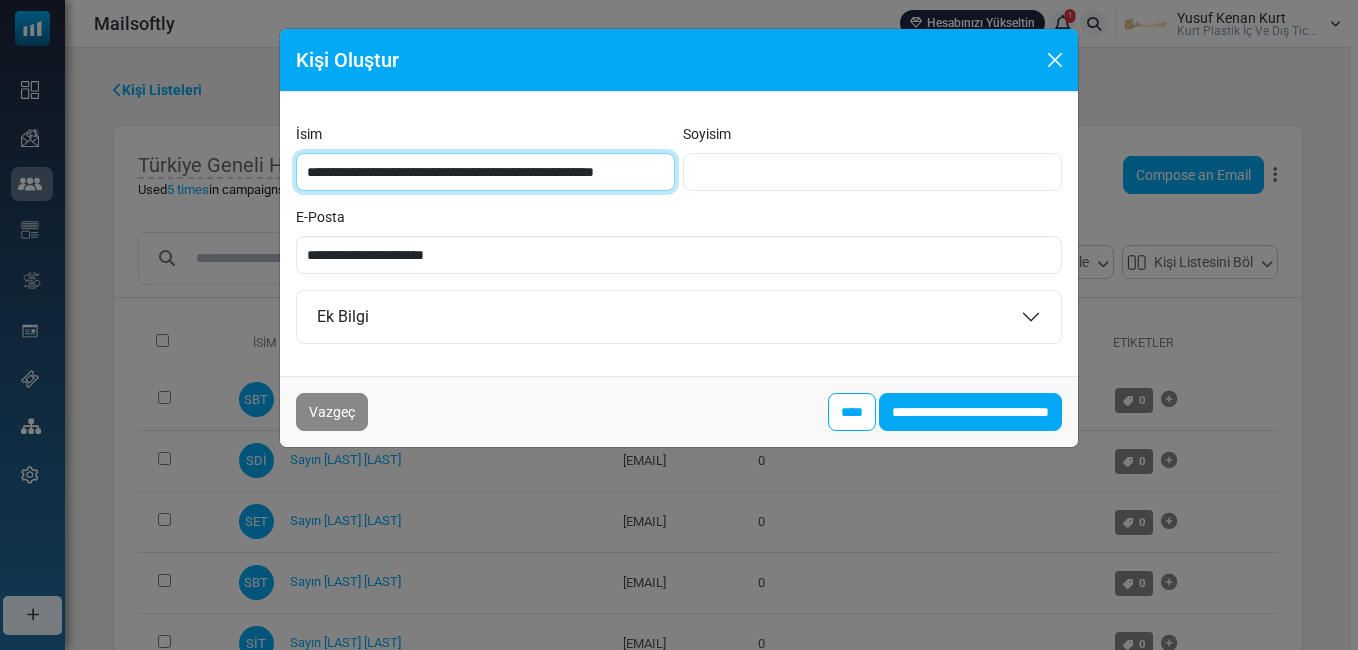click on "**********" at bounding box center [485, 172] 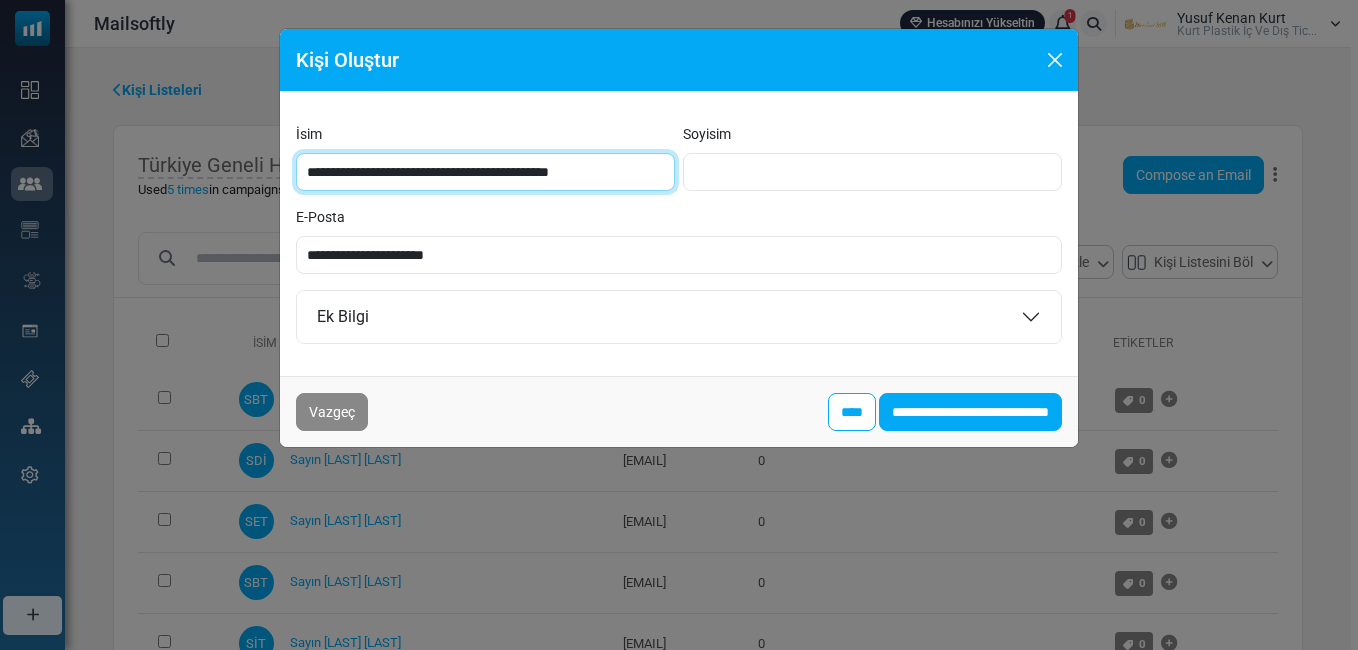 click on "**********" at bounding box center [485, 172] 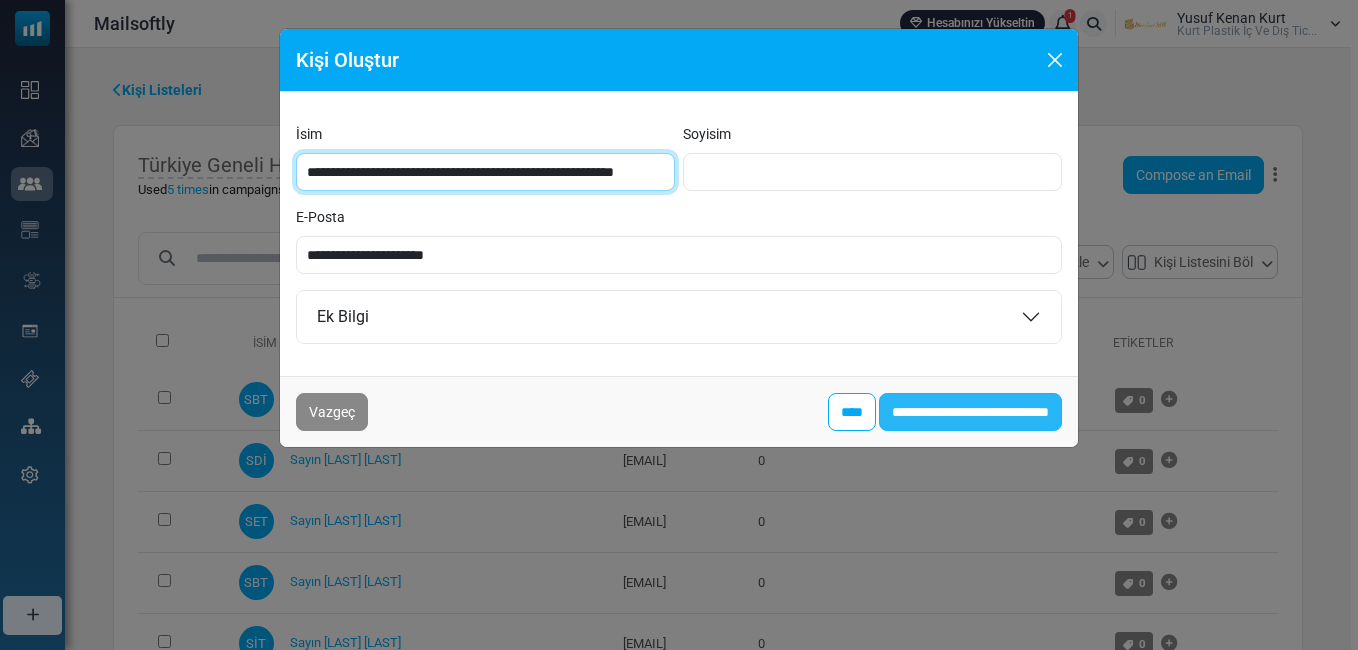 type on "**********" 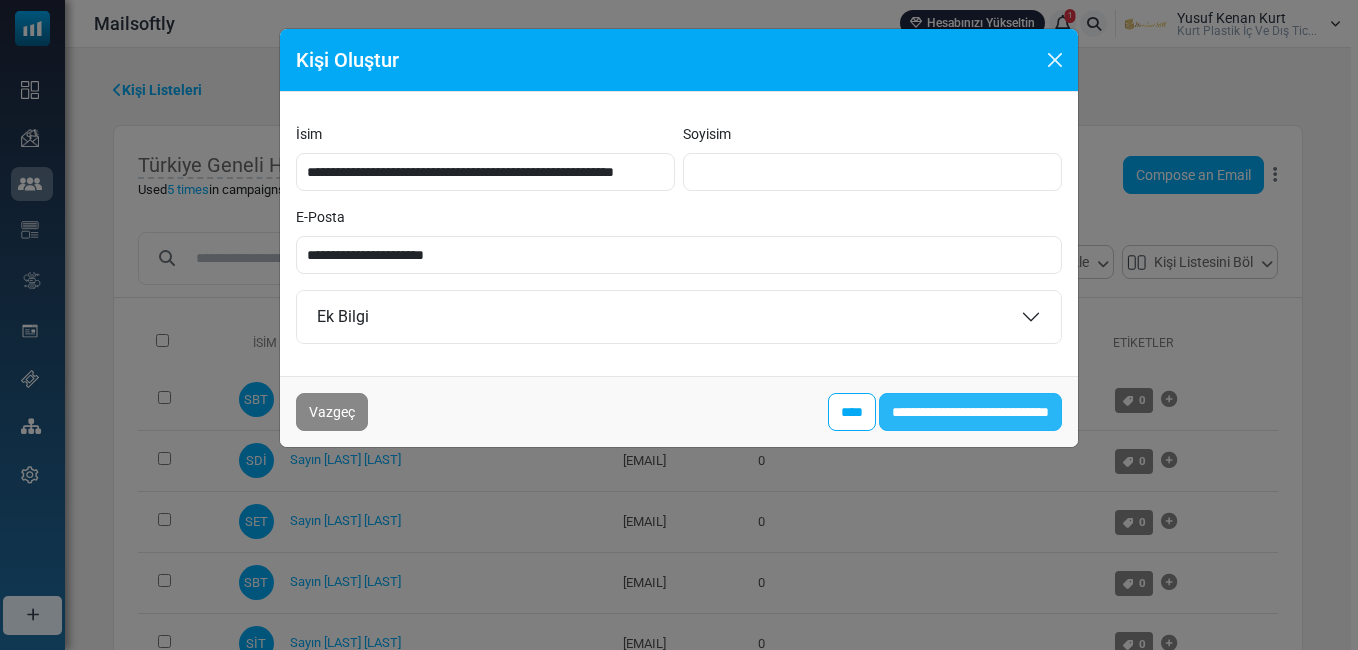 click on "**********" at bounding box center [970, 412] 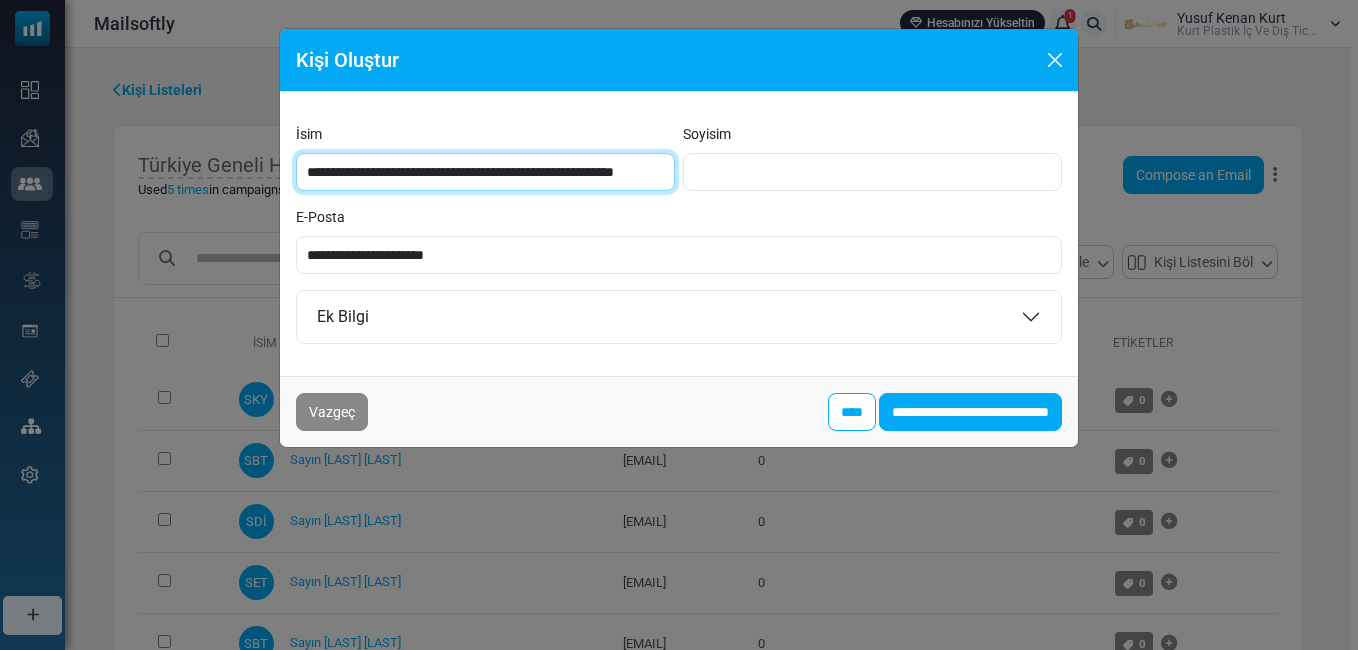 click on "**********" at bounding box center [485, 172] 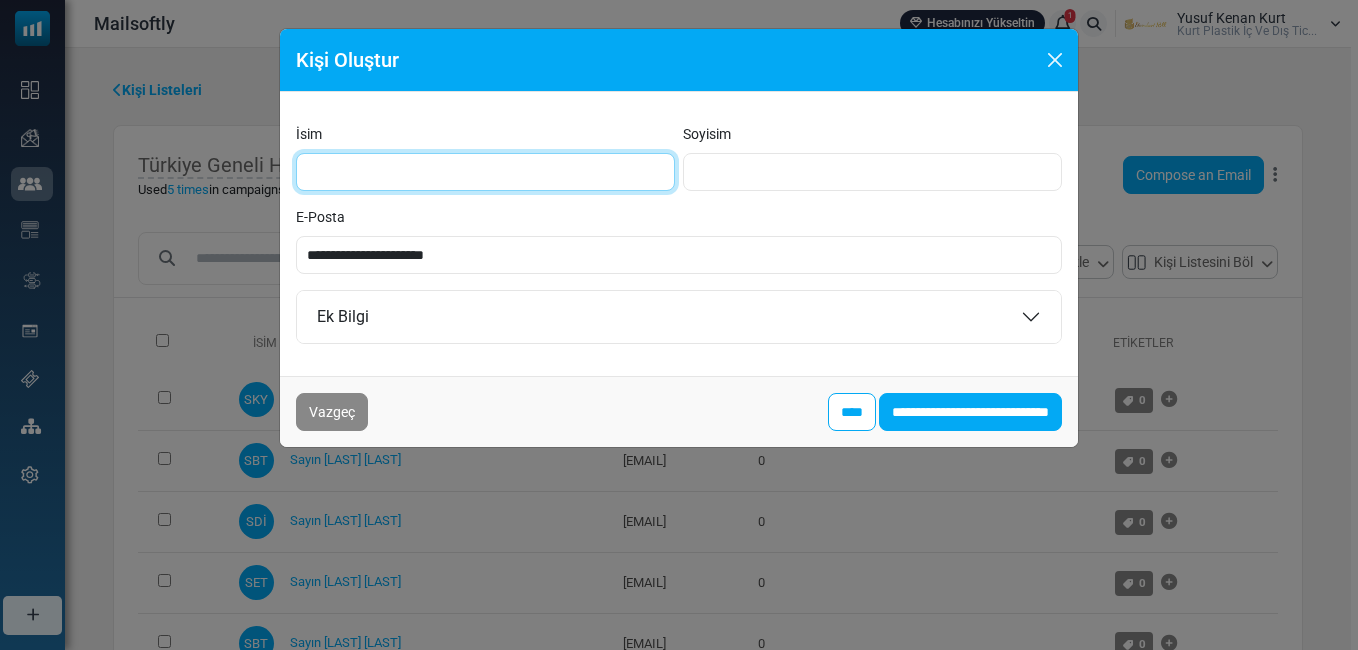 type on "**********" 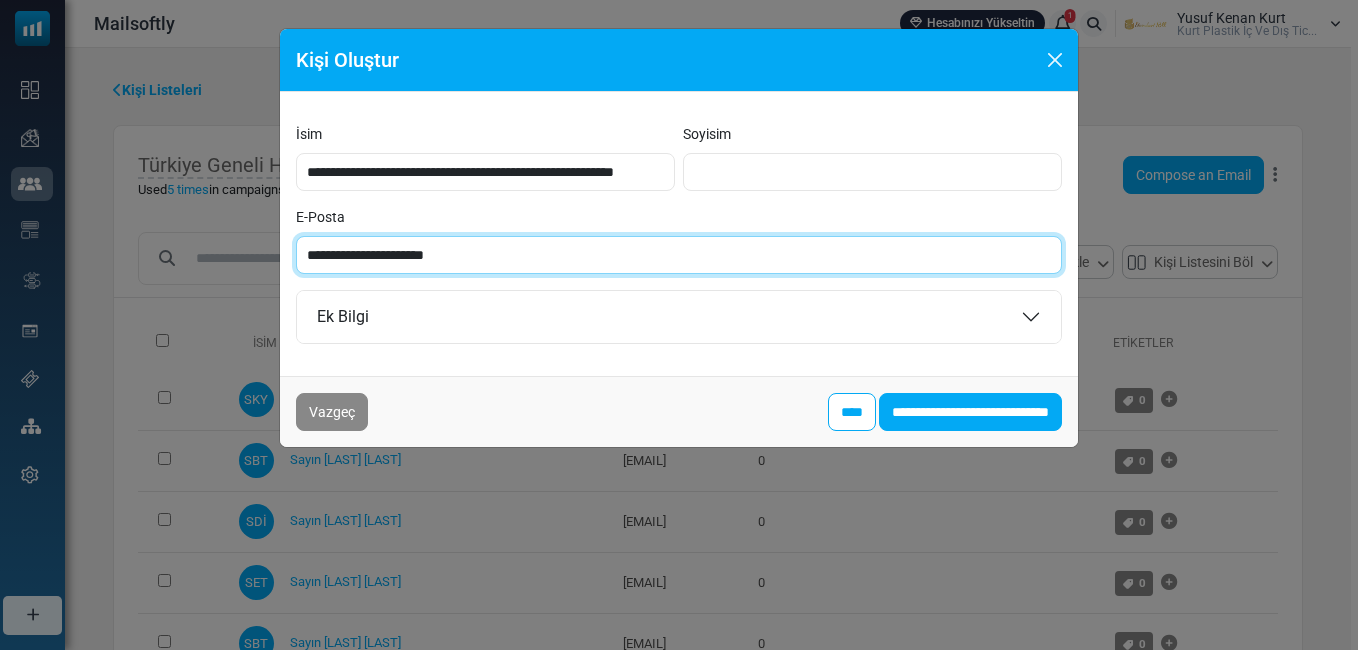 type on "**********" 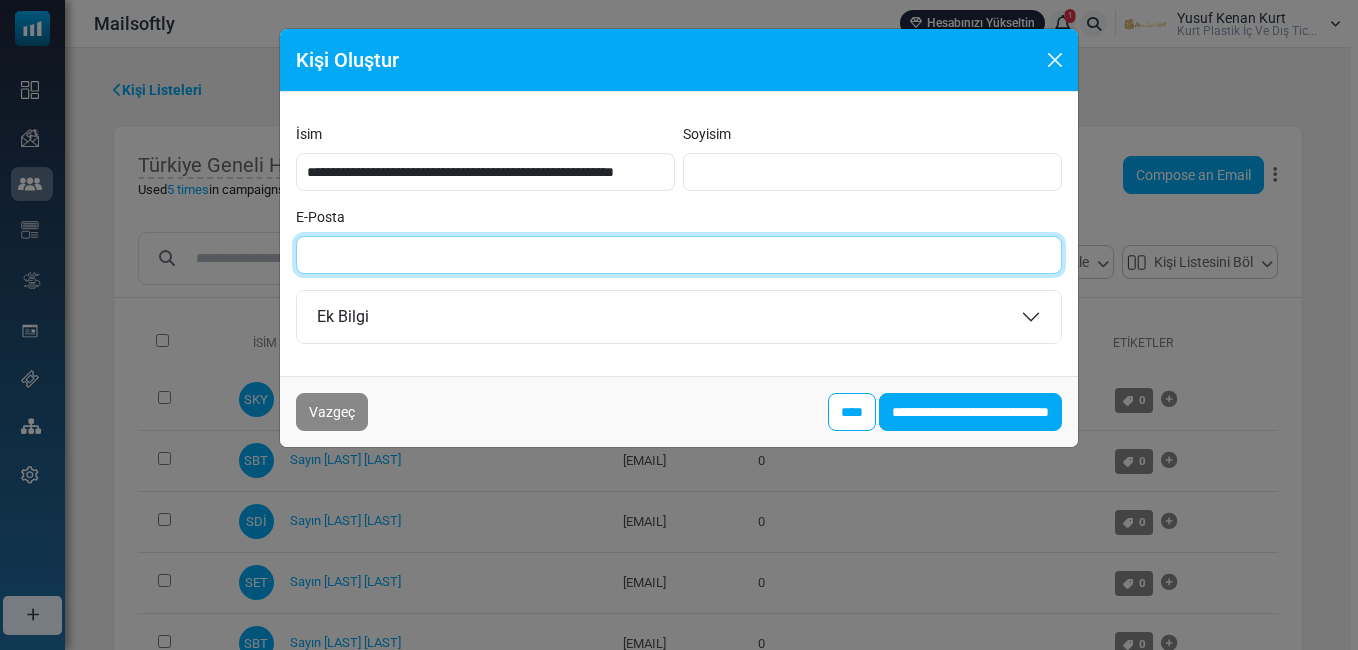 paste on "**********" 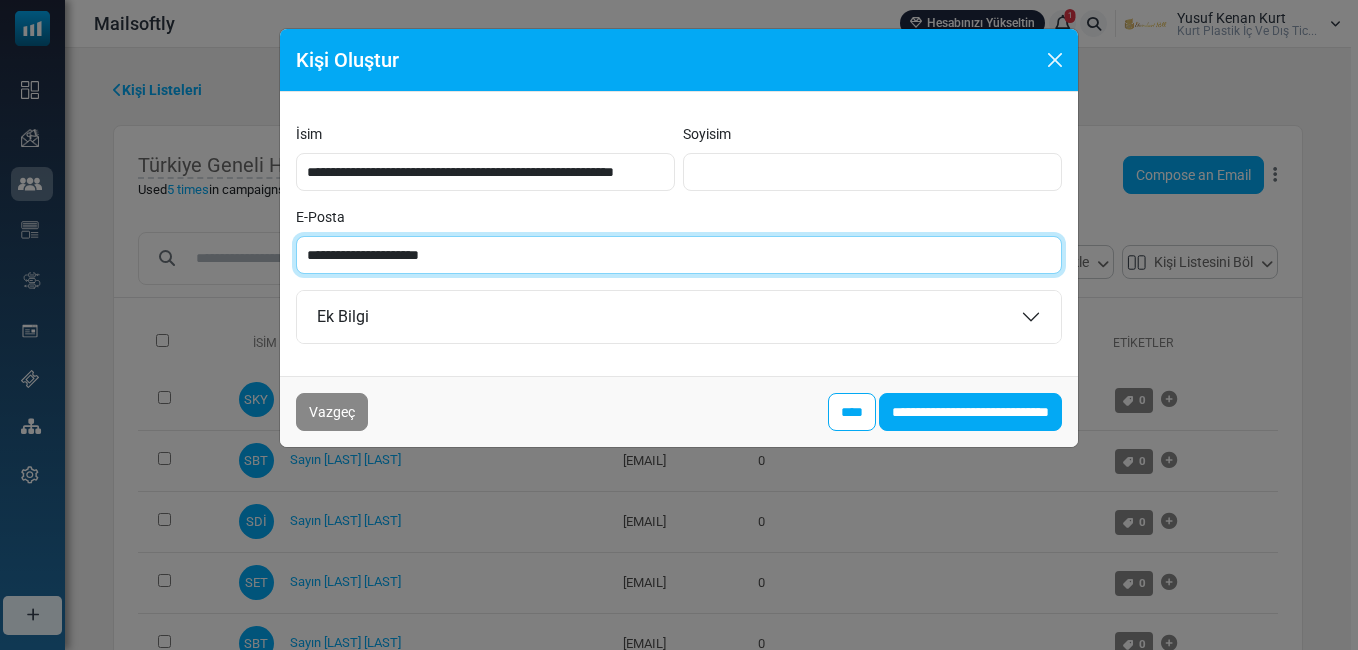 click on "**********" at bounding box center [679, 255] 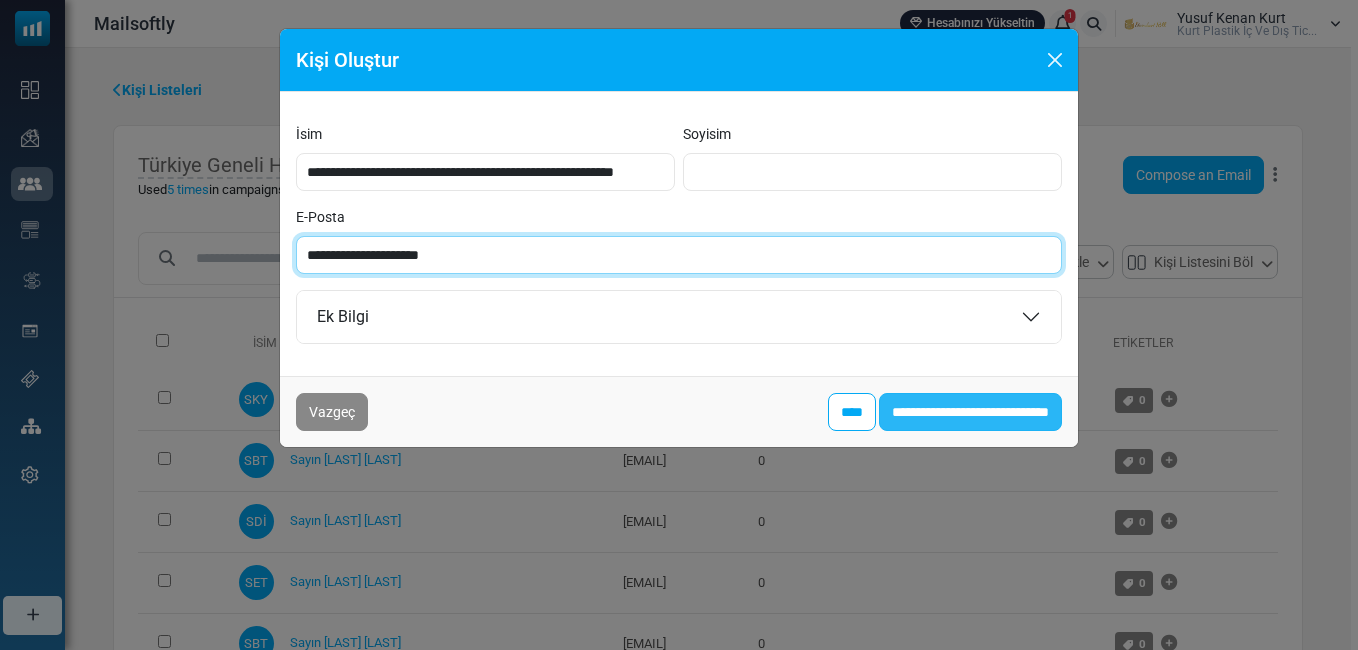 type on "**********" 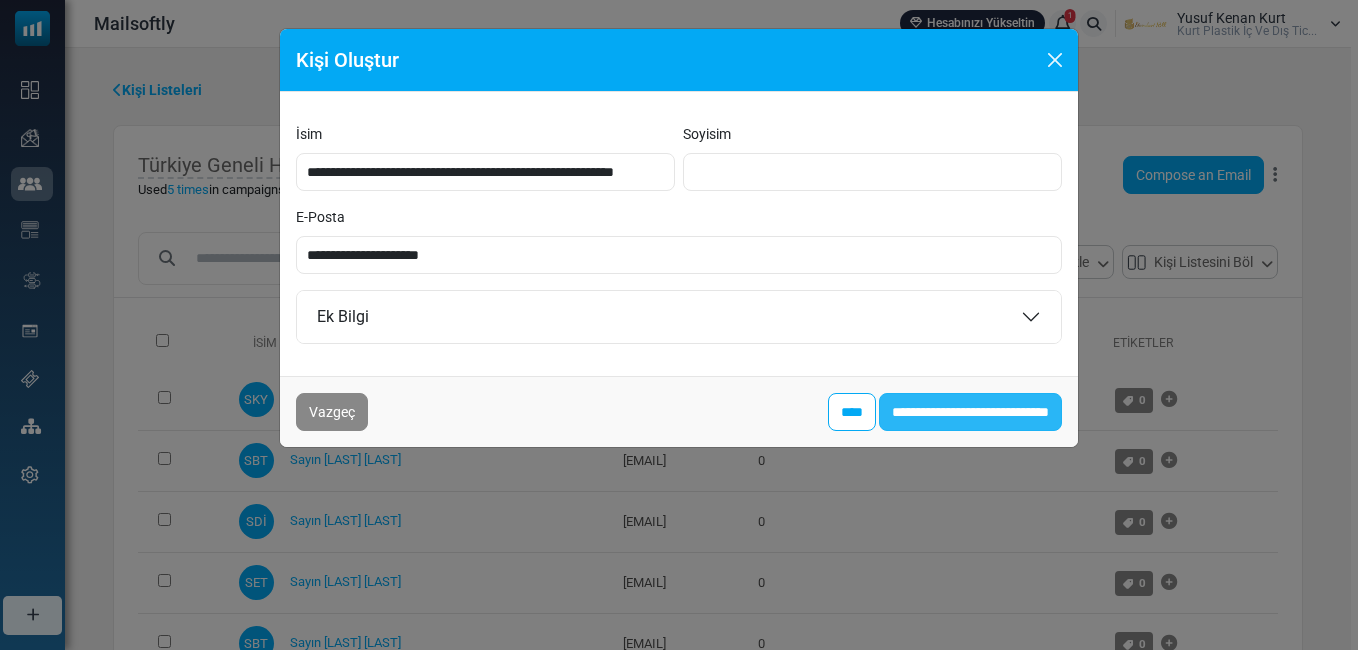 click on "**********" at bounding box center [970, 412] 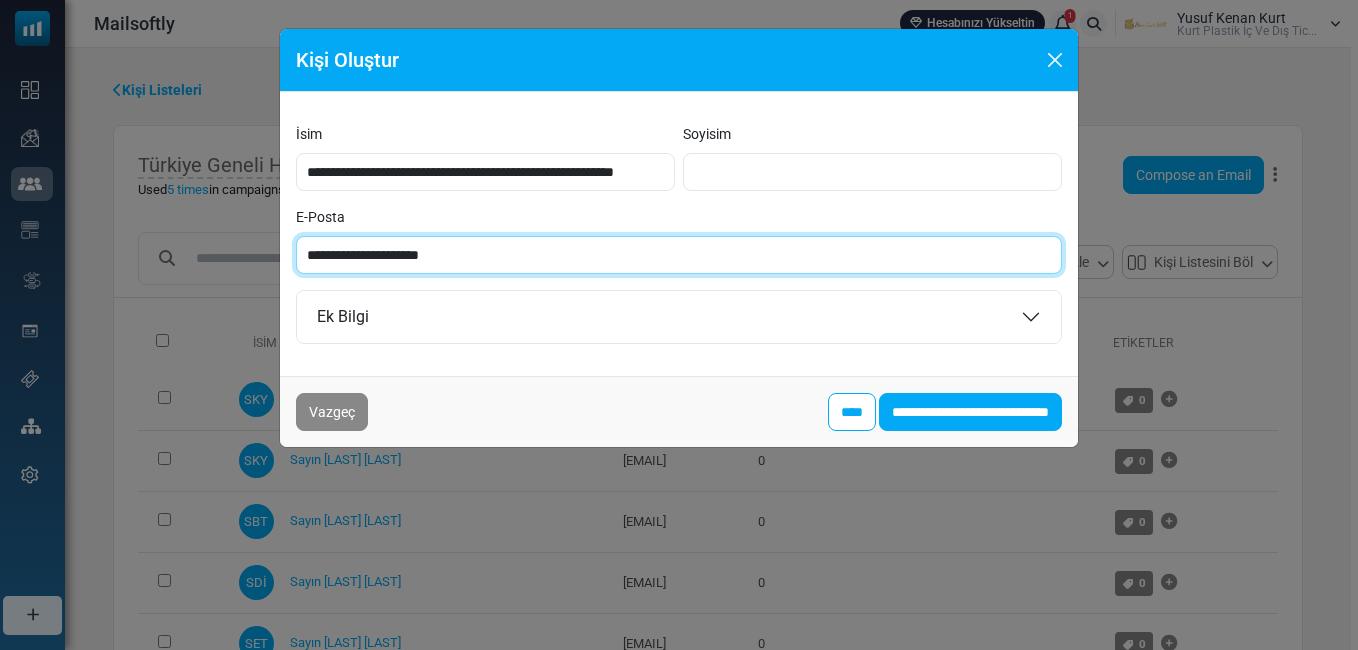 click on "**********" at bounding box center [679, 255] 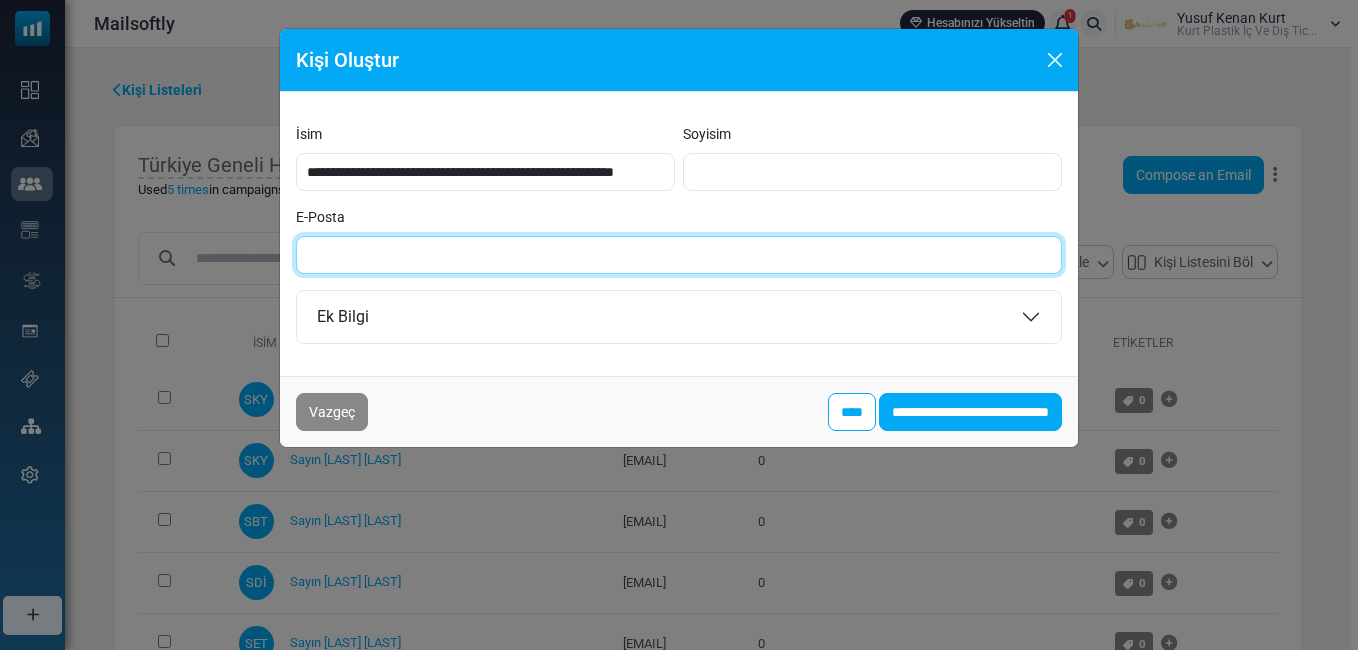 paste on "**********" 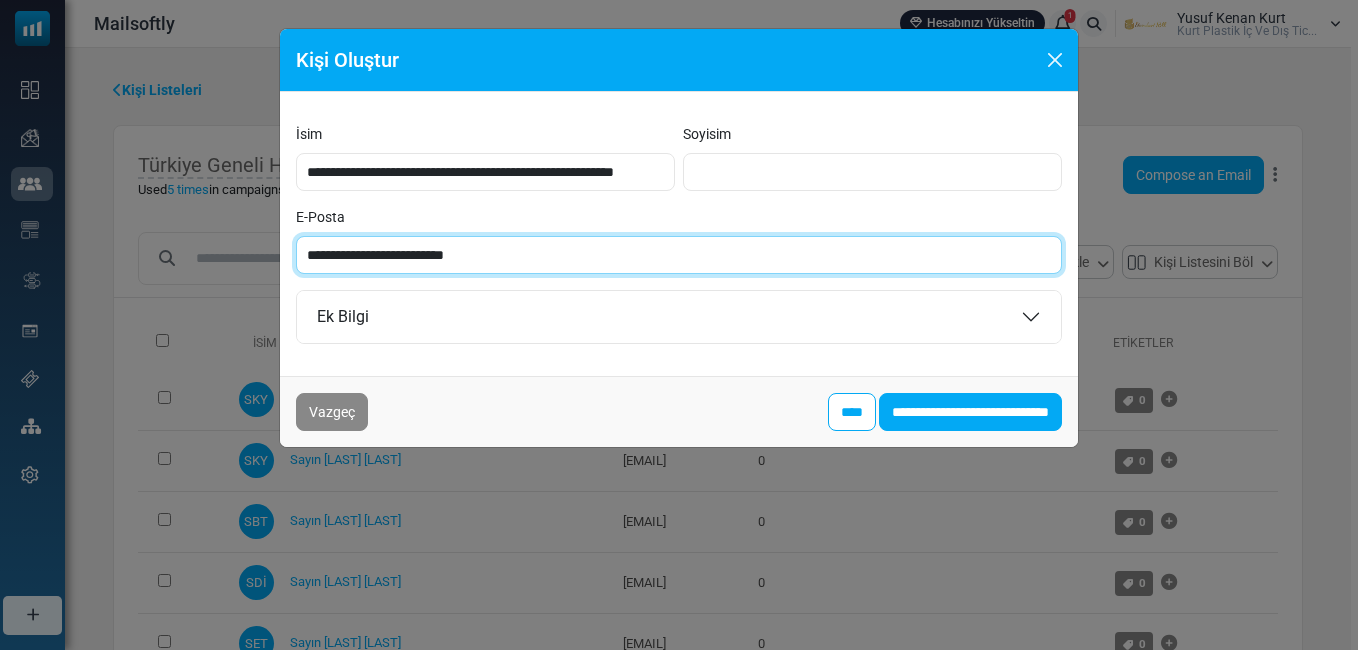 click on "**********" at bounding box center [679, 255] 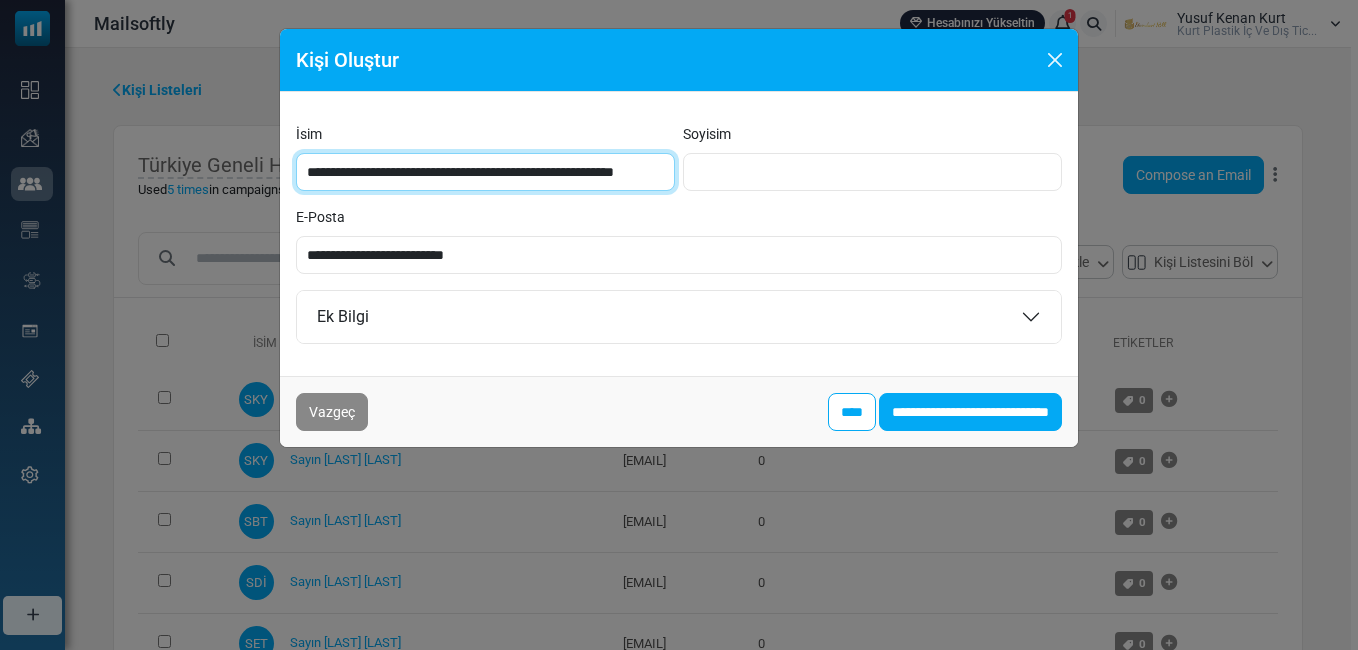 click on "**********" at bounding box center [485, 172] 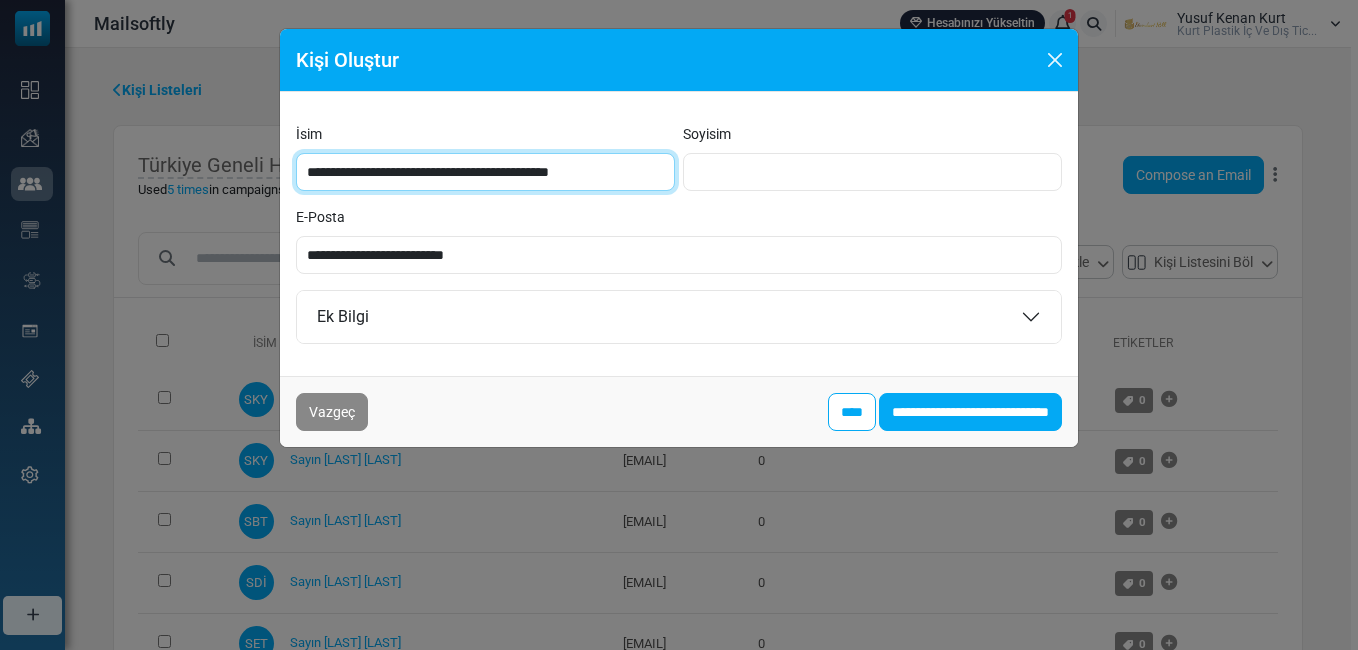 click on "**********" at bounding box center (485, 172) 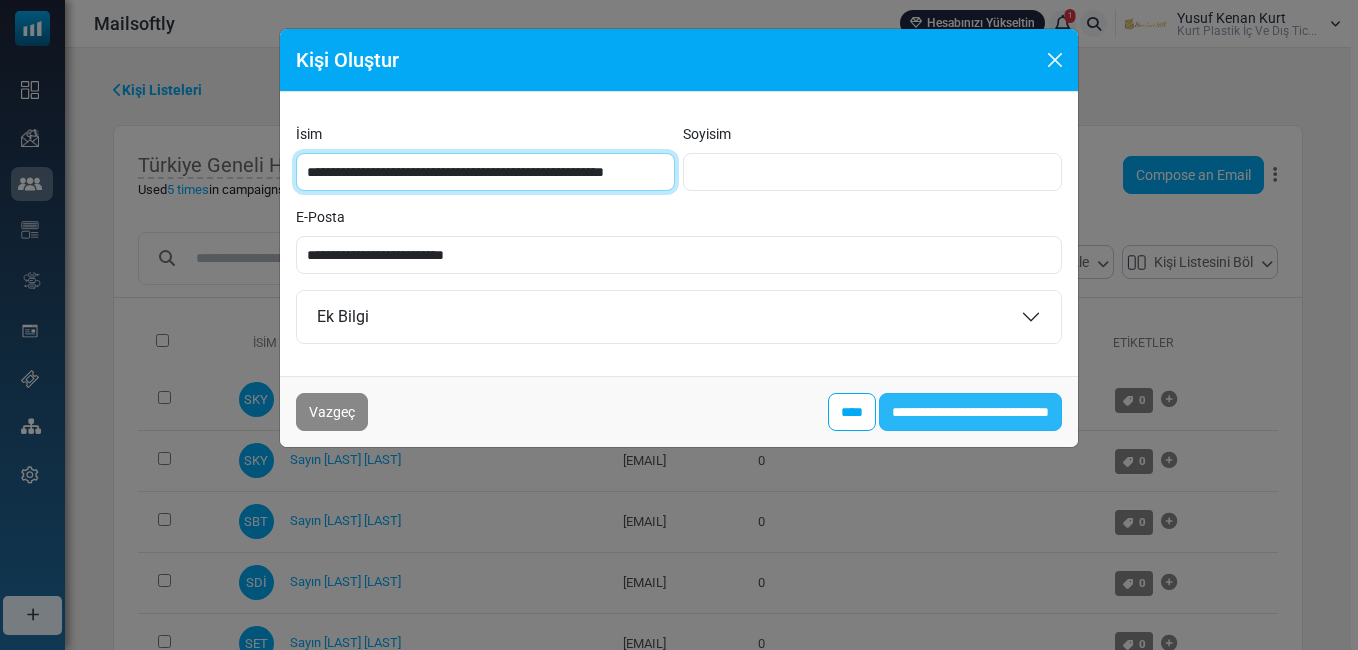 type on "**********" 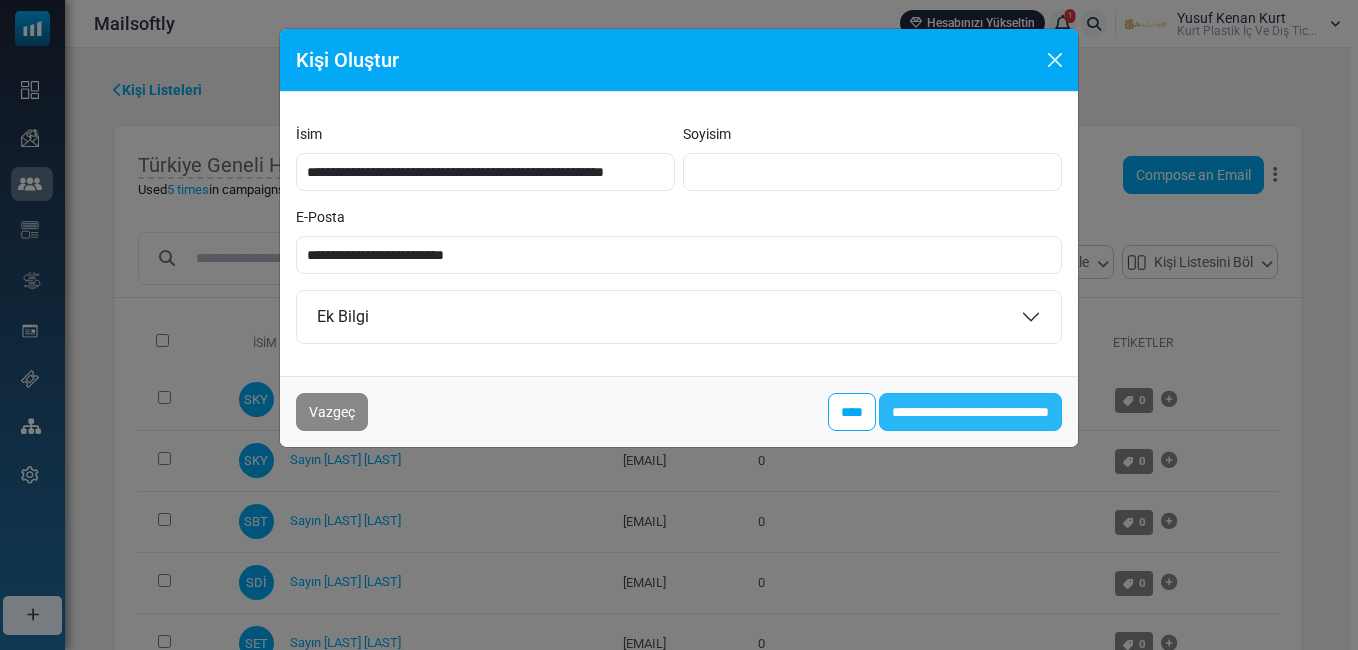 click on "**********" at bounding box center [970, 412] 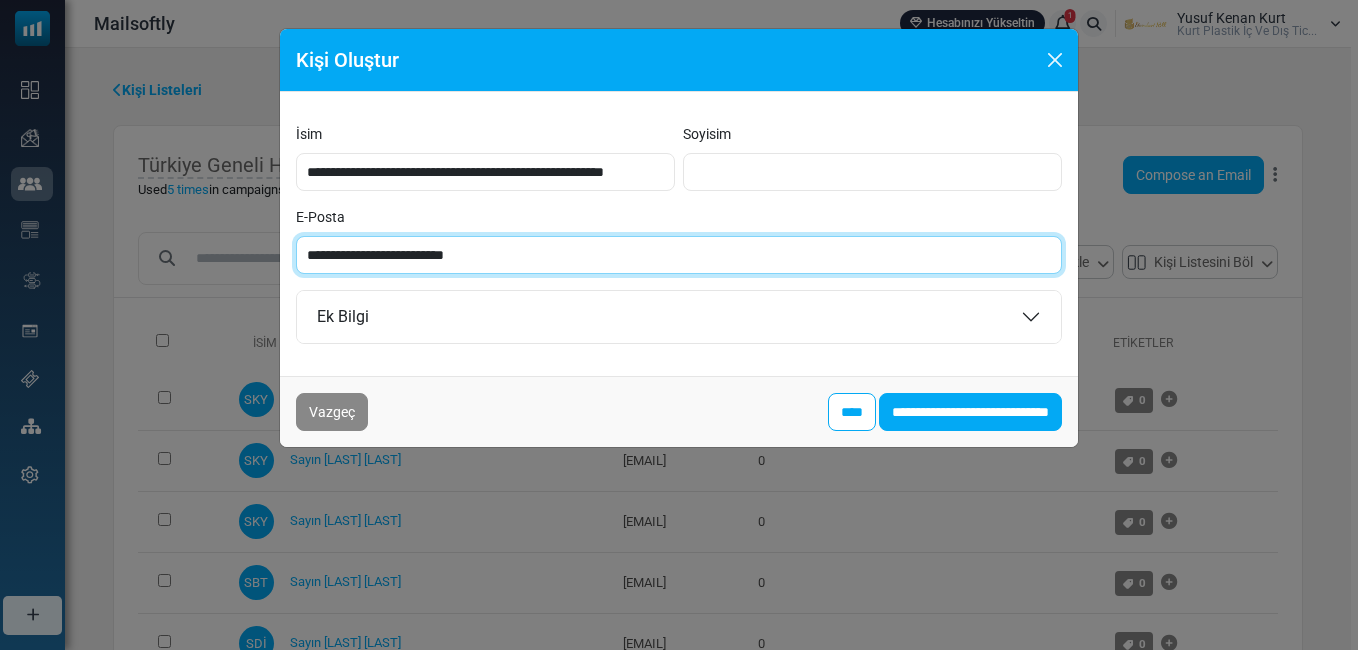 click on "**********" at bounding box center [679, 255] 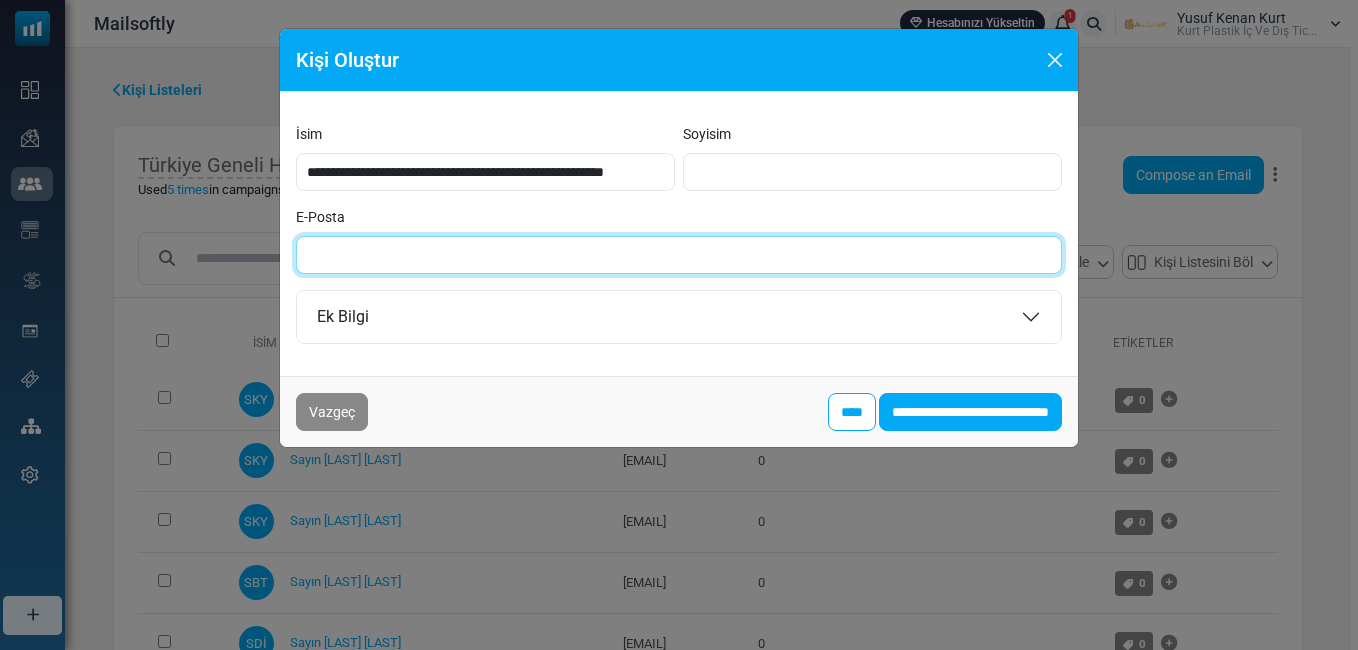 paste on "**********" 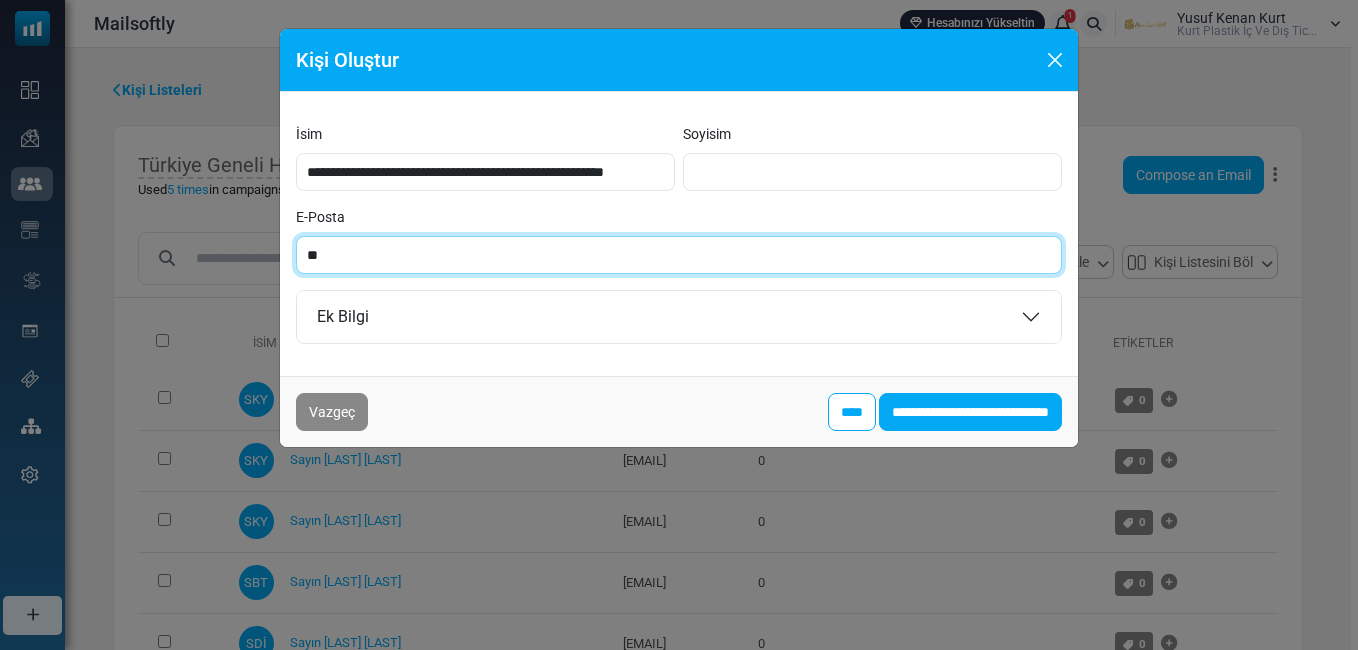 type on "*" 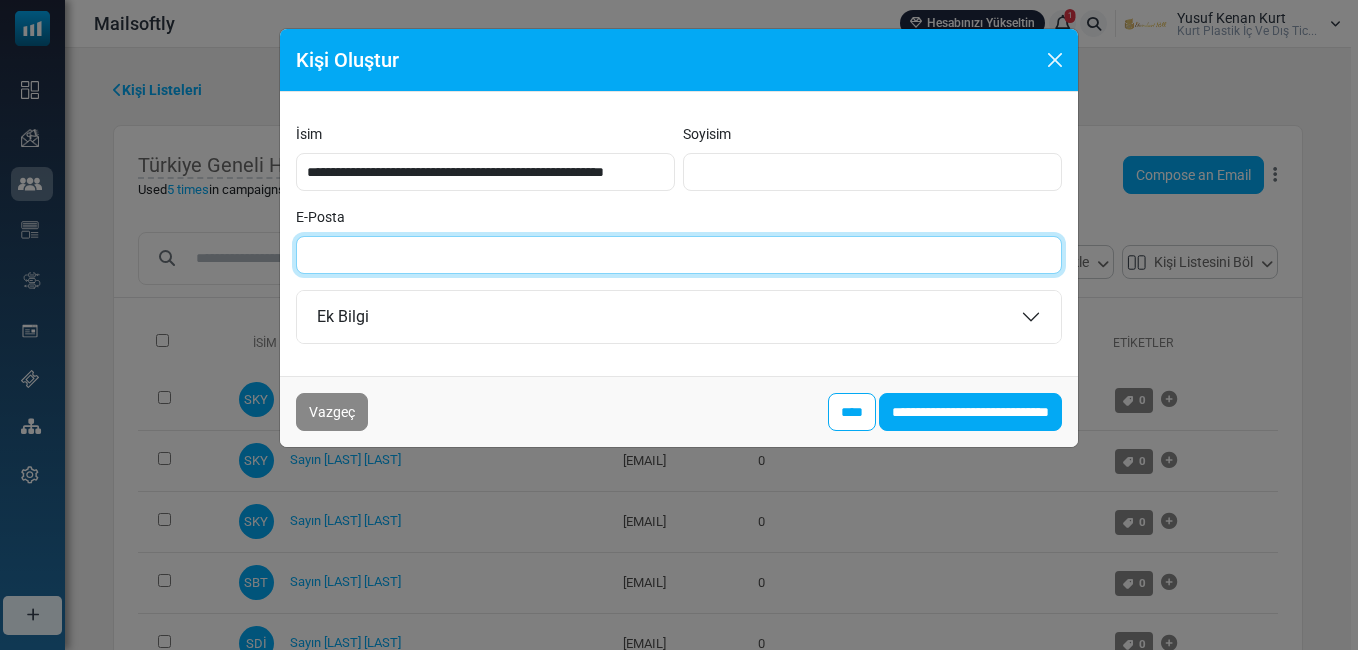 click on "E-Posta" at bounding box center (679, 255) 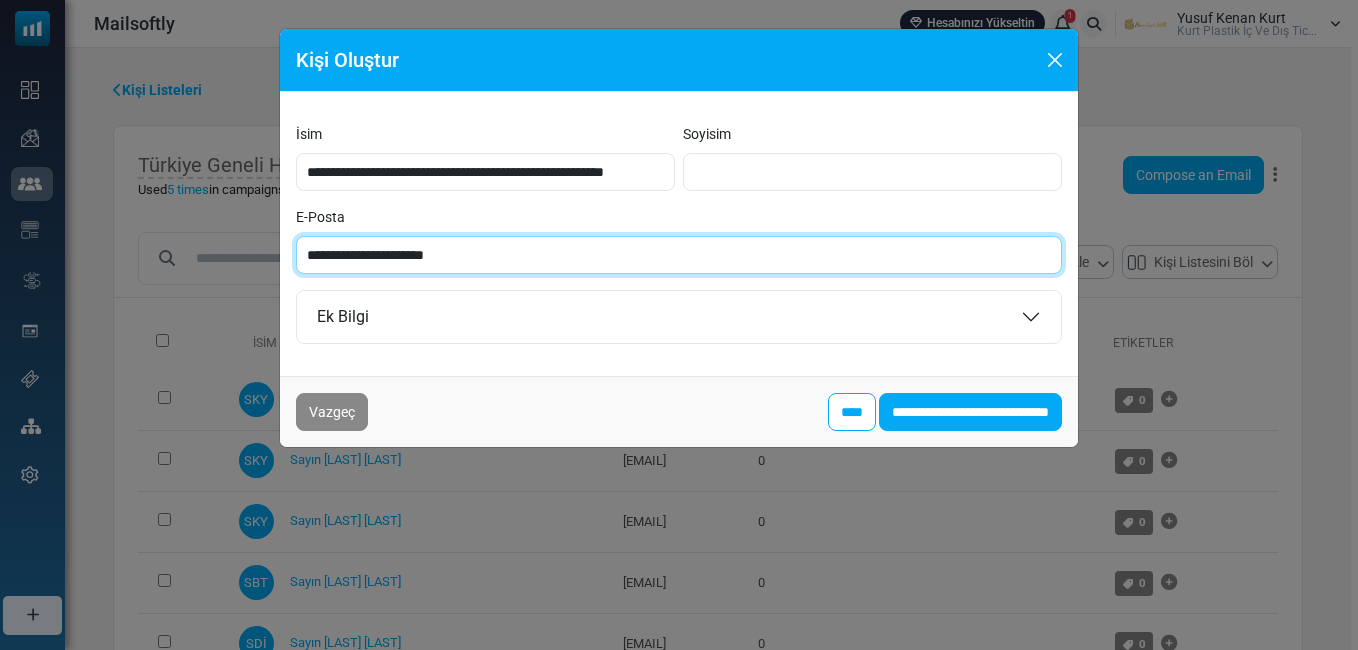 click on "**********" at bounding box center [679, 255] 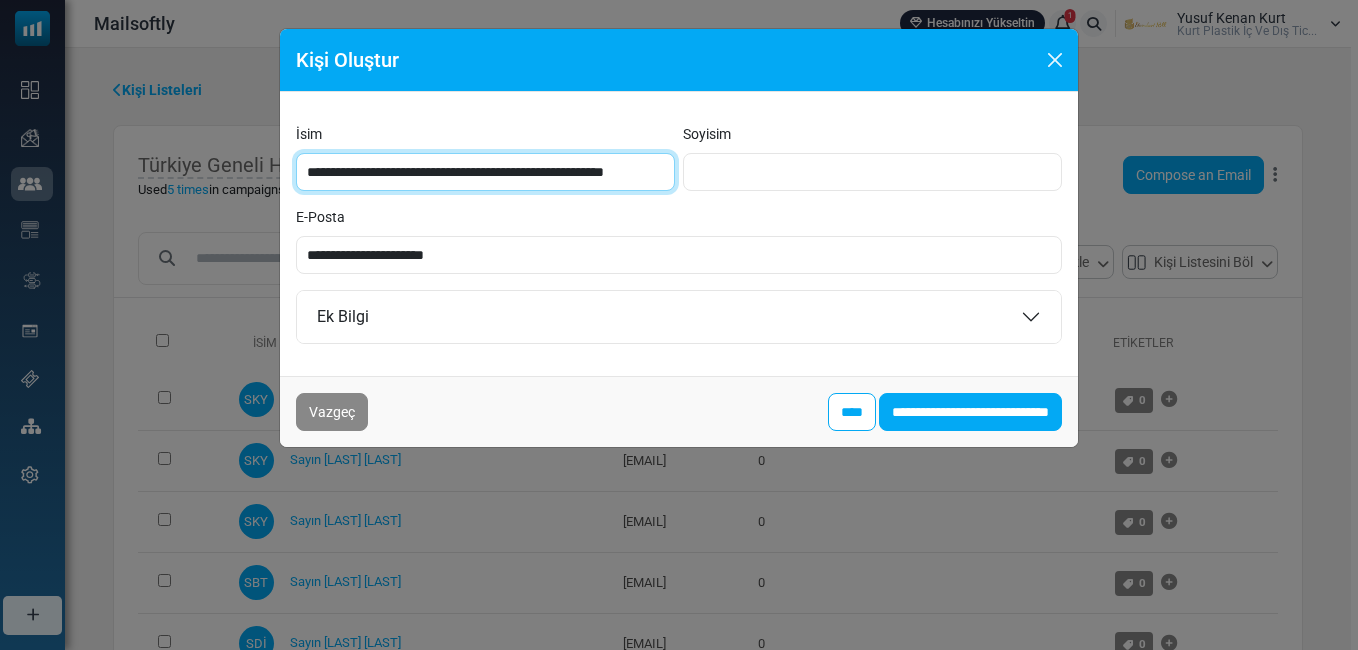 click on "**********" at bounding box center [485, 172] 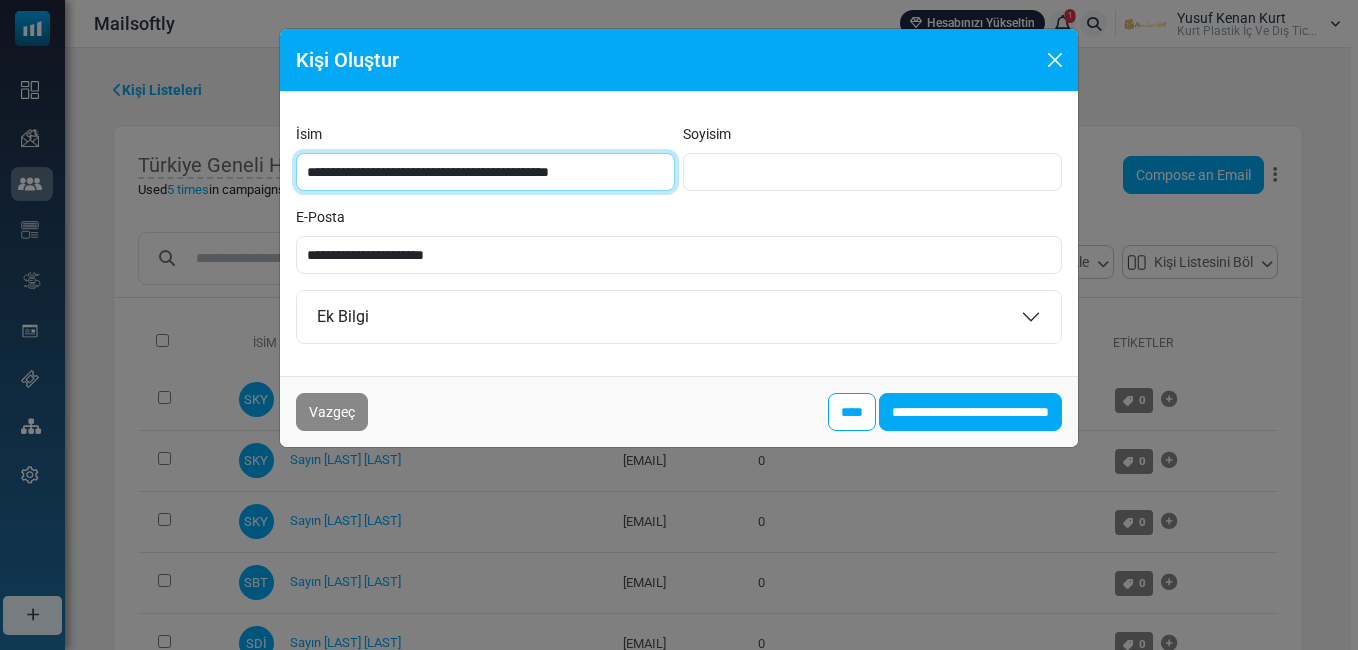 click on "**********" at bounding box center [485, 172] 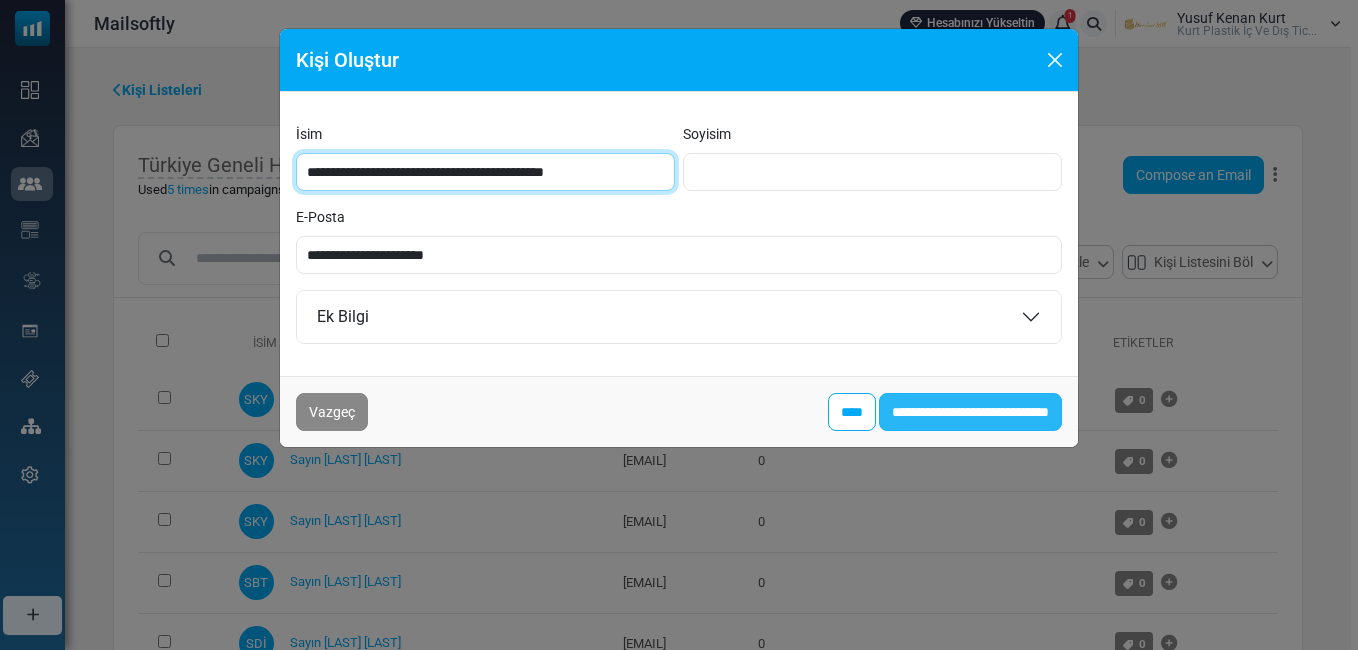 type on "**********" 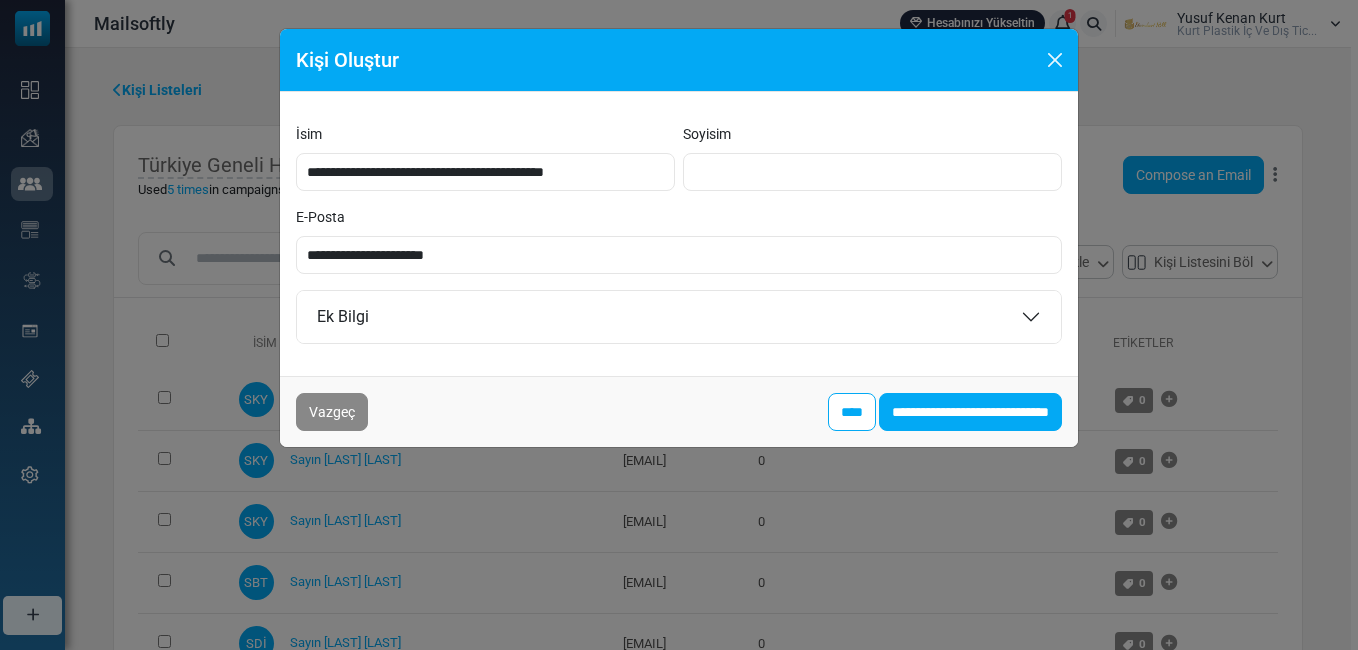 click on "**********" at bounding box center (970, 412) 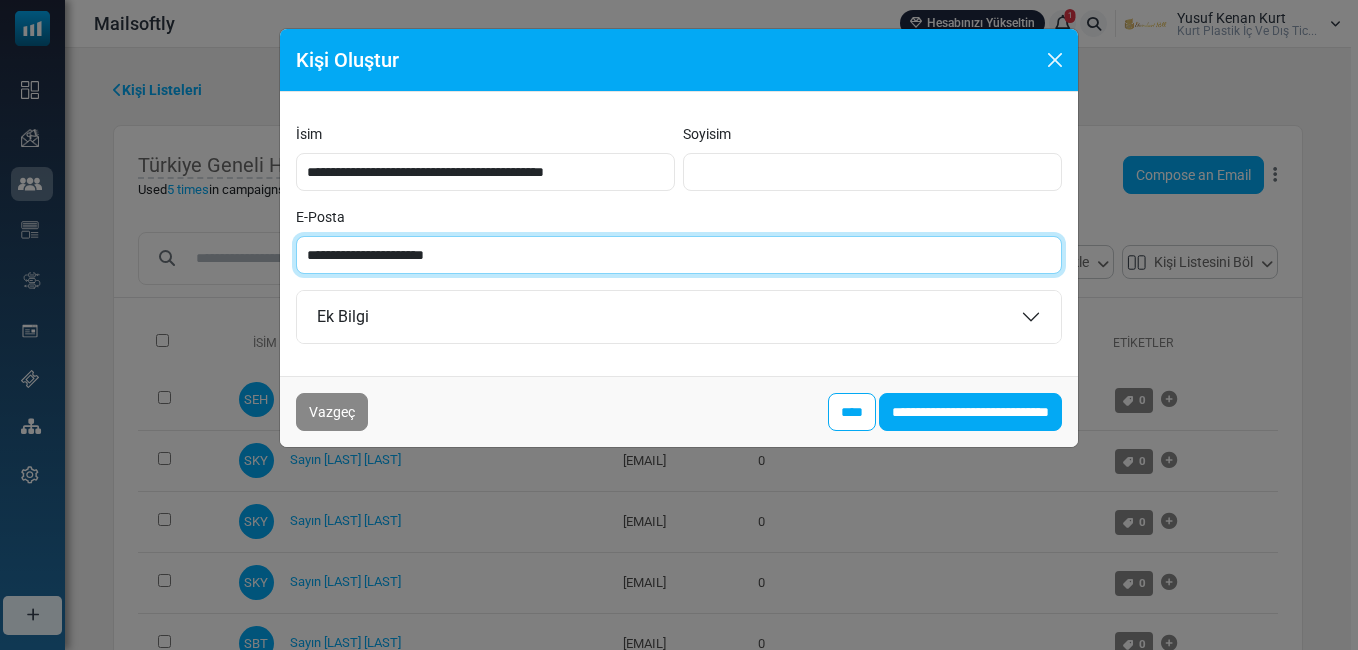 paste 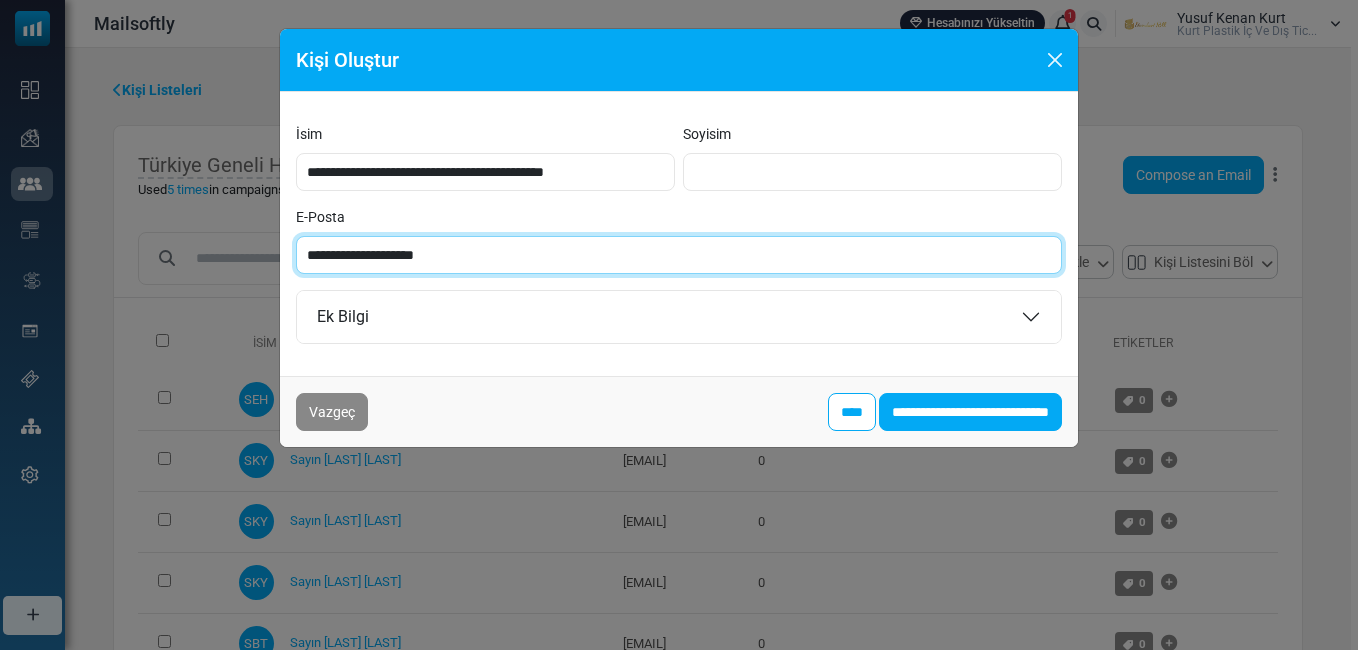 click on "**********" at bounding box center (679, 255) 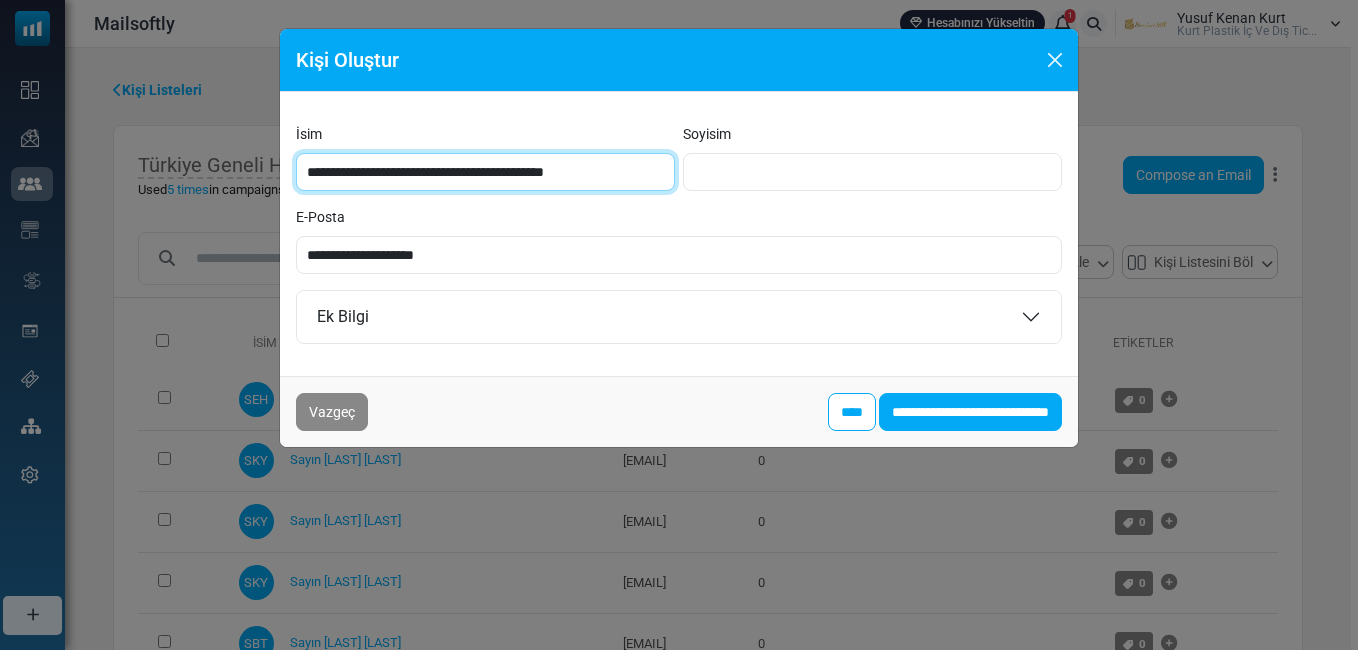 click on "**********" at bounding box center (485, 172) 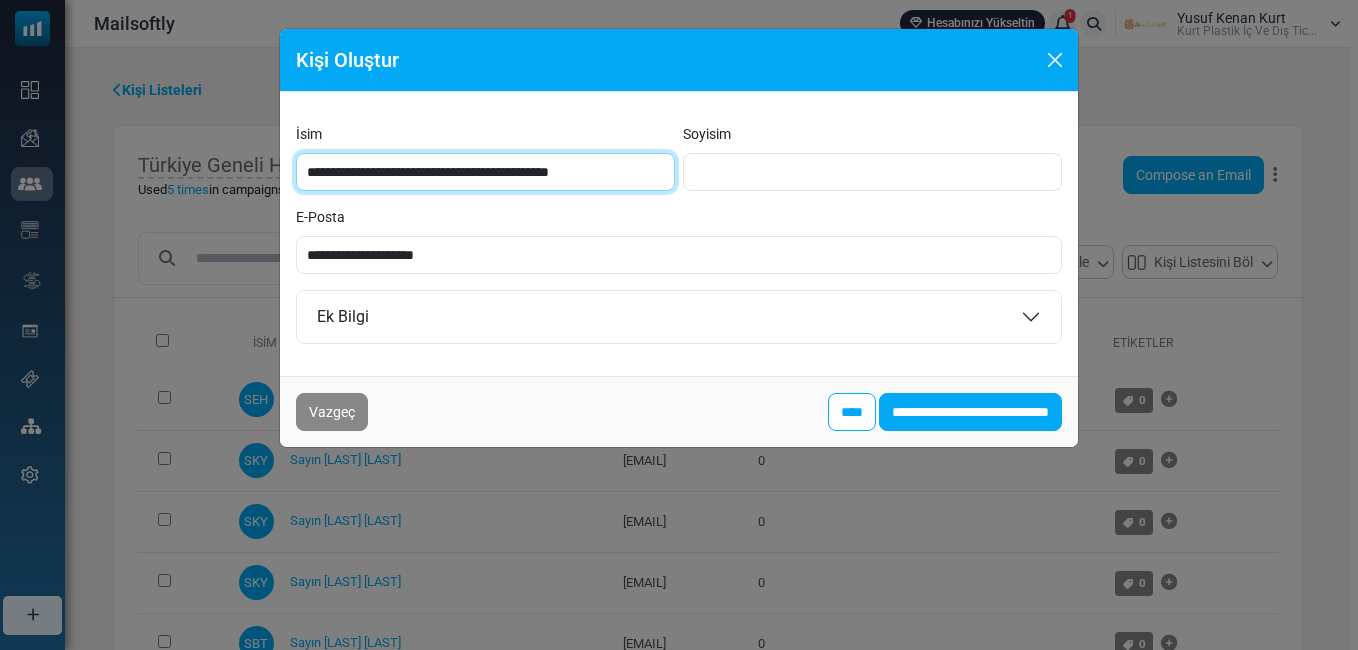 click on "**********" at bounding box center [485, 172] 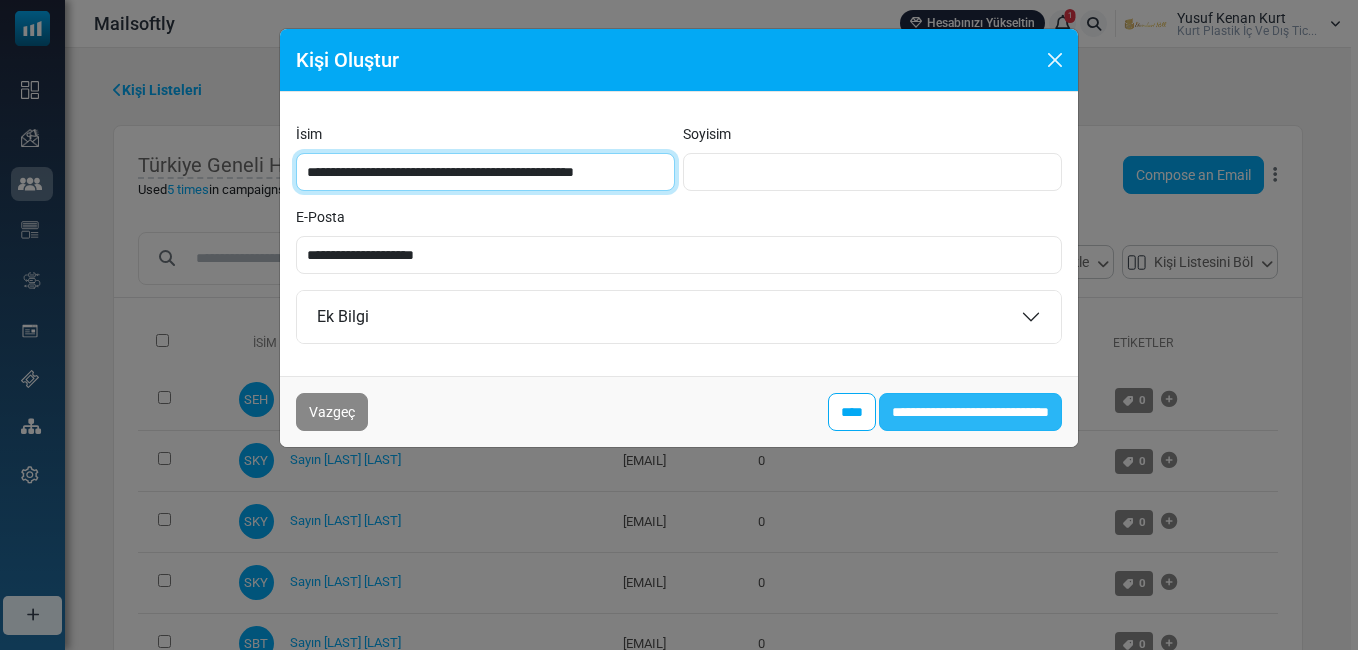 type on "**********" 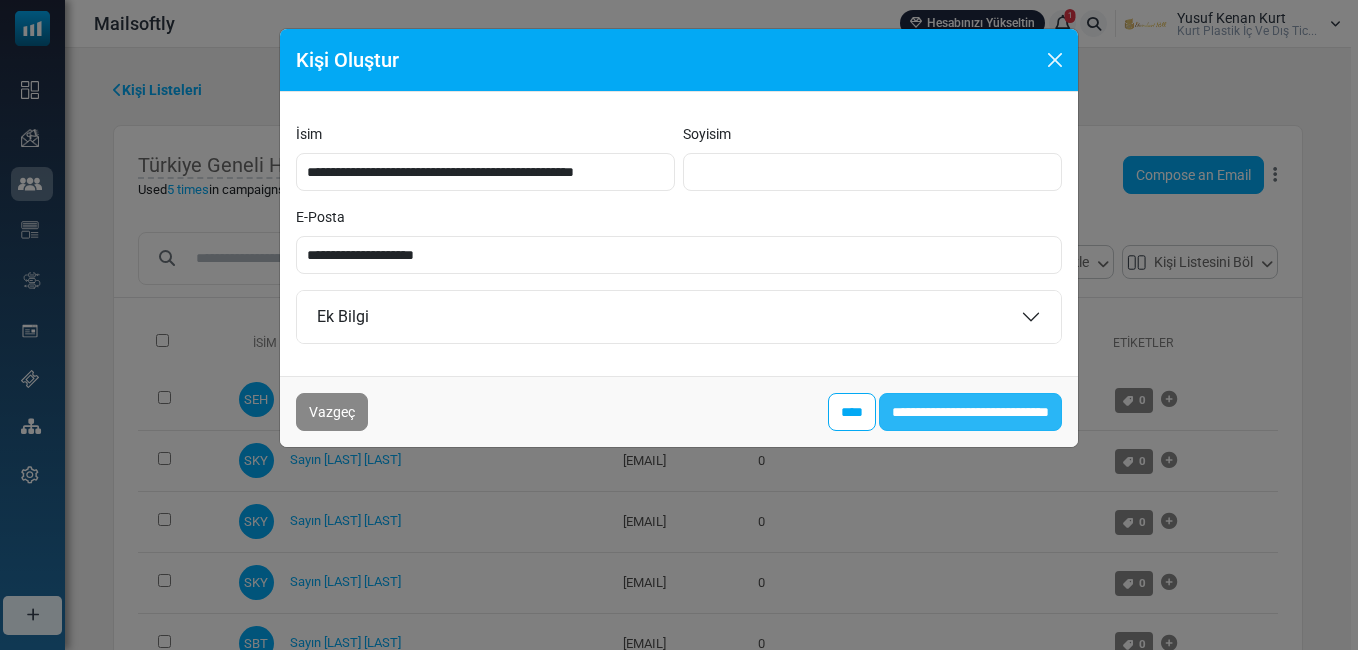 click on "**********" at bounding box center (970, 412) 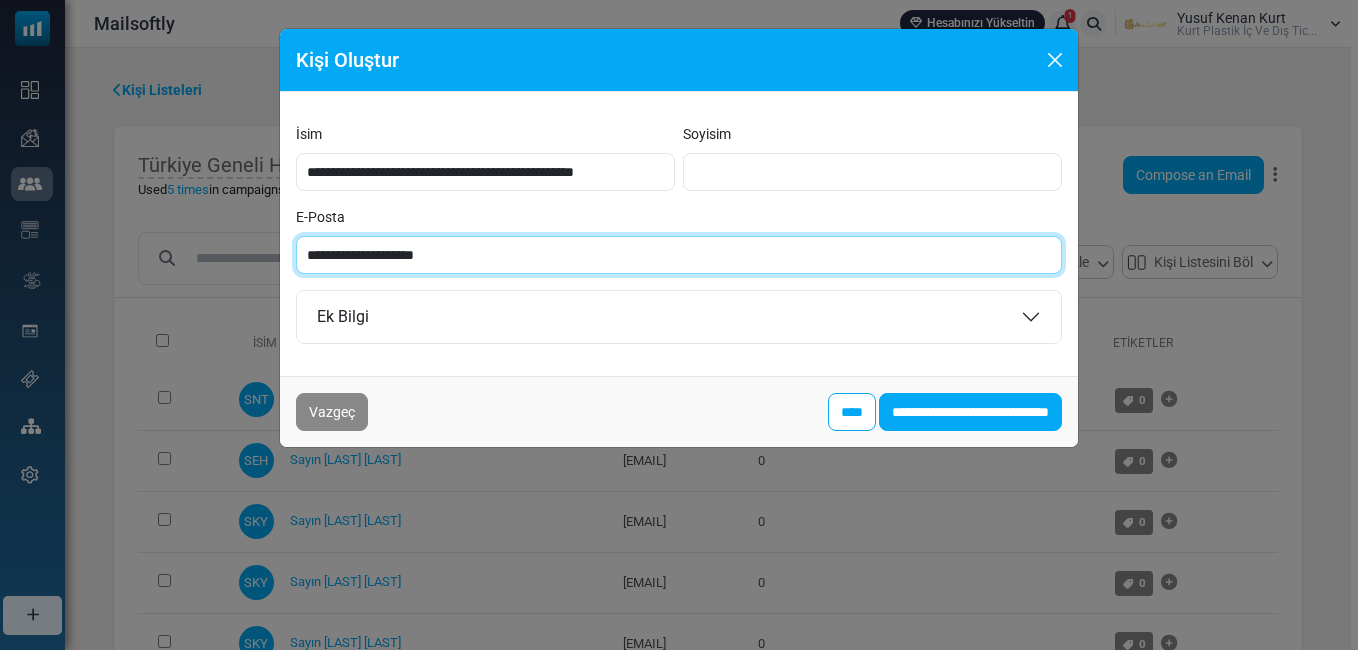 paste on "**" 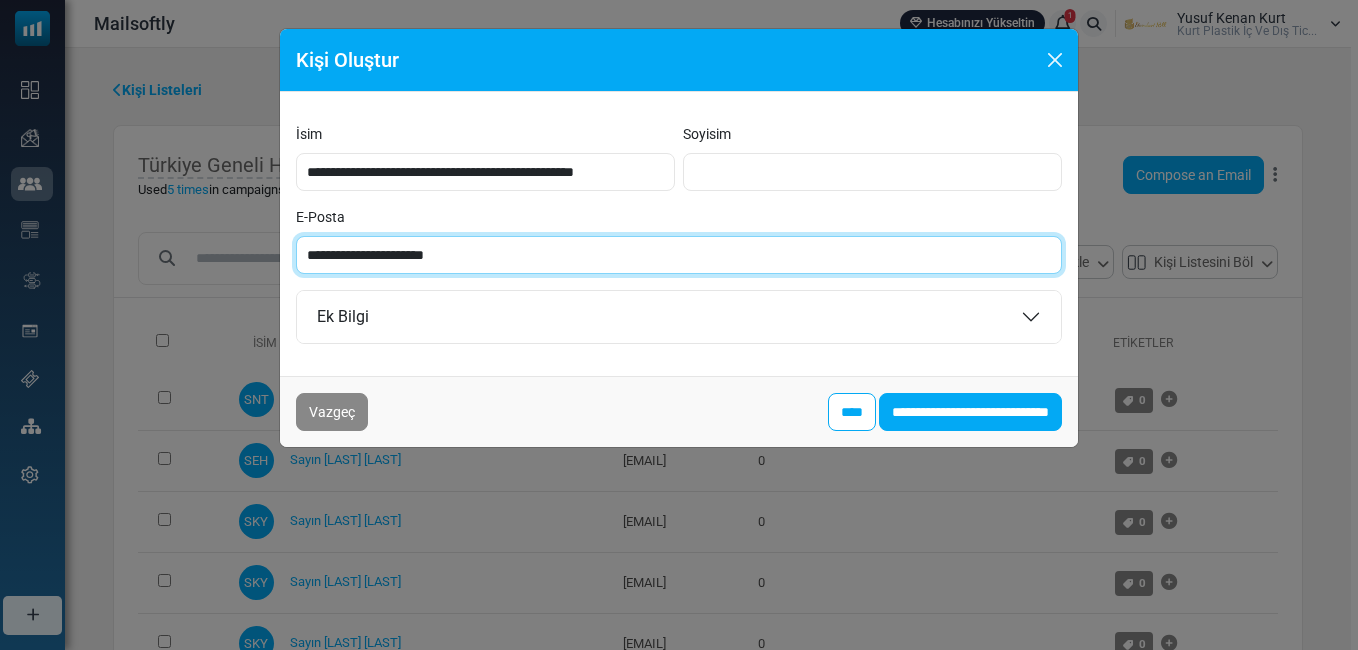 click on "**********" at bounding box center (679, 255) 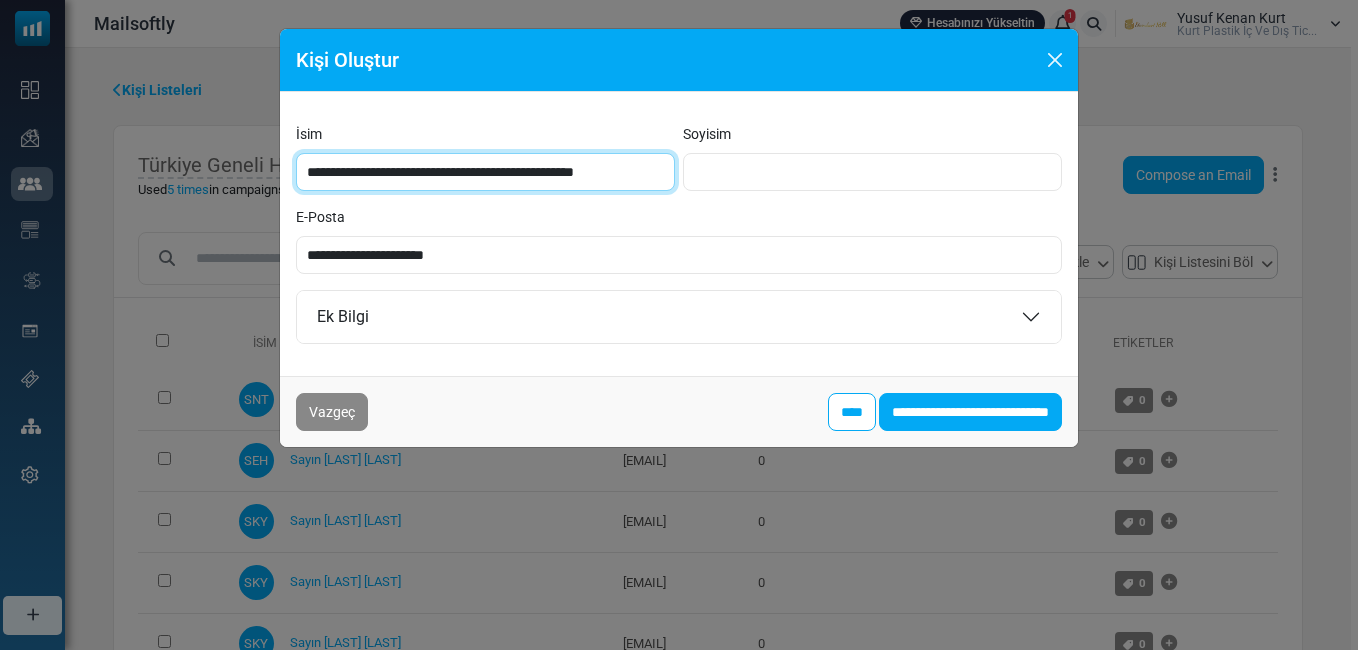 click on "**********" at bounding box center [485, 172] 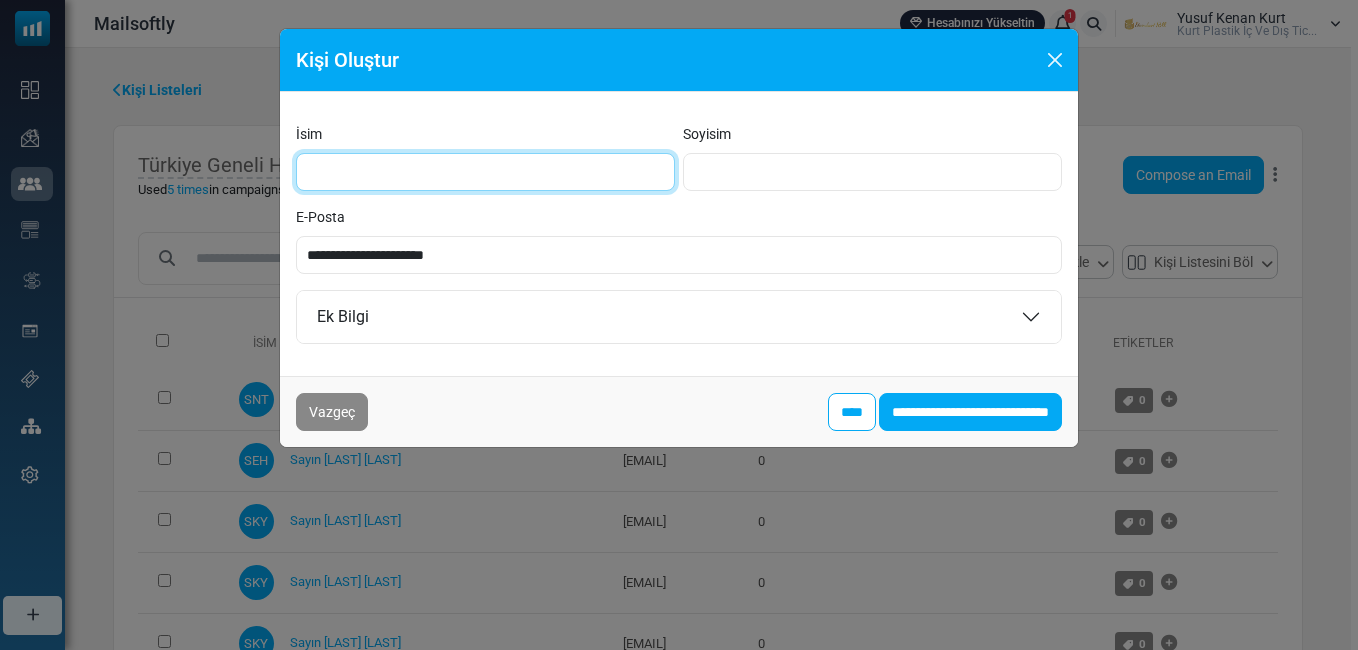 type on "**********" 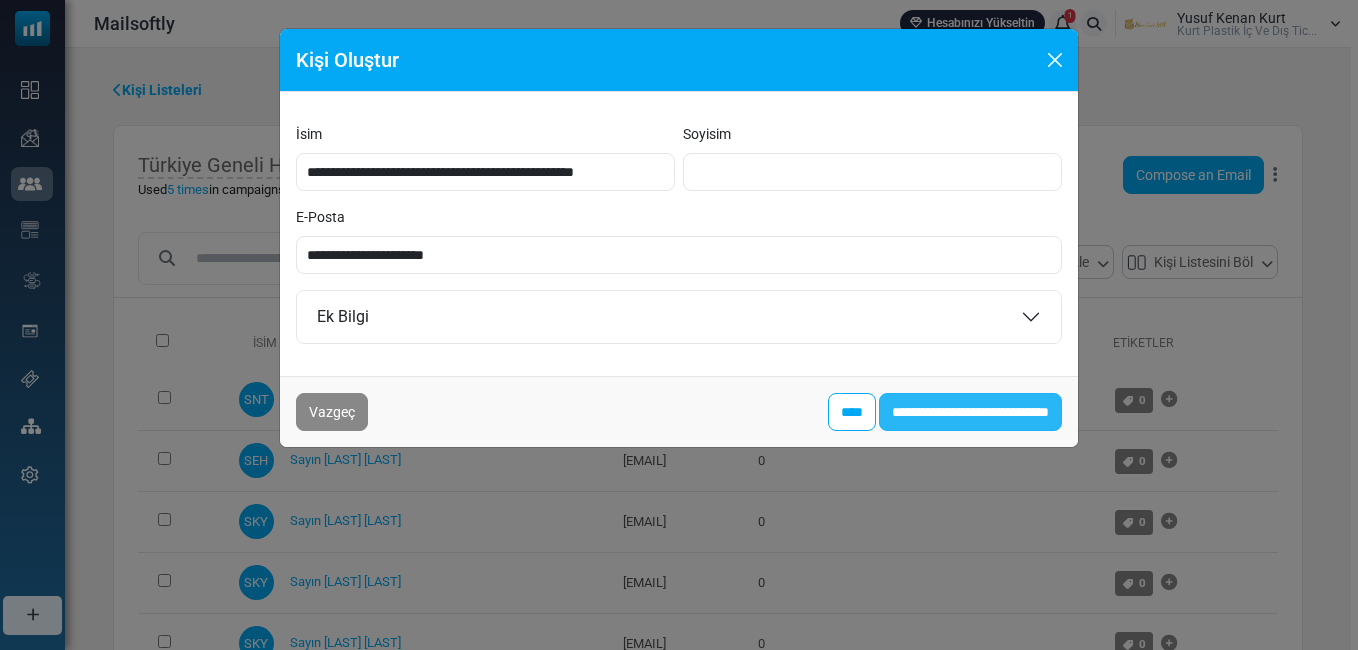click on "**********" at bounding box center (970, 412) 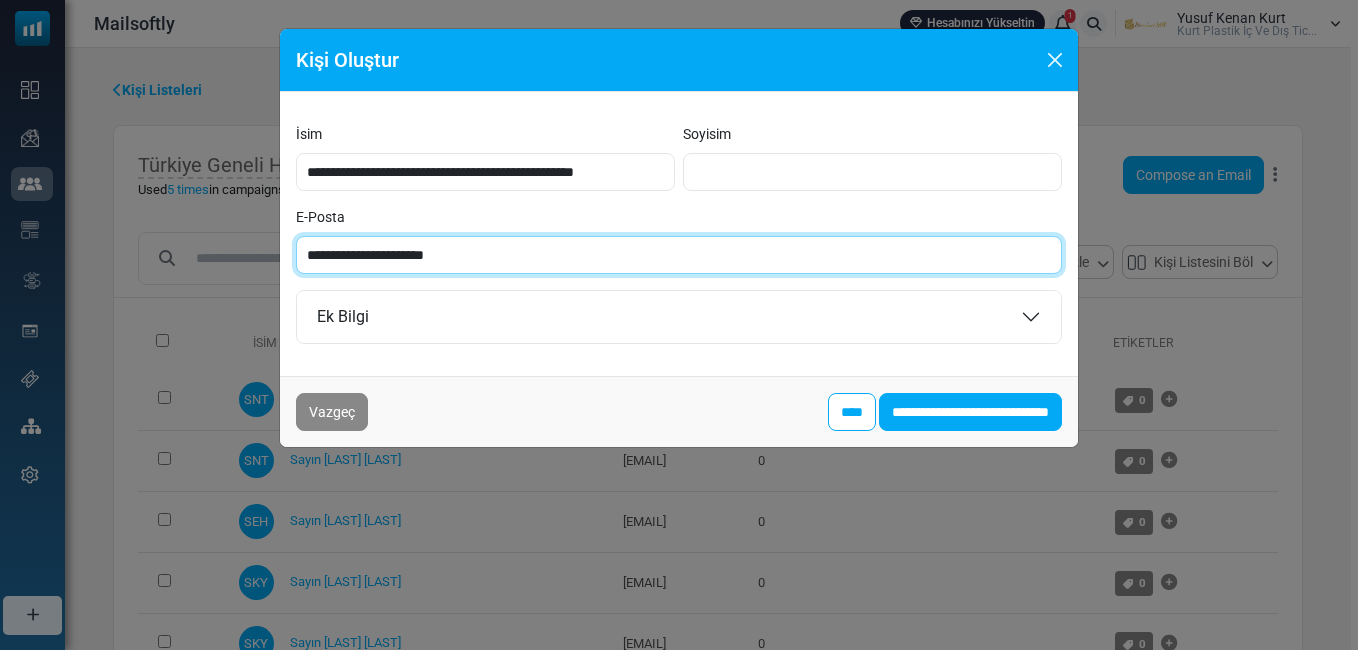 paste 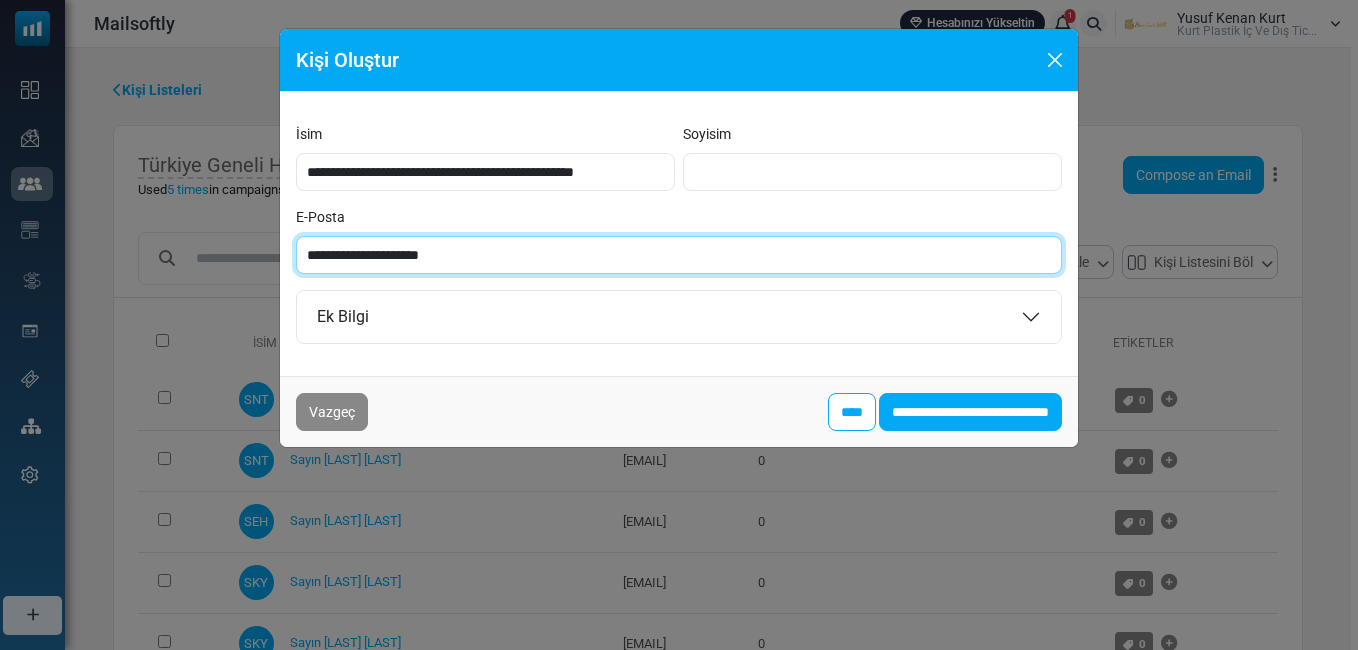 click on "**********" at bounding box center [679, 255] 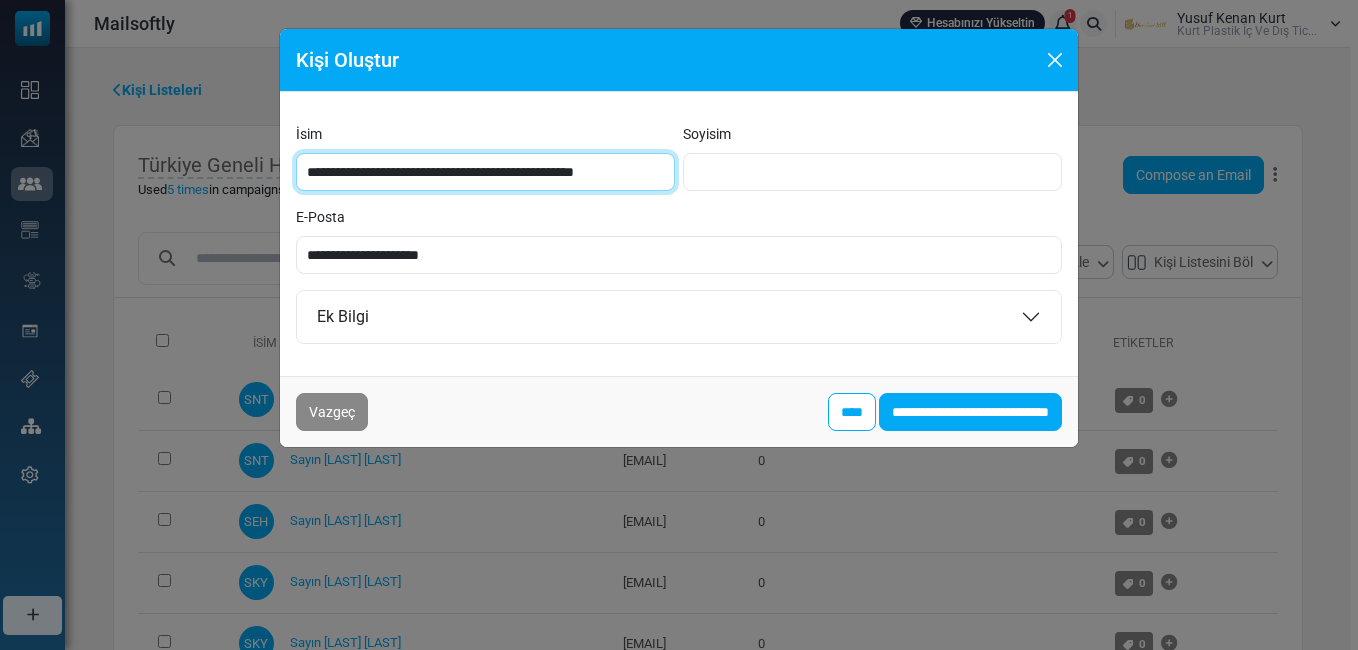 click on "**********" at bounding box center [485, 172] 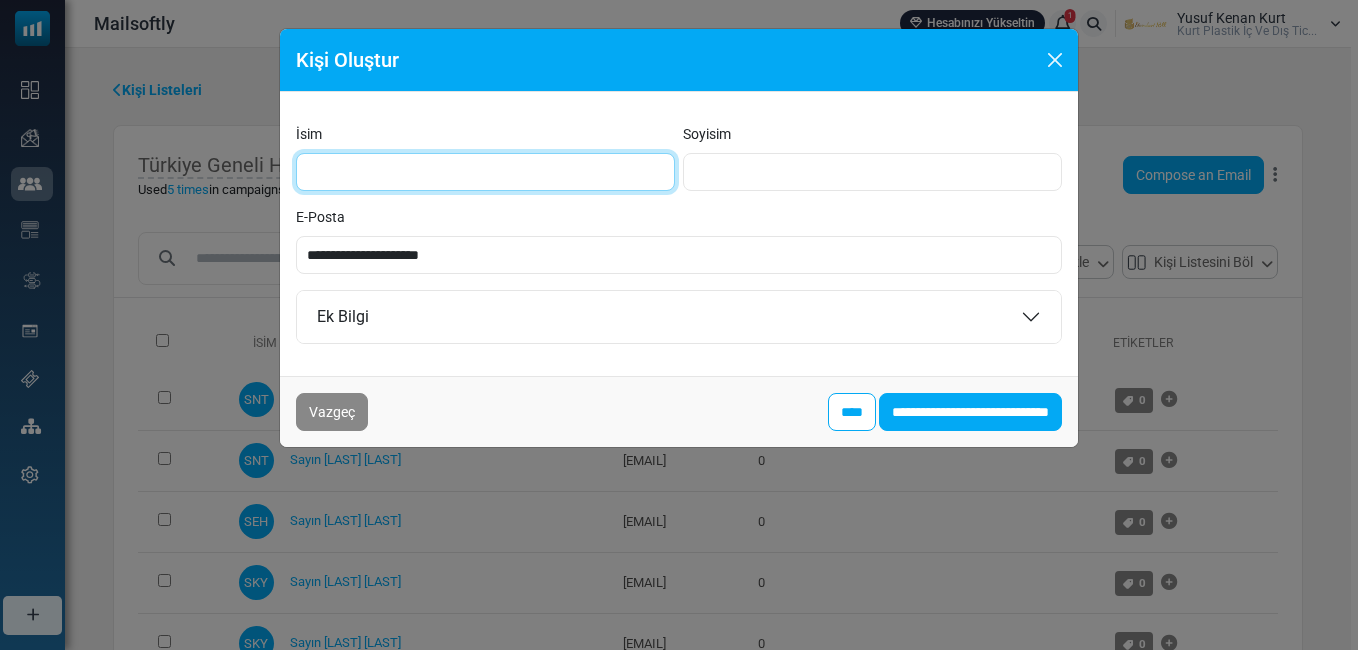 type on "**********" 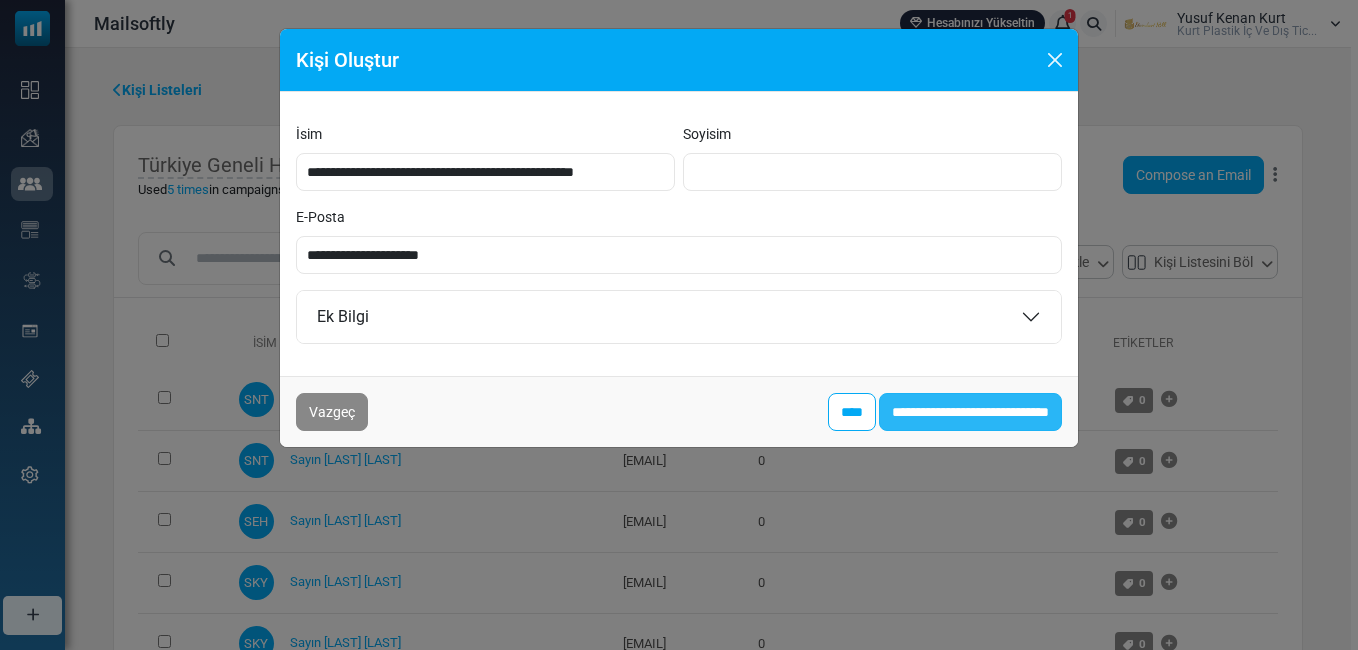 click on "**********" at bounding box center (970, 412) 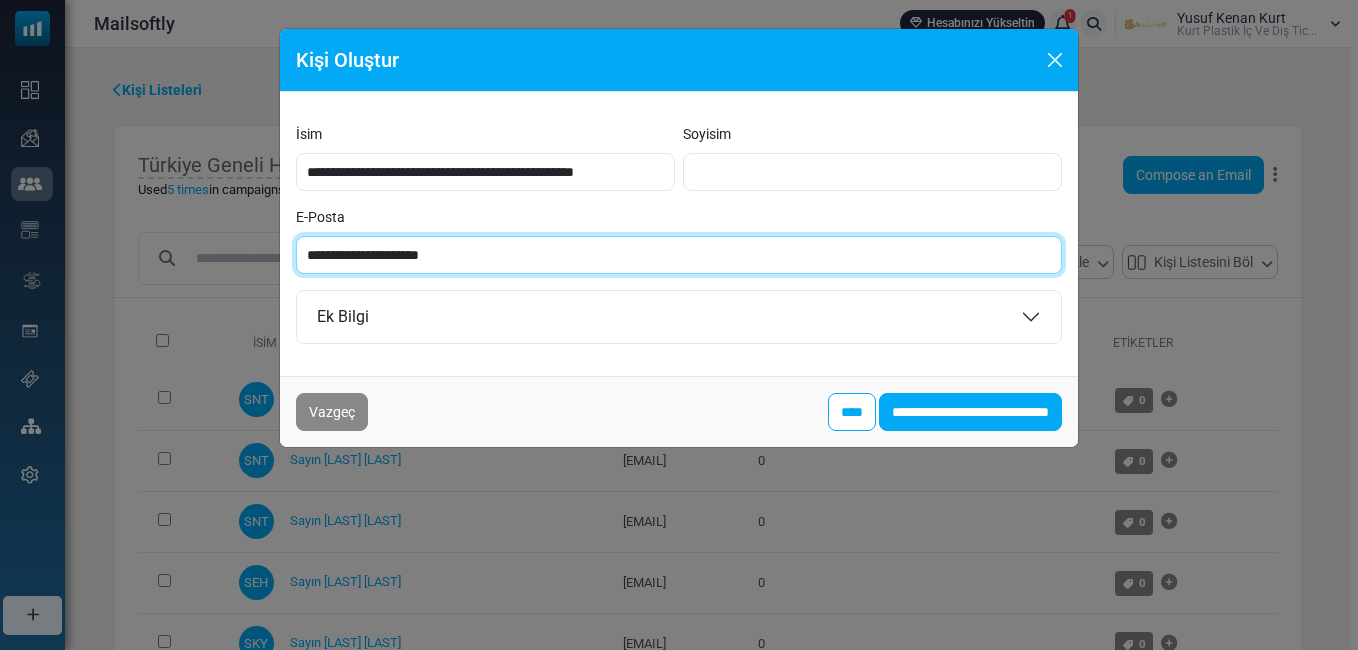 paste on "***" 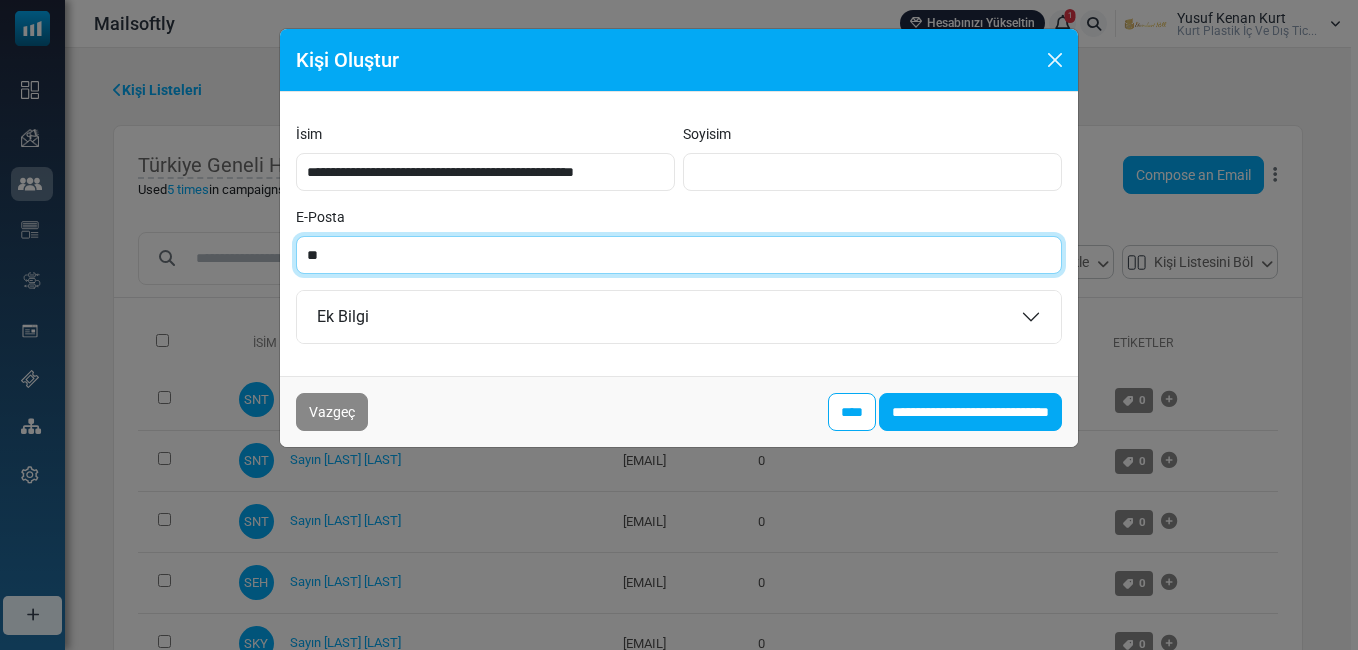 type on "*" 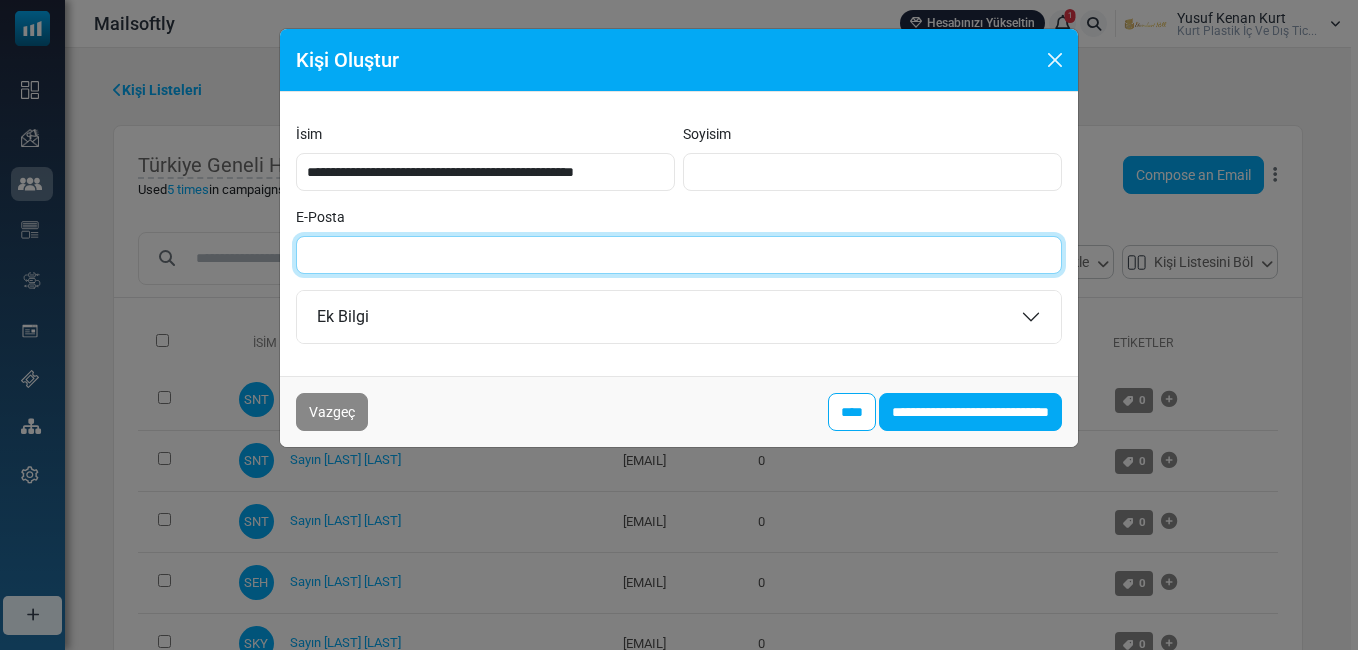 click on "E-Posta" at bounding box center [679, 255] 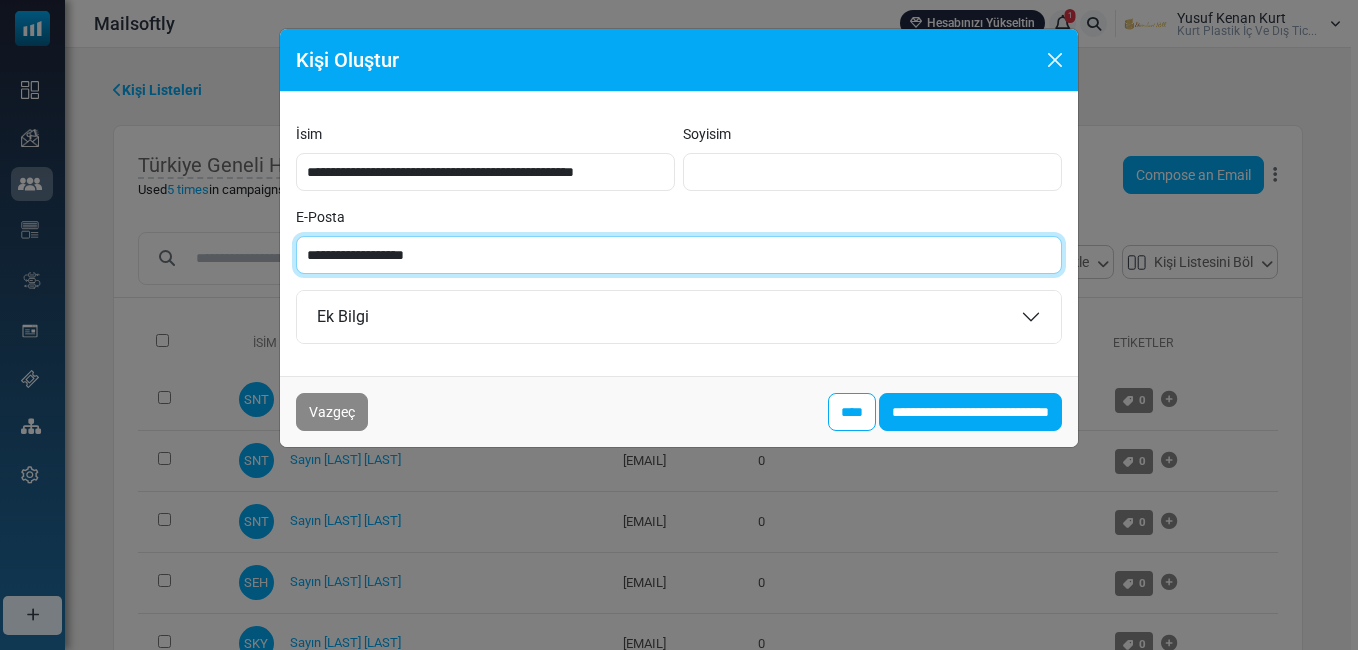 click on "**********" at bounding box center (679, 255) 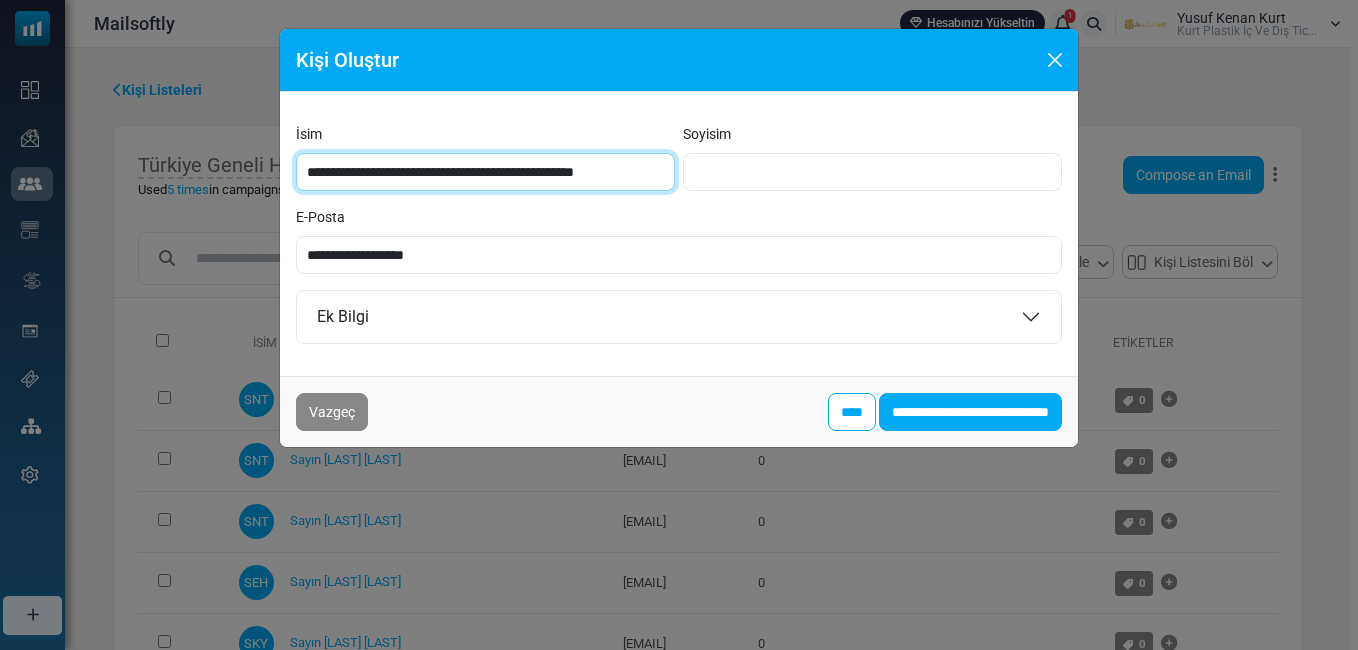 click on "**********" at bounding box center (485, 172) 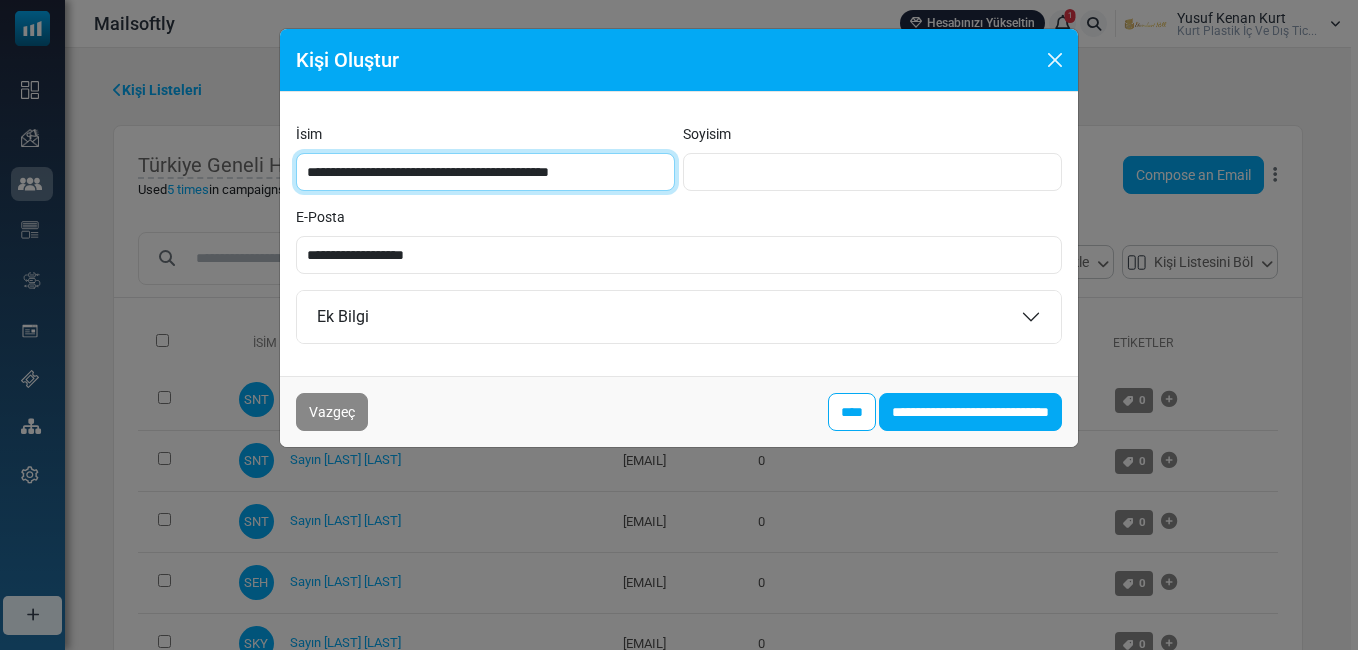 click on "**********" at bounding box center [485, 172] 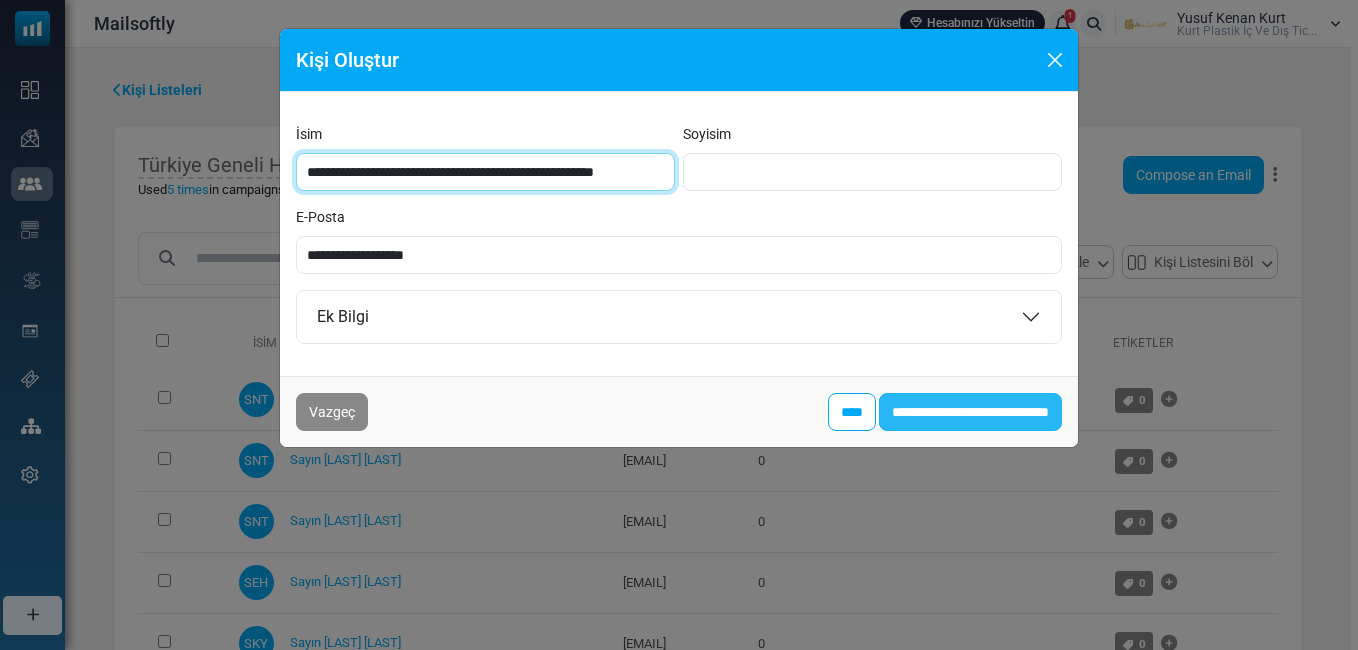 type on "**********" 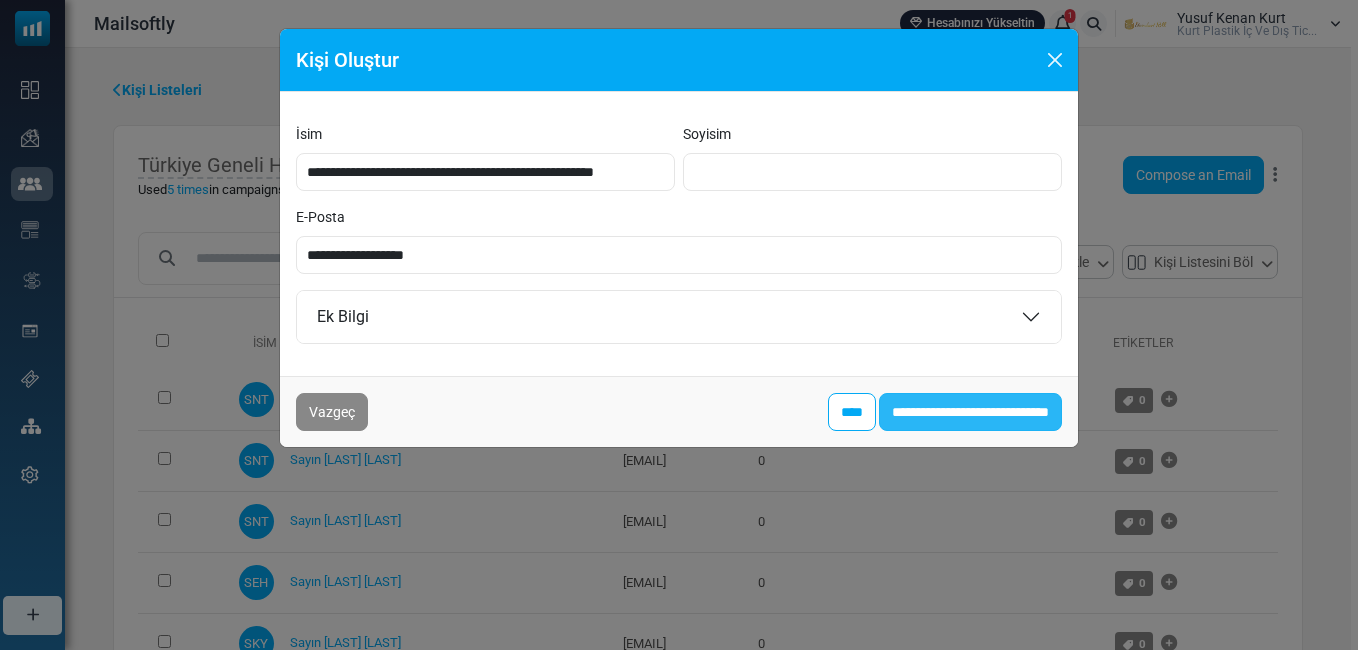 click on "**********" at bounding box center (970, 412) 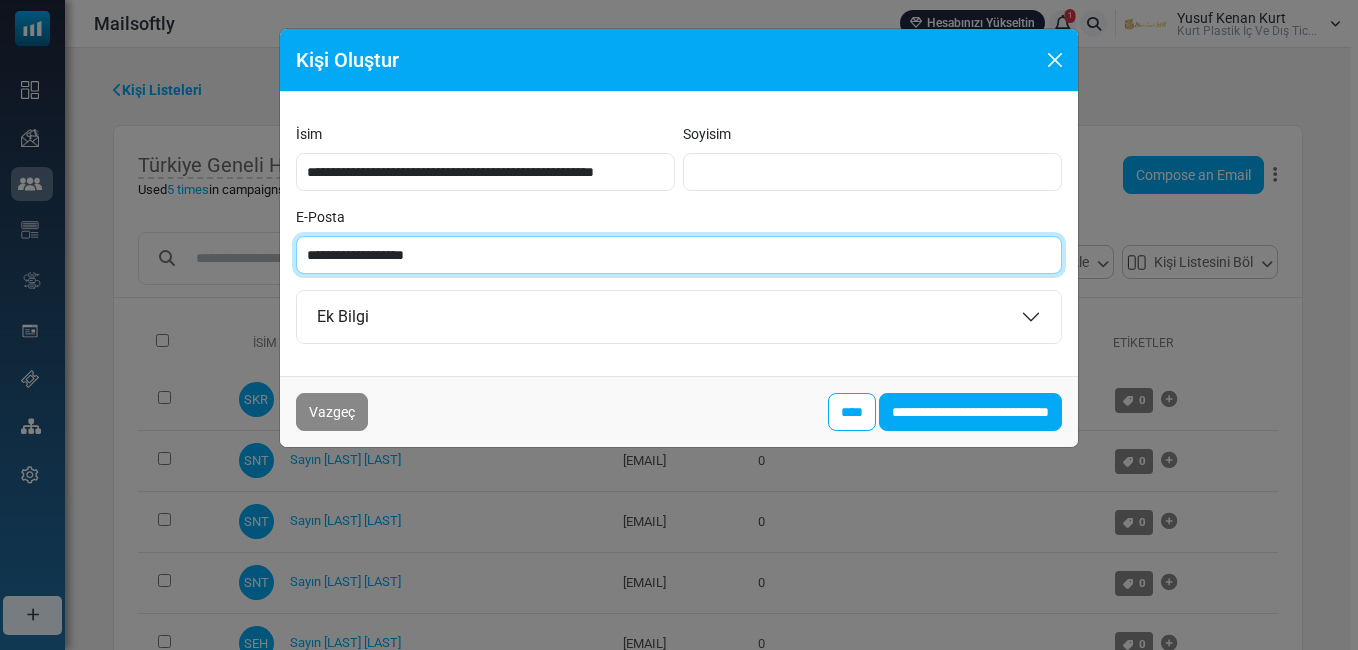 click on "**********" at bounding box center (679, 255) 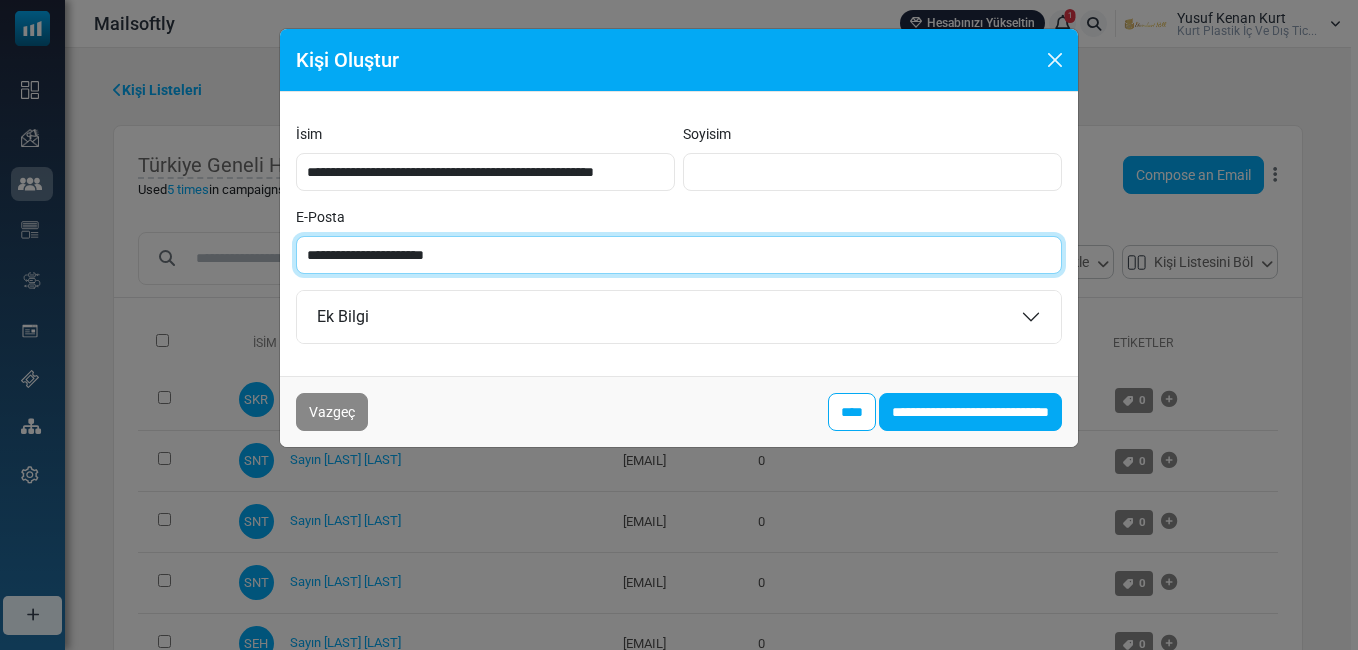click on "**********" at bounding box center (679, 255) 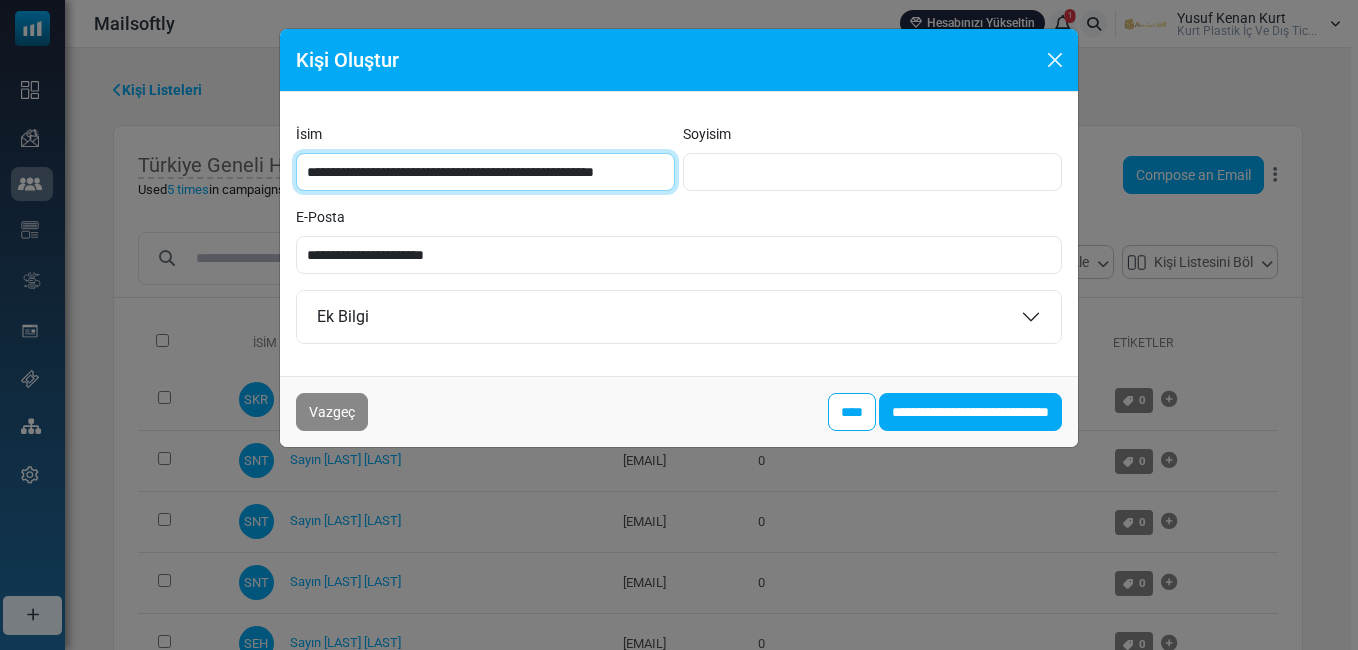 click on "**********" at bounding box center [485, 172] 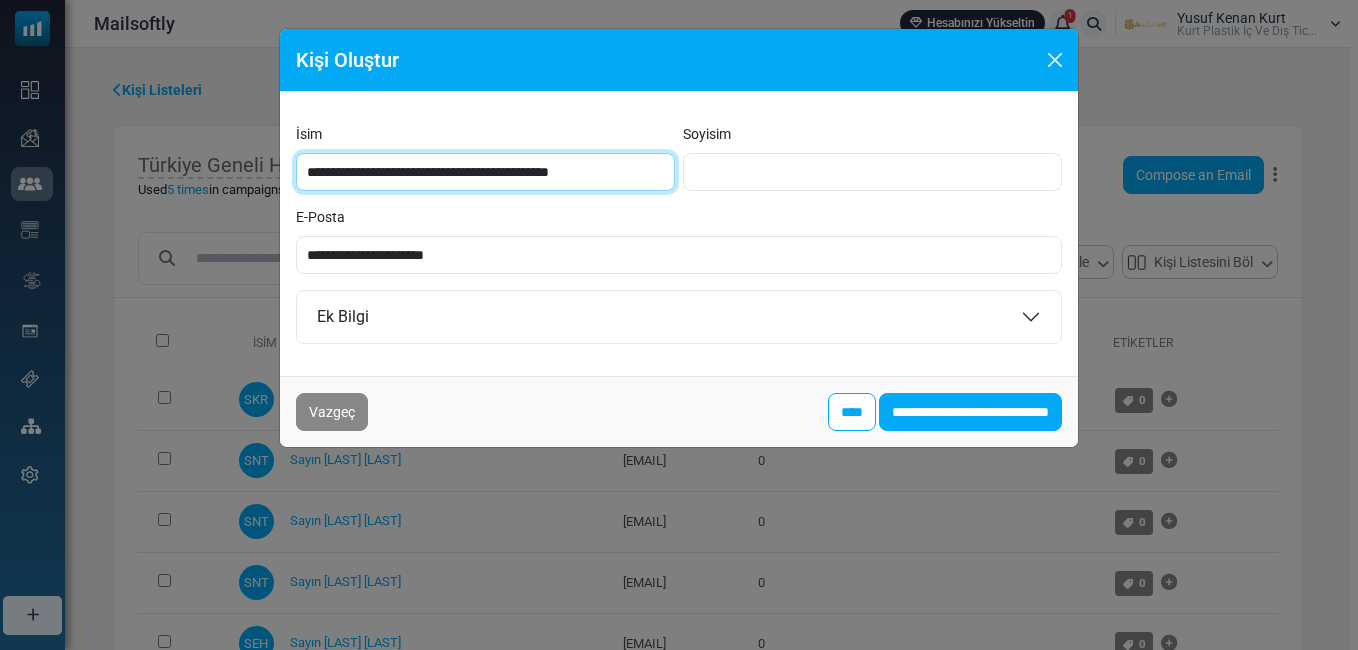 click on "**********" at bounding box center (485, 172) 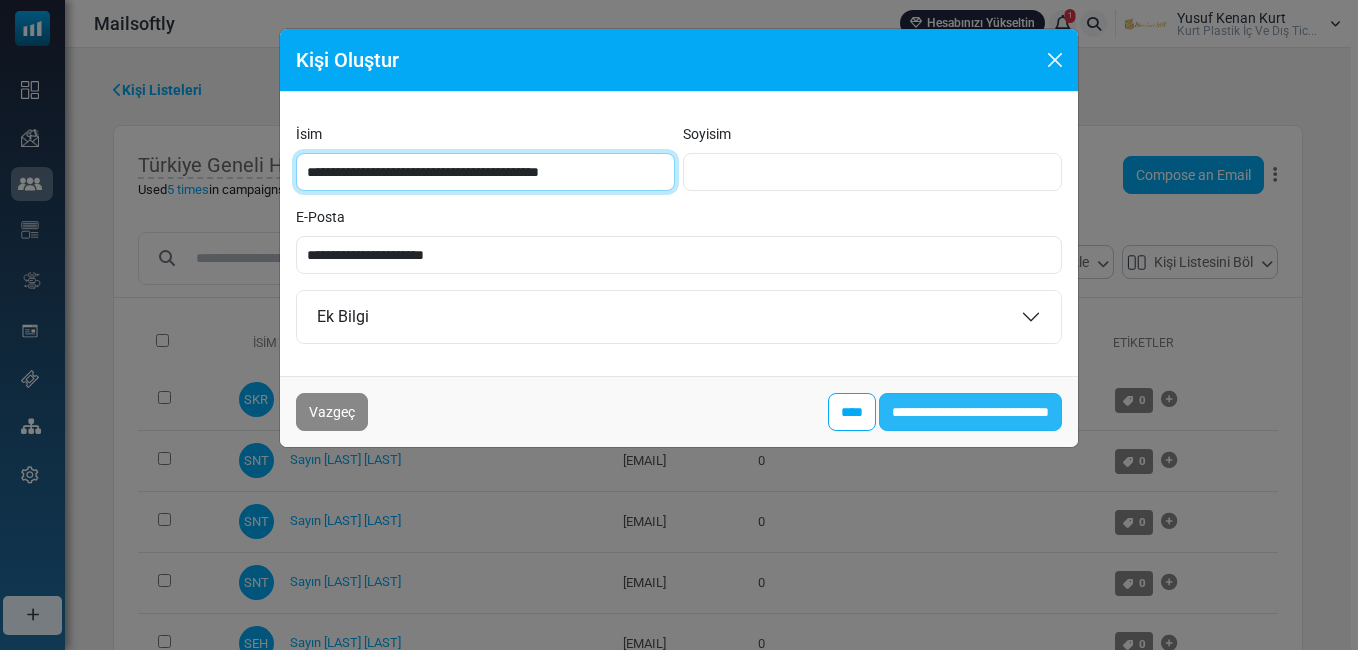 type on "**********" 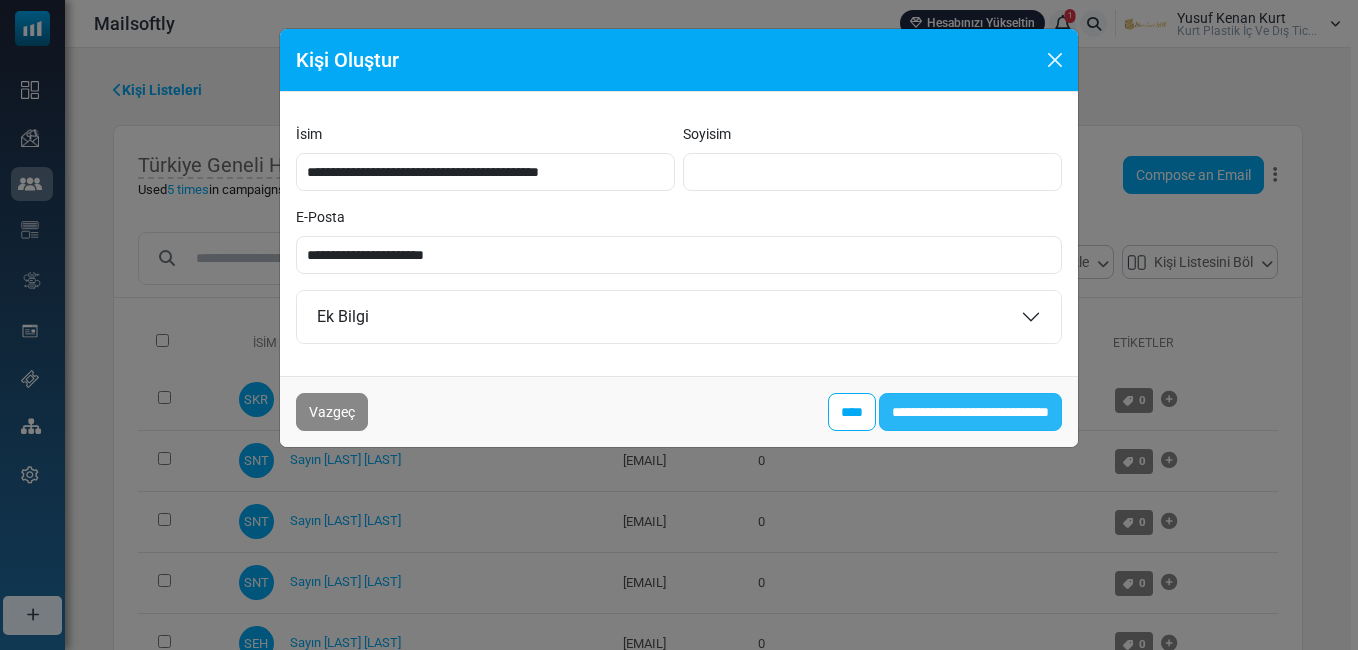 click on "**********" at bounding box center (970, 412) 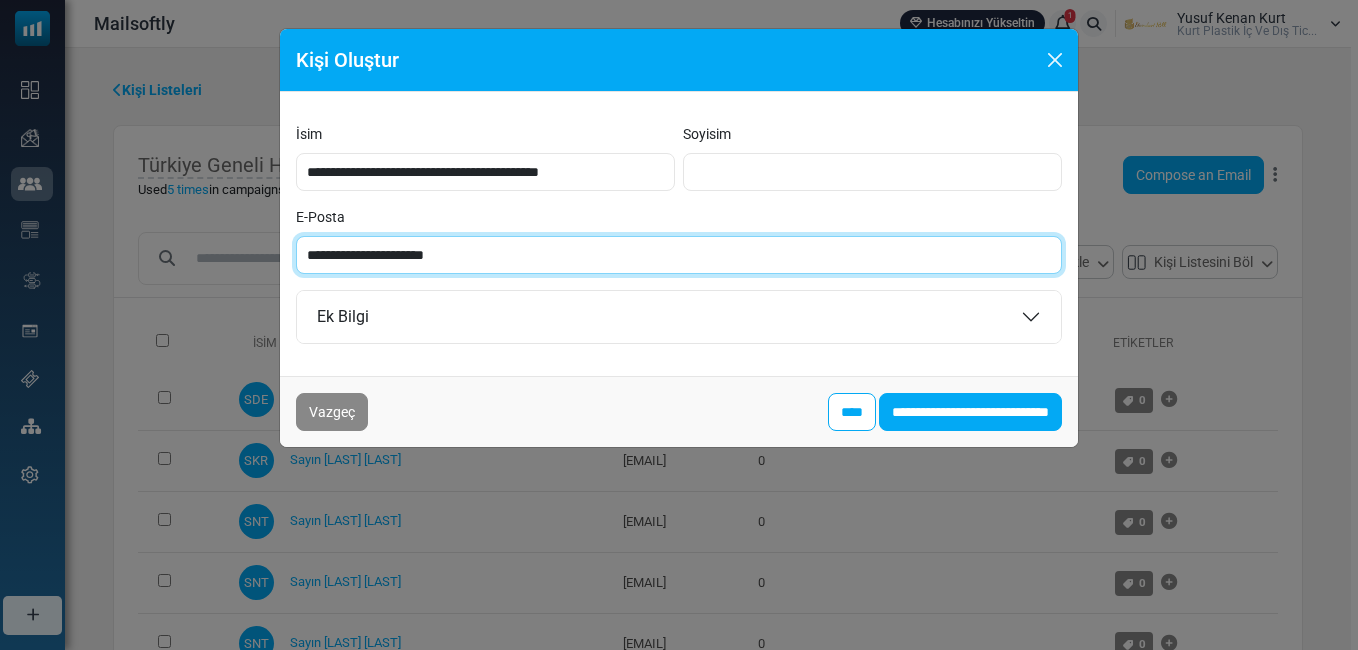 paste 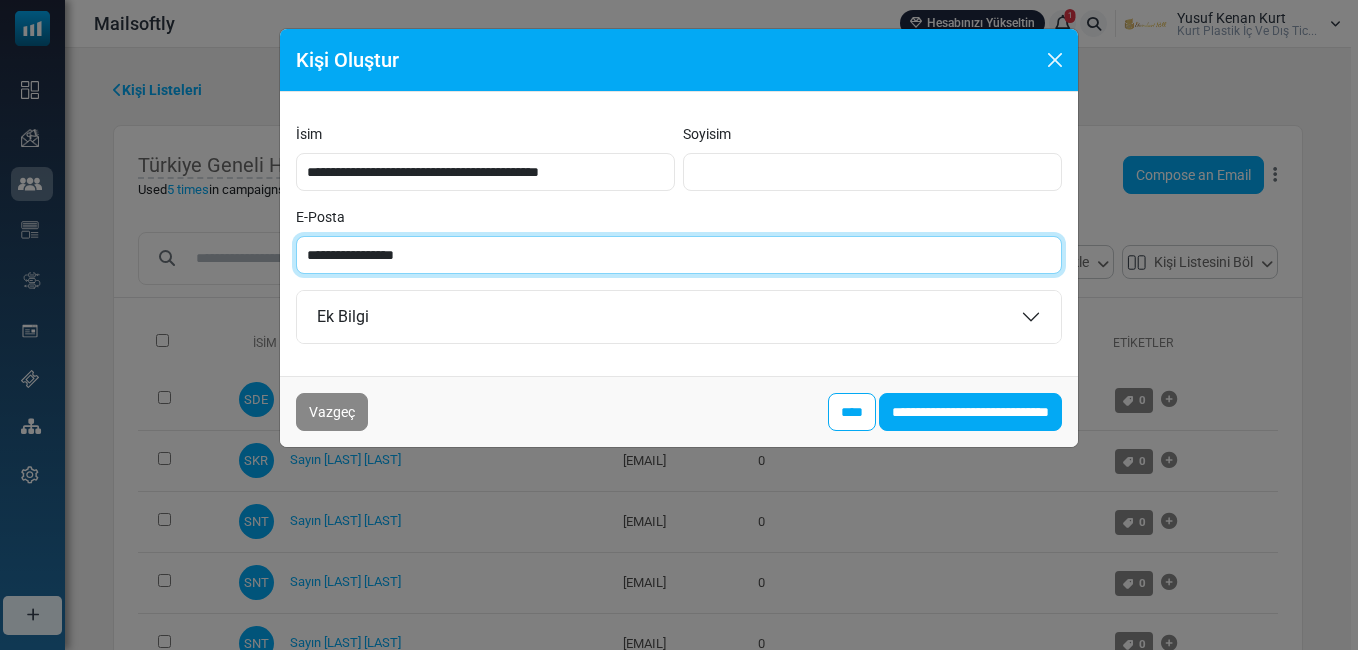 click on "**********" at bounding box center [679, 255] 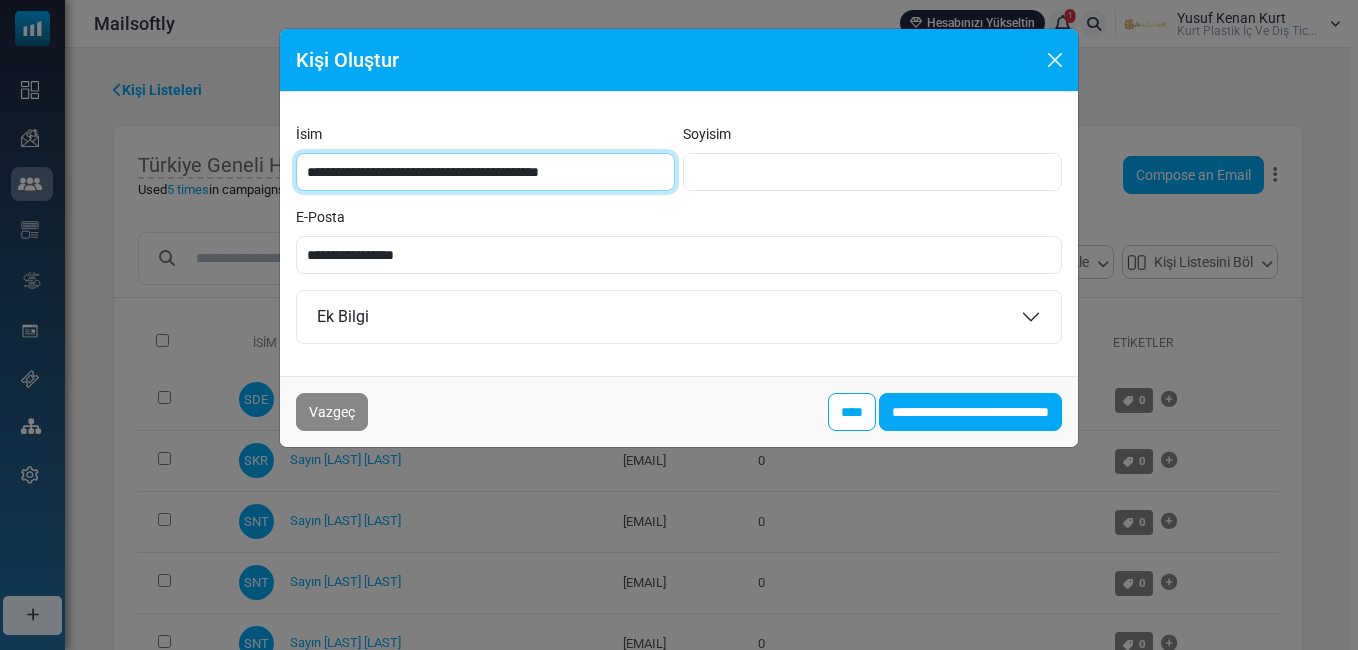 click on "**********" at bounding box center [485, 172] 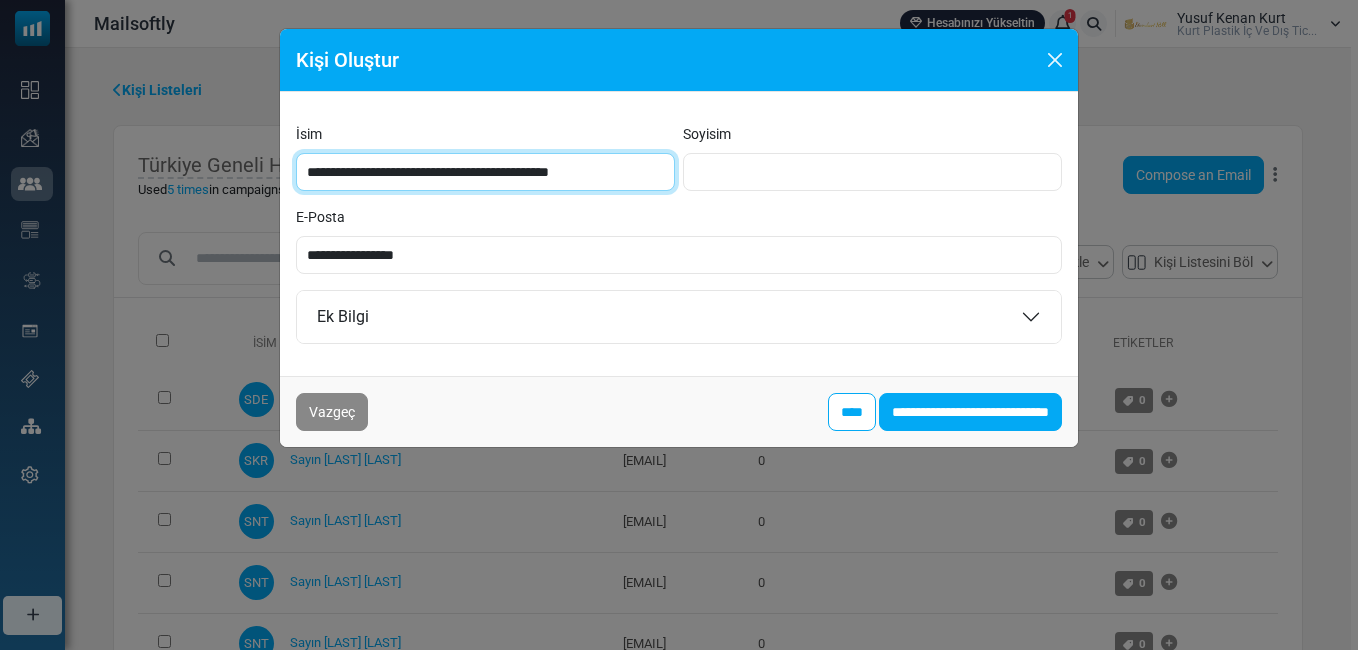 click on "**********" at bounding box center (485, 172) 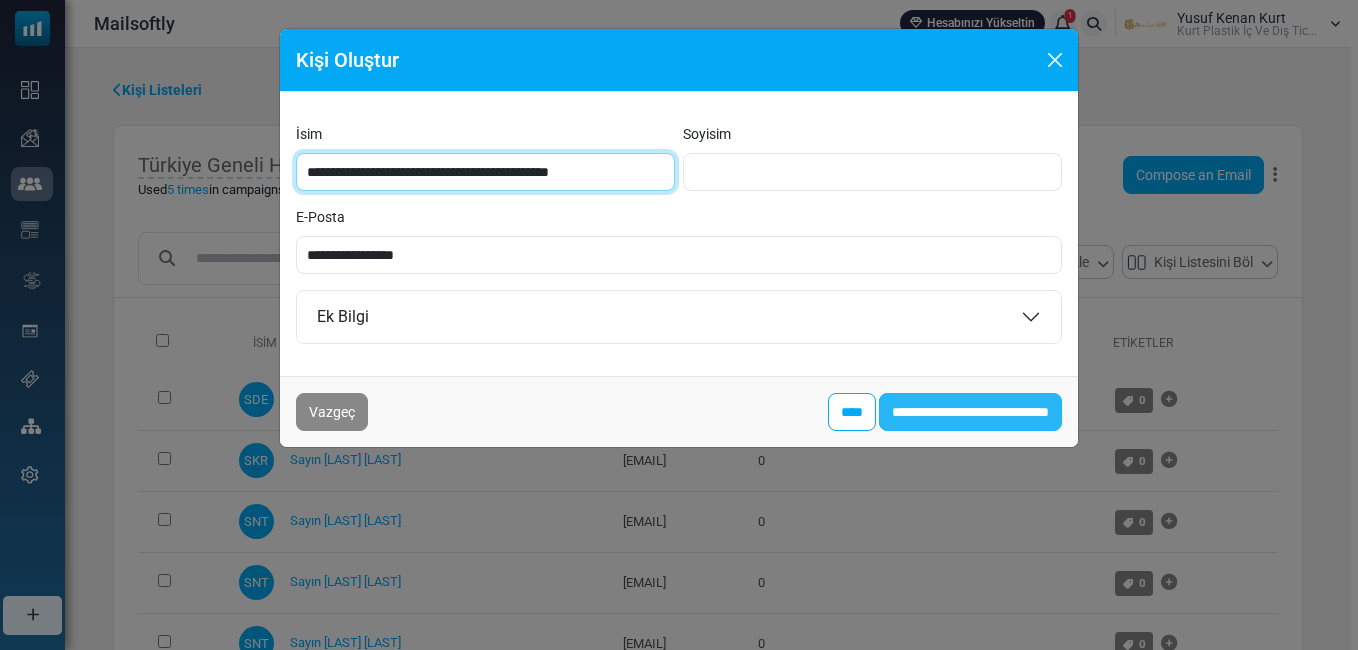 type on "**********" 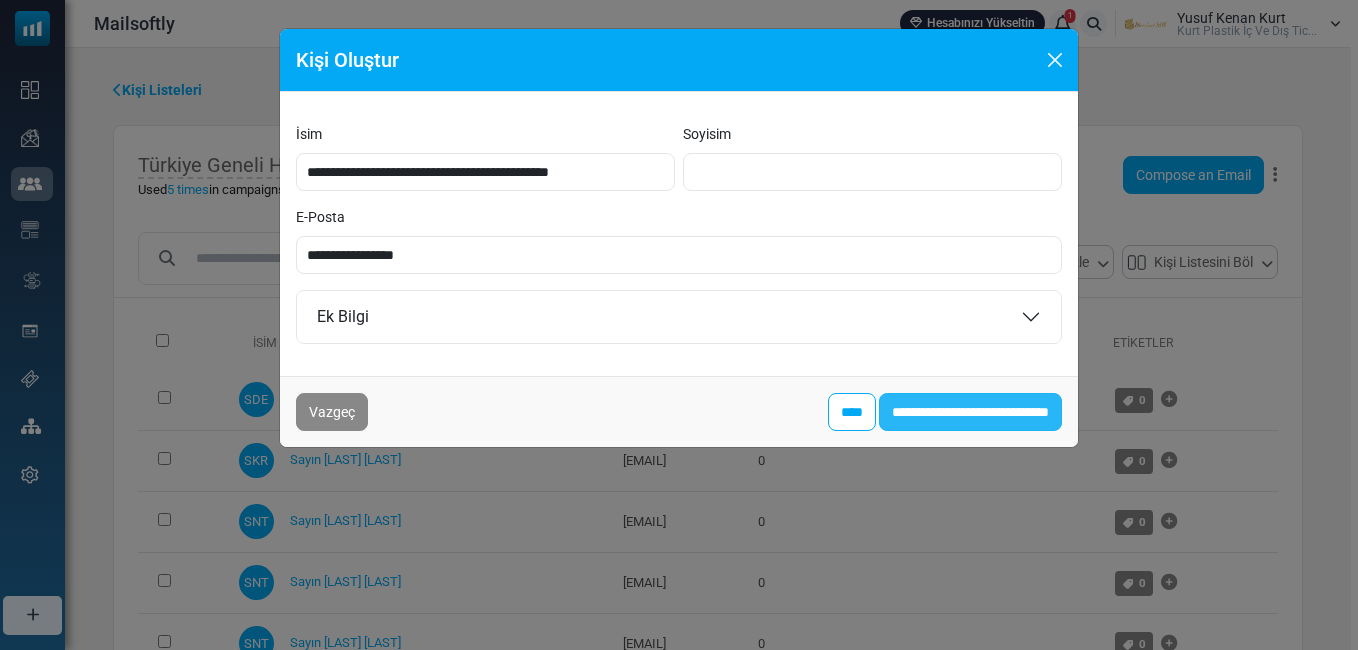 click on "**********" at bounding box center (970, 412) 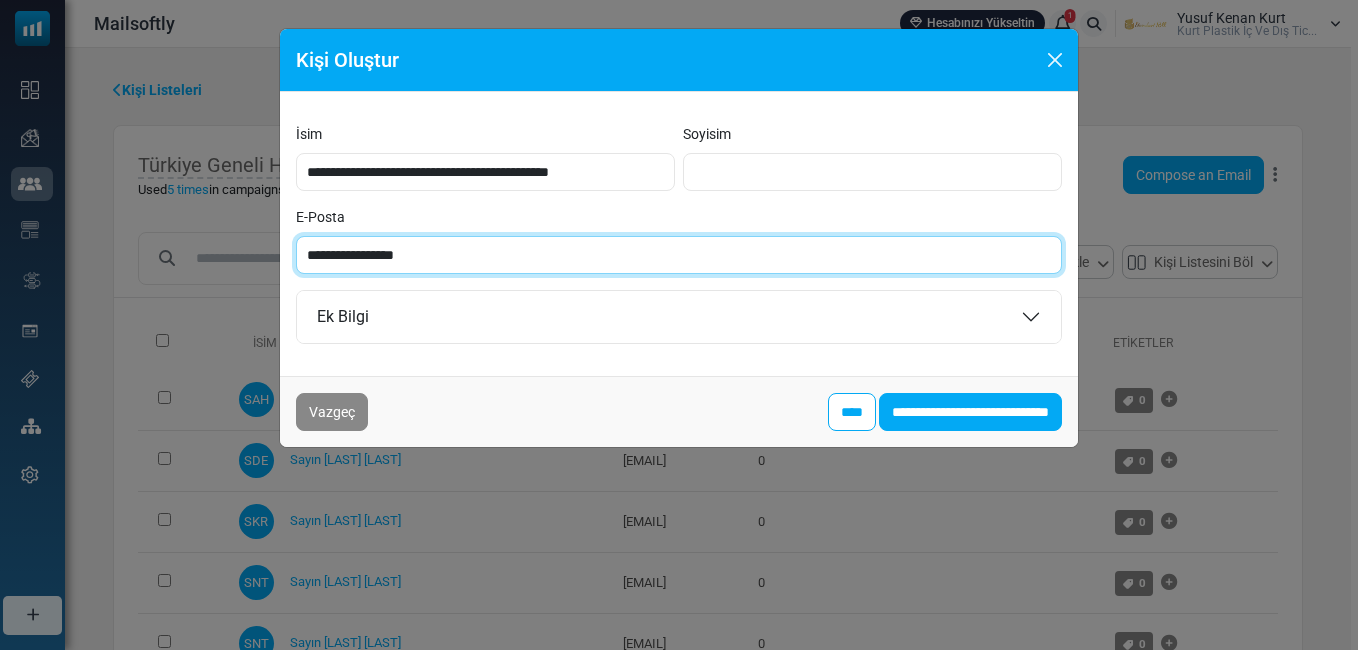 paste on "******" 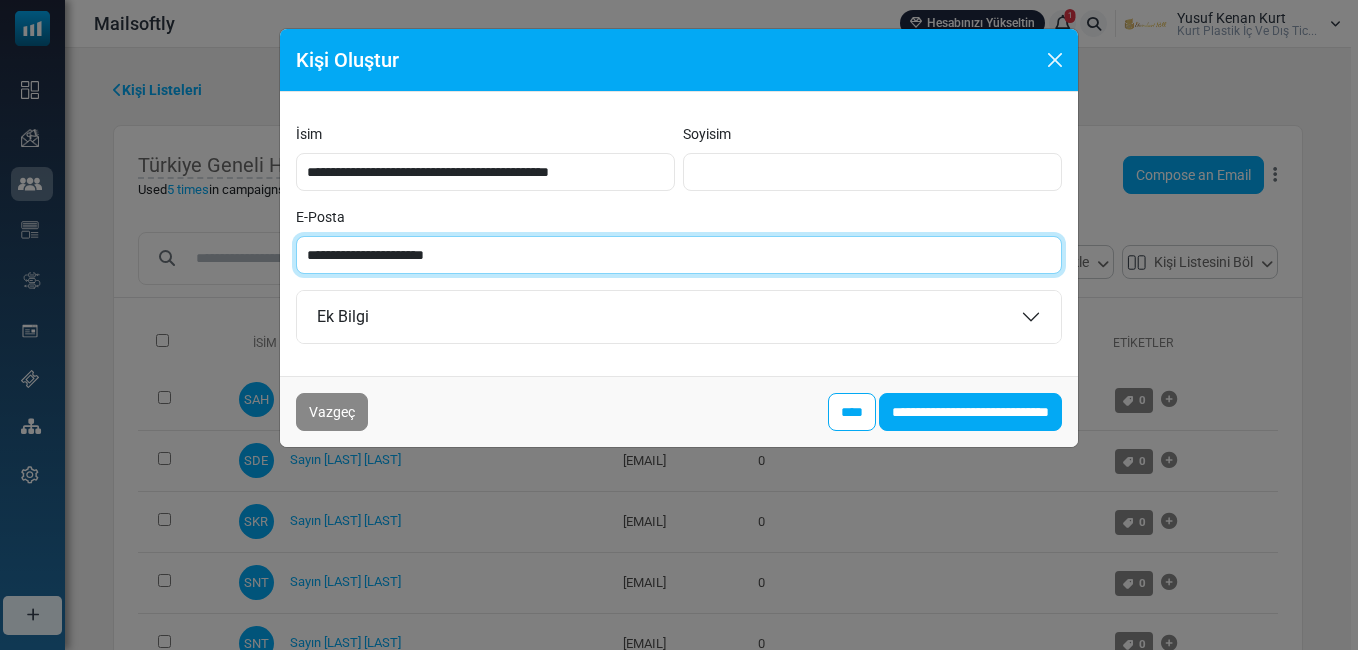 click on "**********" at bounding box center (679, 255) 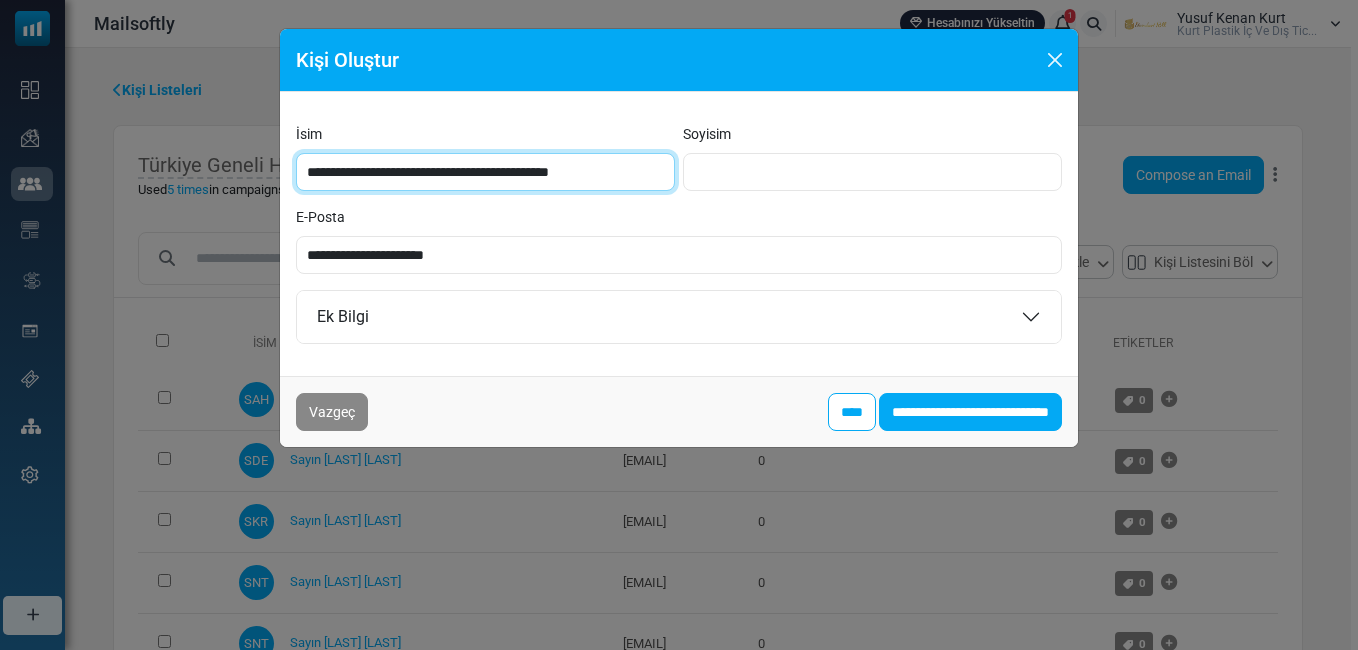 click on "**********" at bounding box center (485, 172) 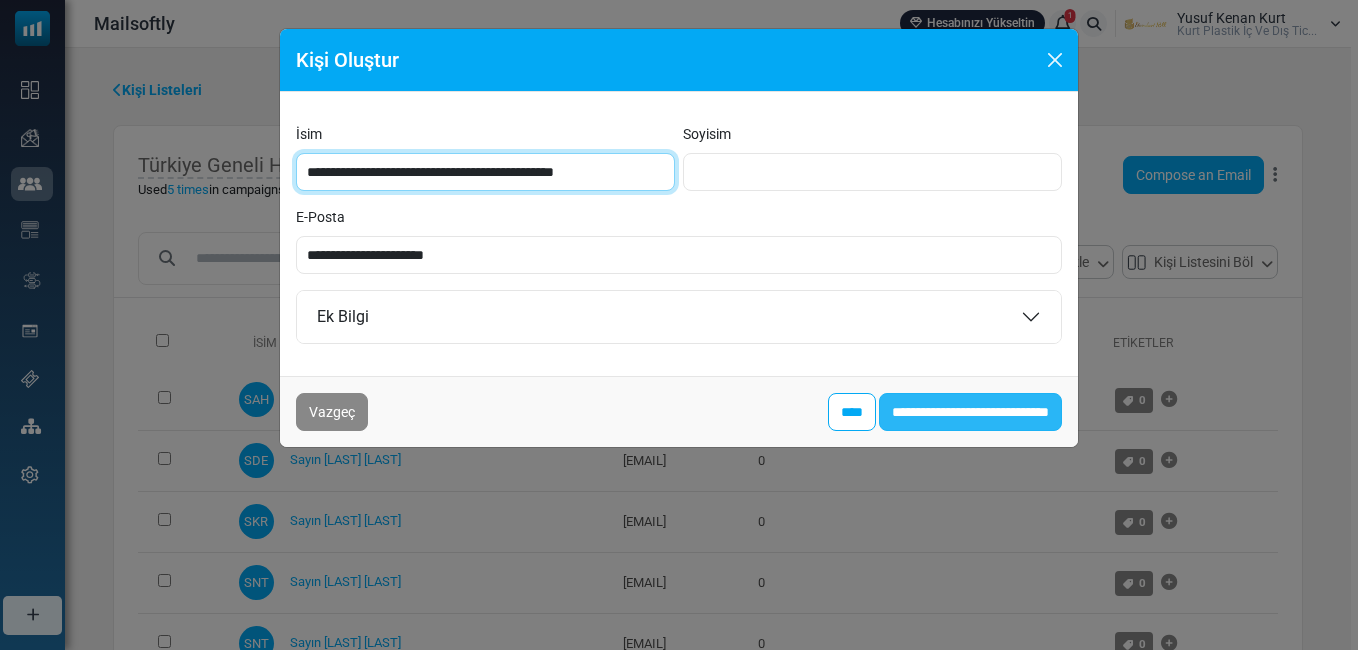 type on "**********" 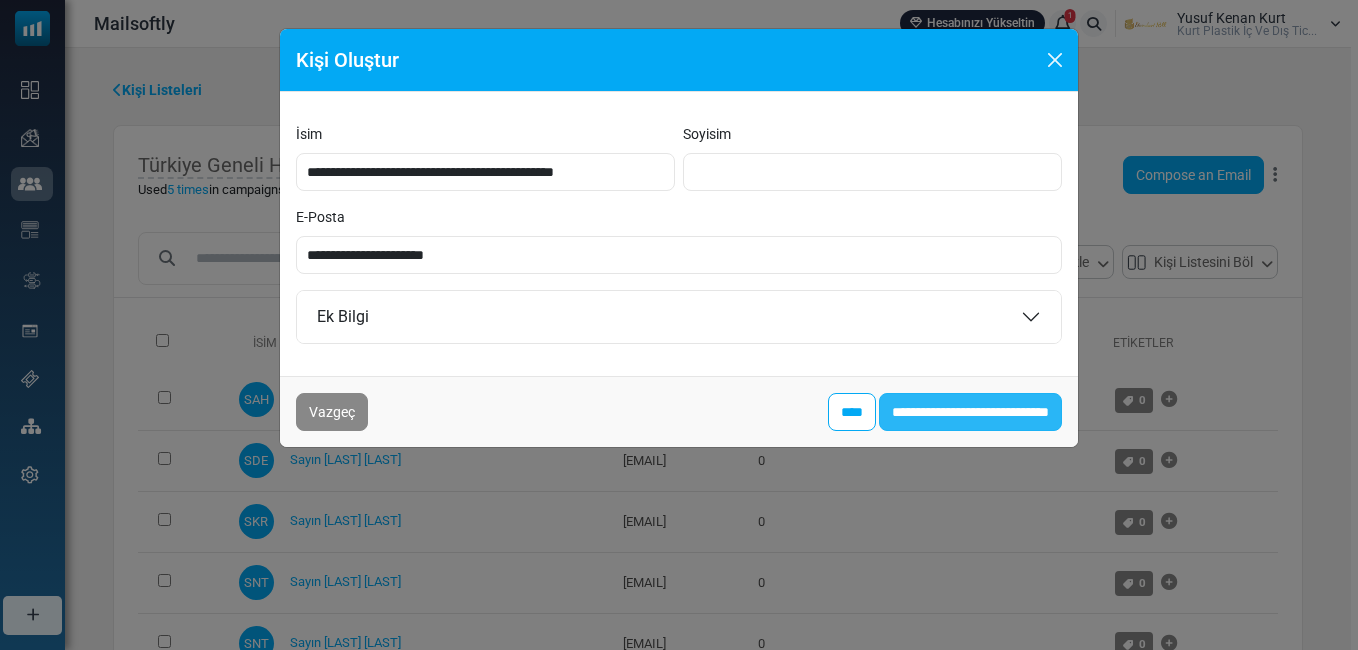 click on "**********" at bounding box center [970, 412] 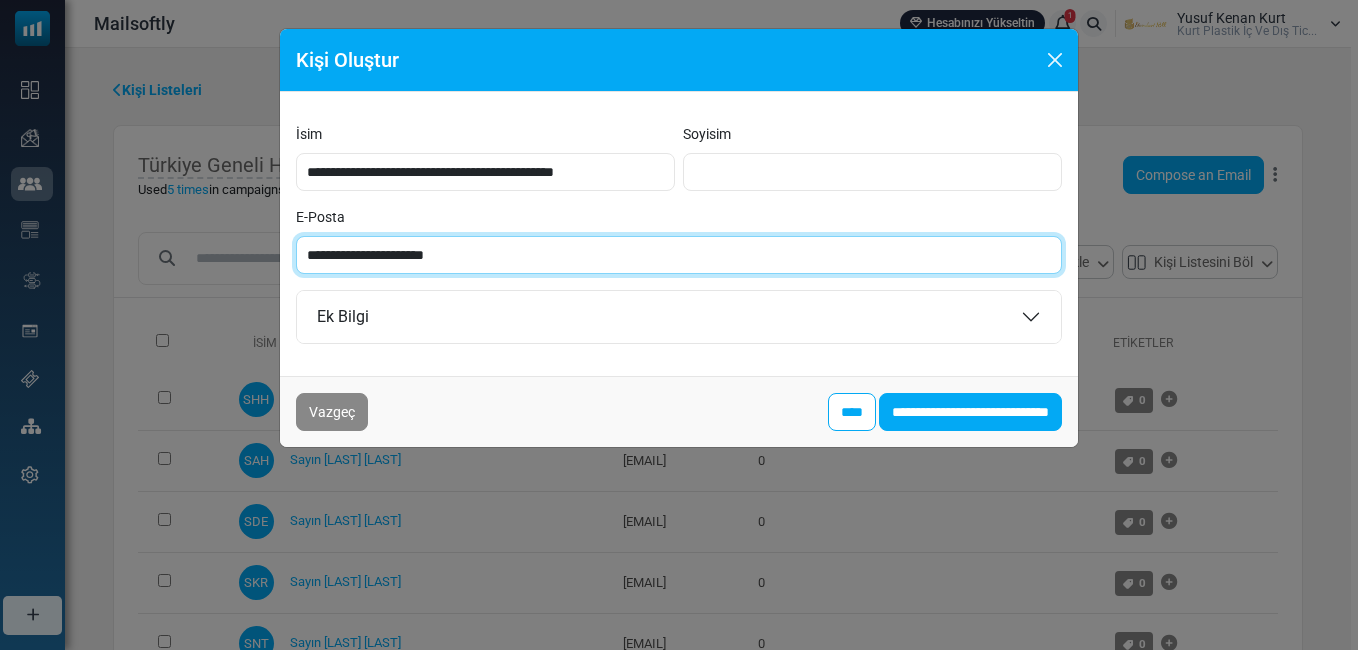 paste 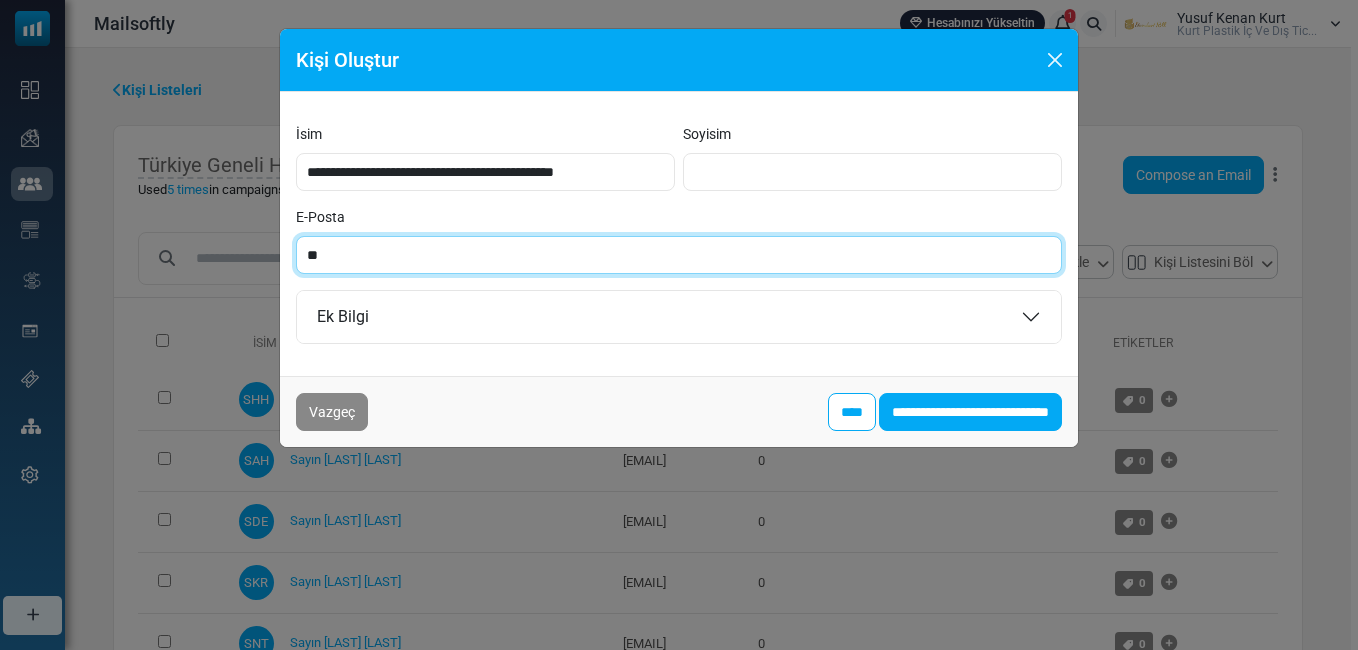 type on "*" 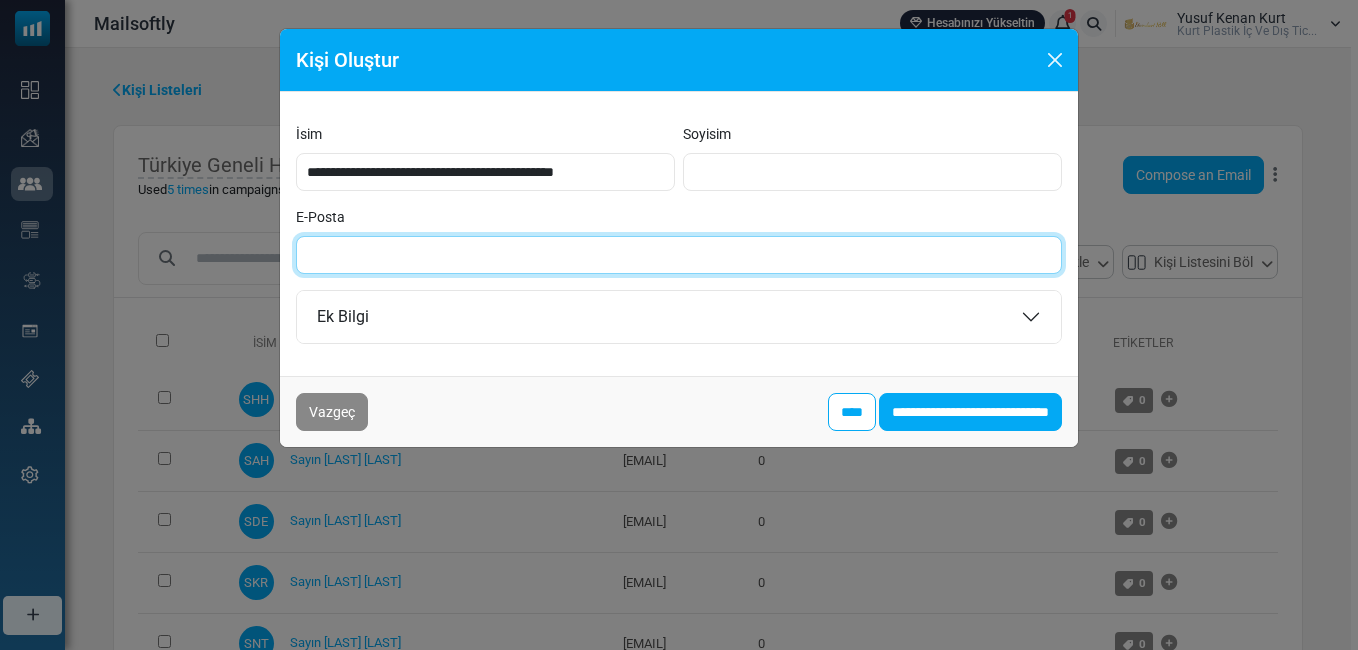 paste on "**********" 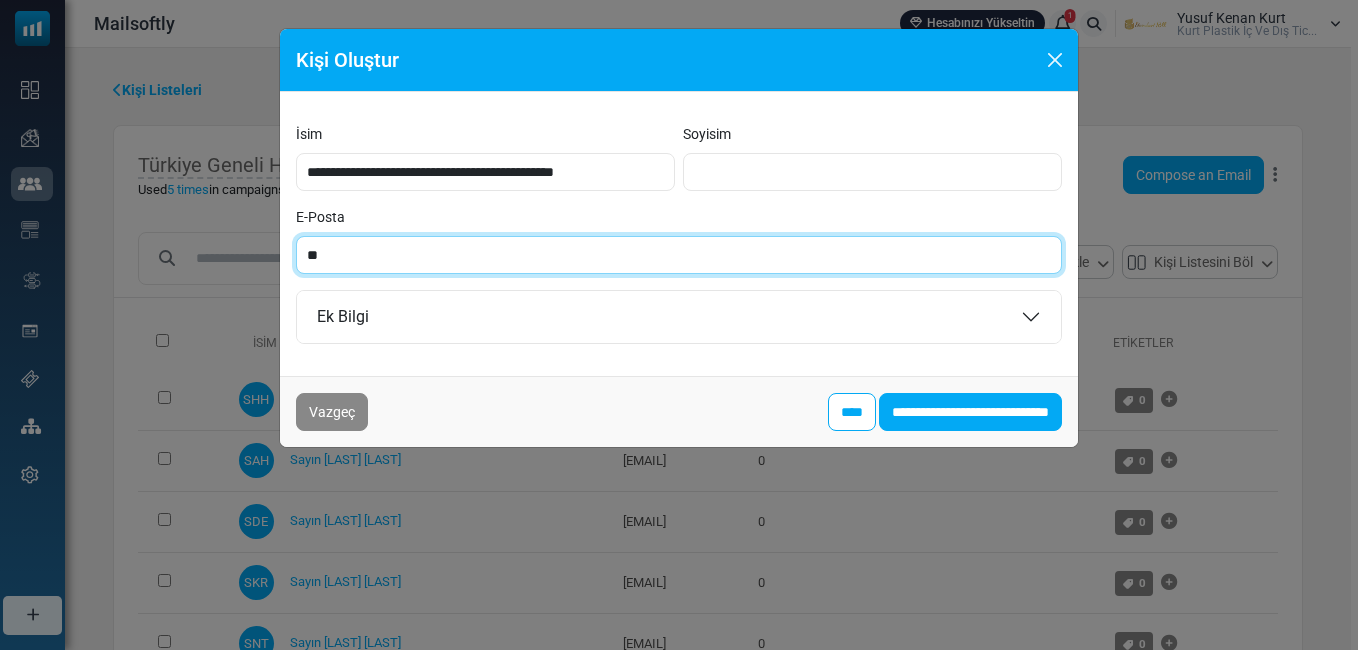 type on "*" 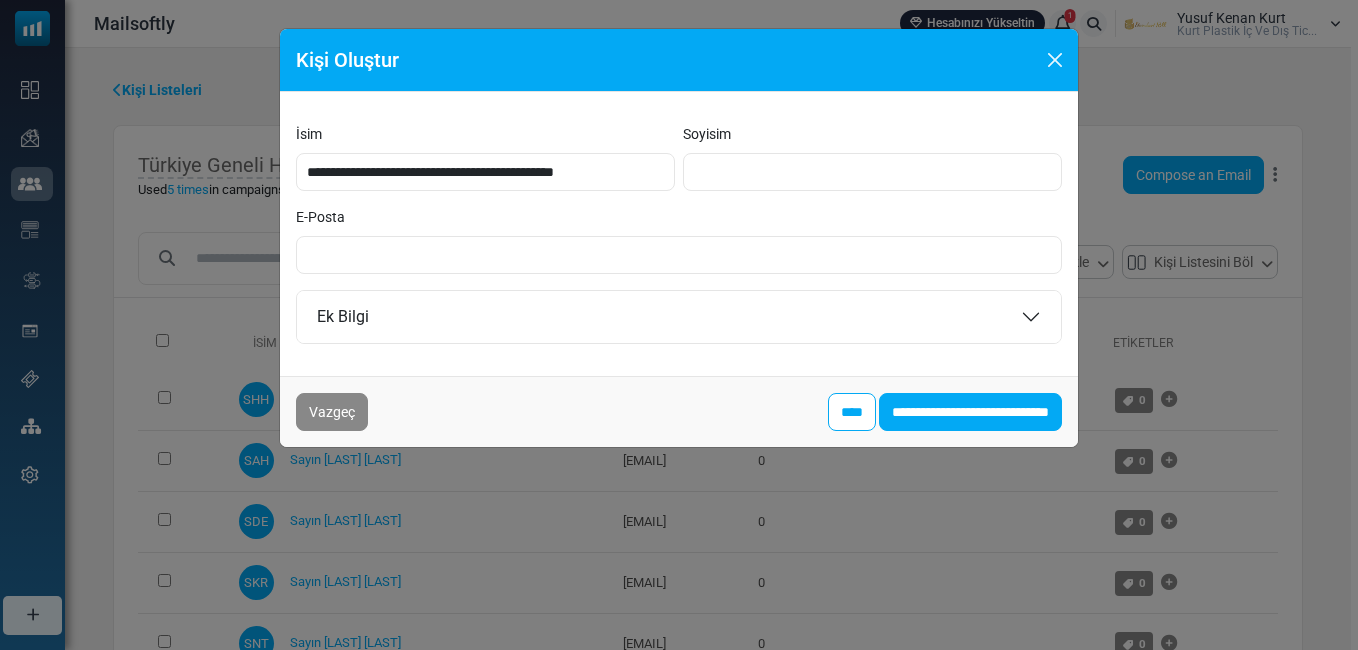 click on "E-Posta" at bounding box center (679, 240) 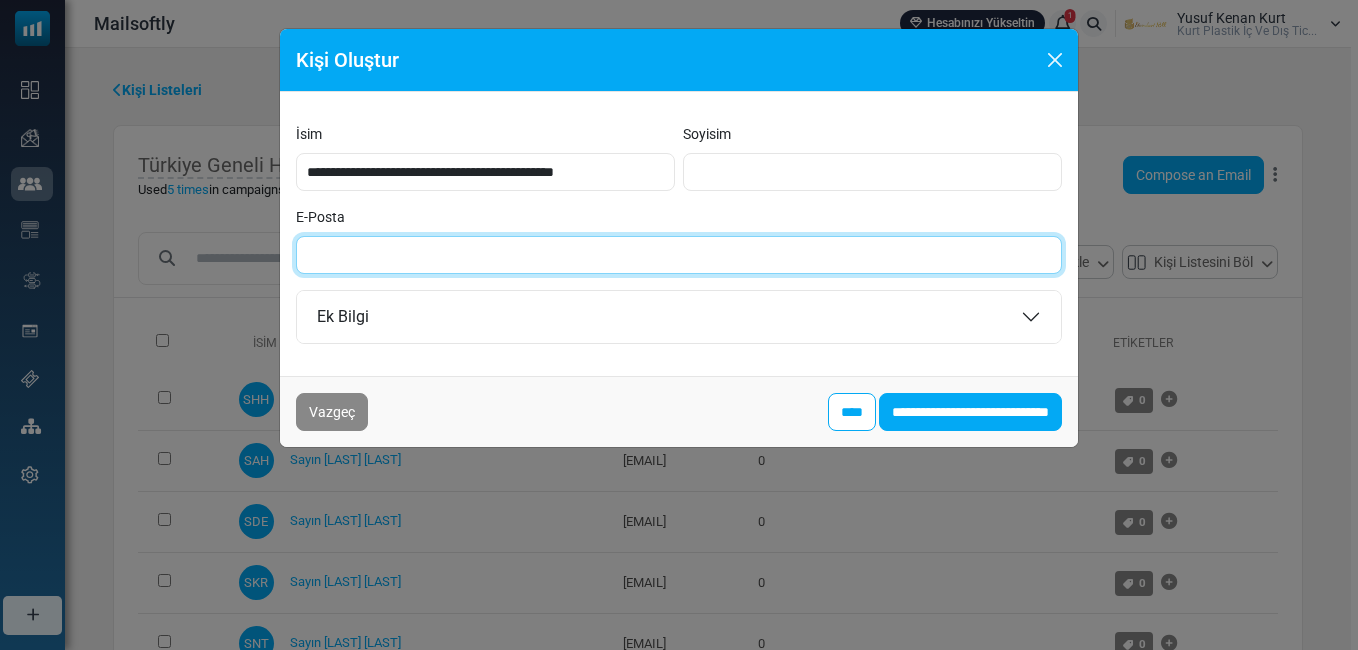 click on "E-Posta" at bounding box center (679, 255) 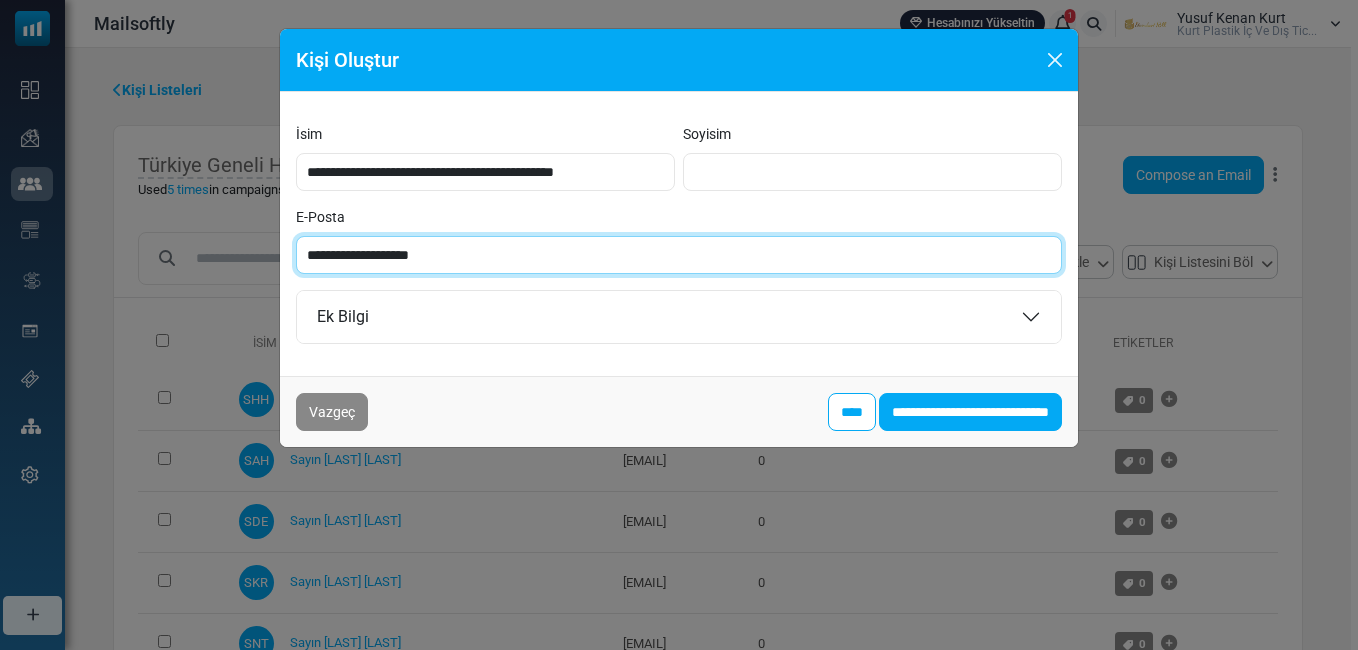 click on "**********" at bounding box center (679, 255) 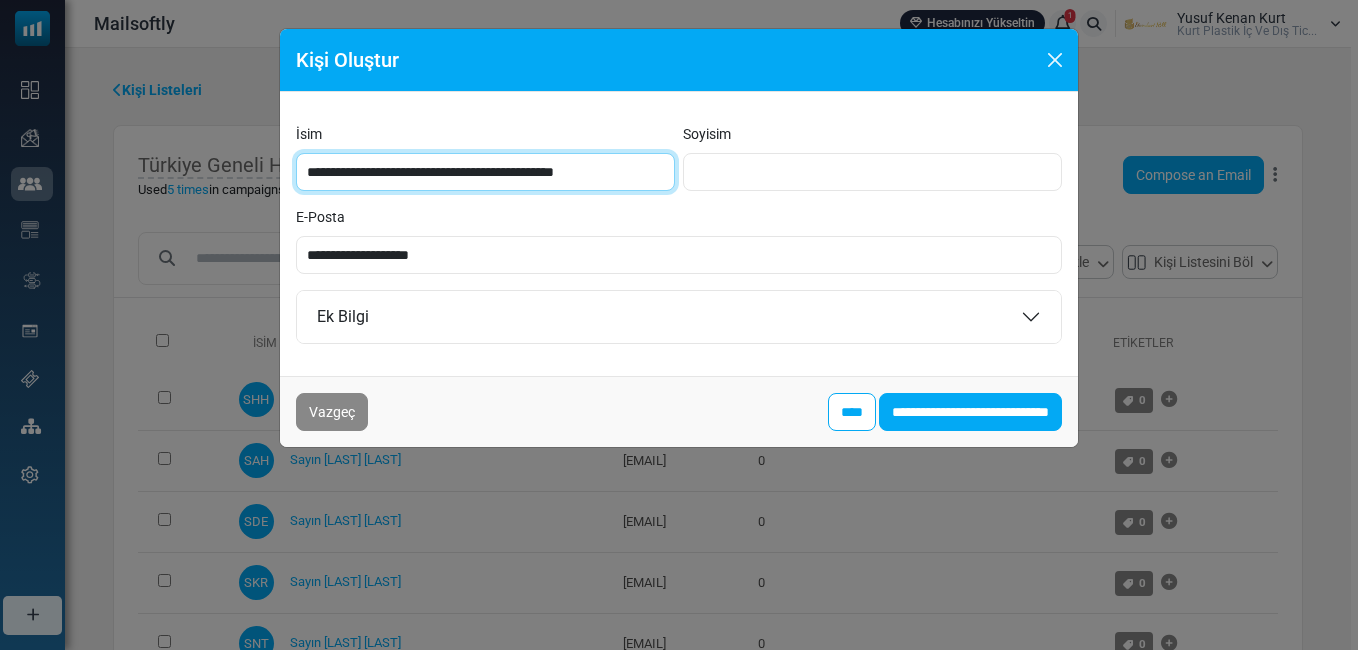 click on "**********" at bounding box center [485, 172] 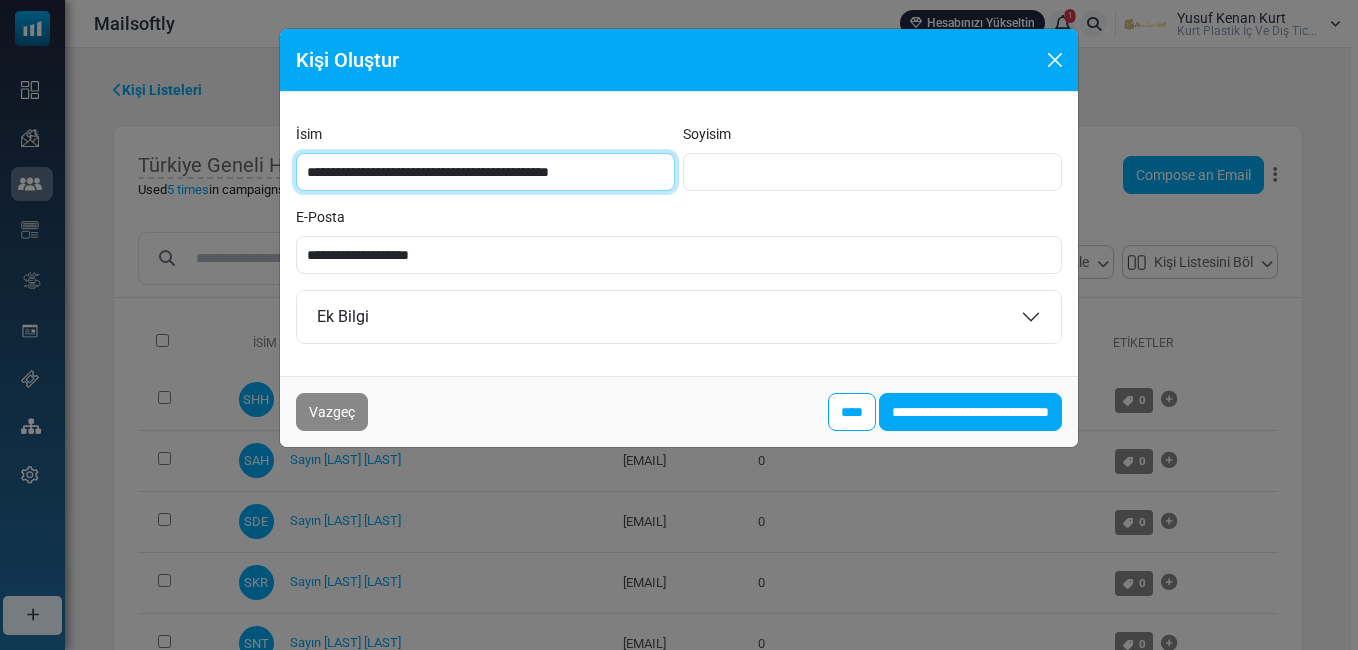click on "**********" at bounding box center [485, 172] 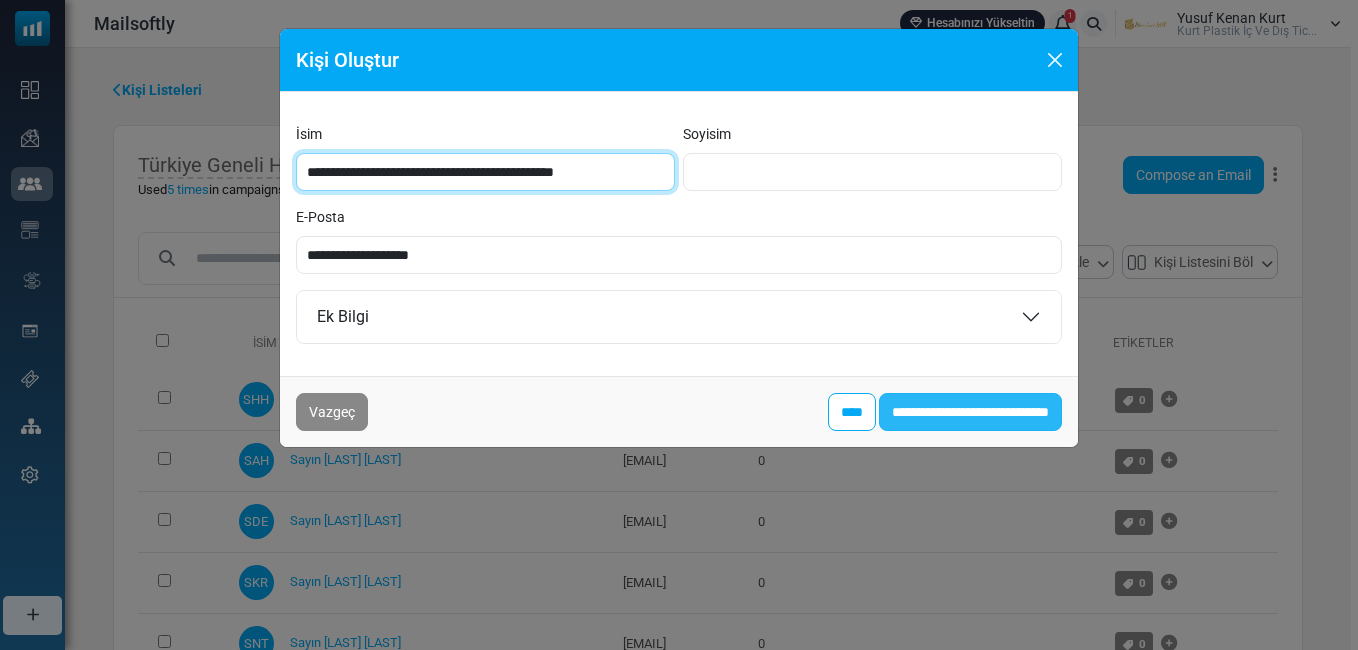 type on "**********" 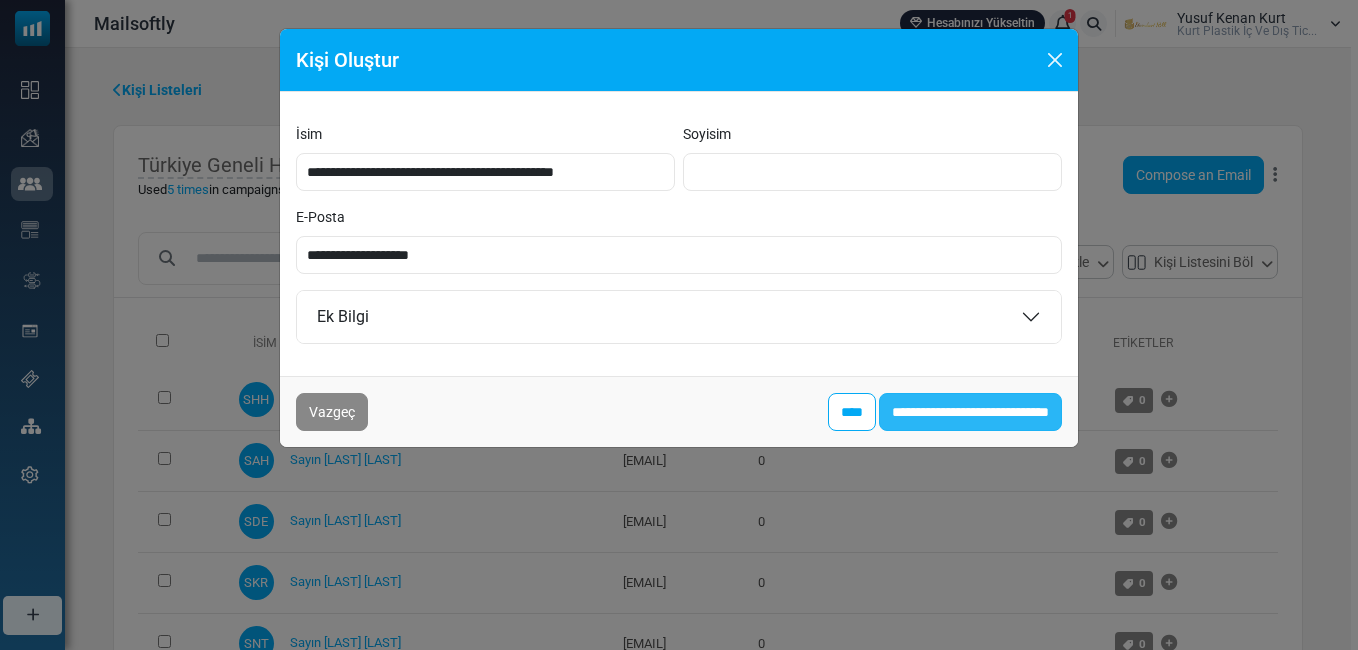 click on "**********" at bounding box center (970, 412) 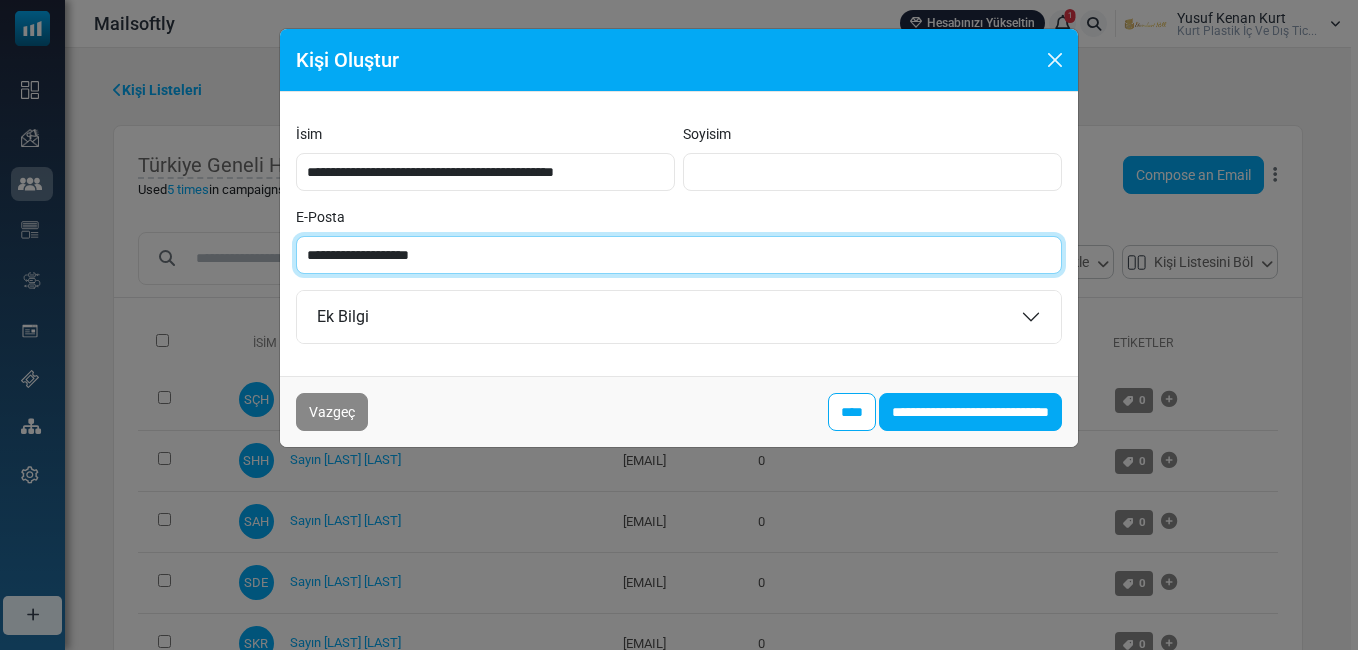 paste on "***" 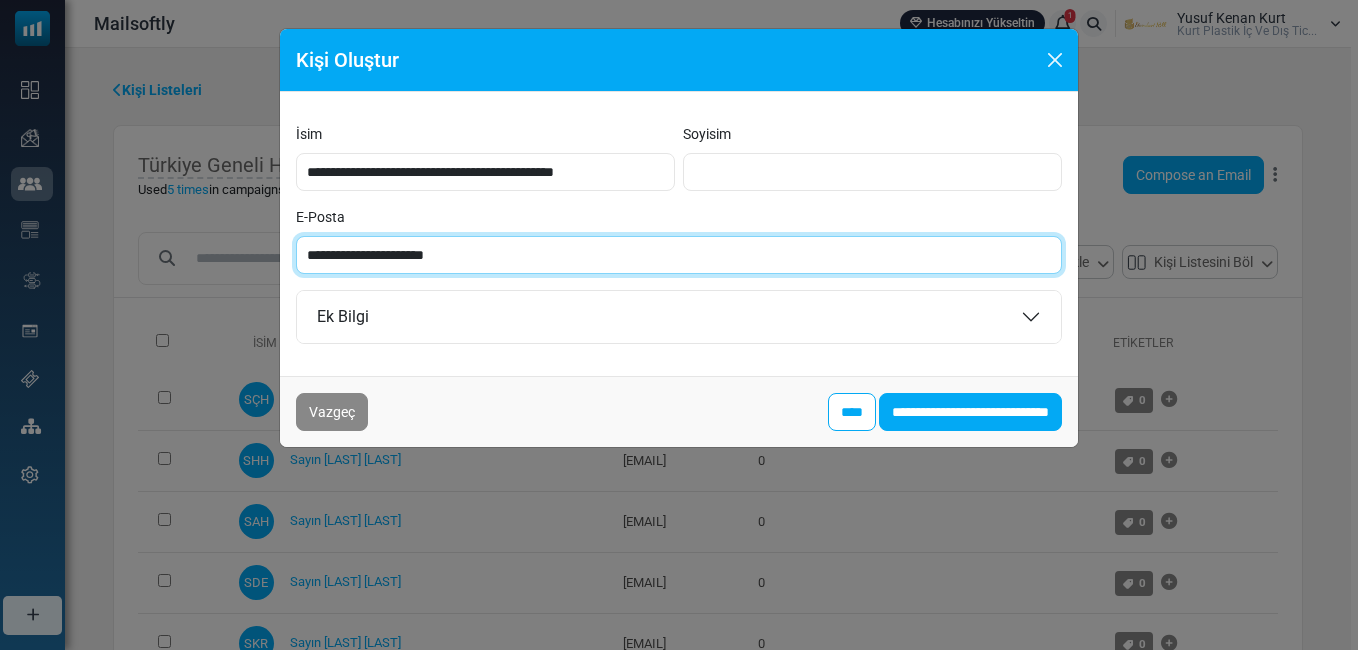 click on "**********" at bounding box center [679, 255] 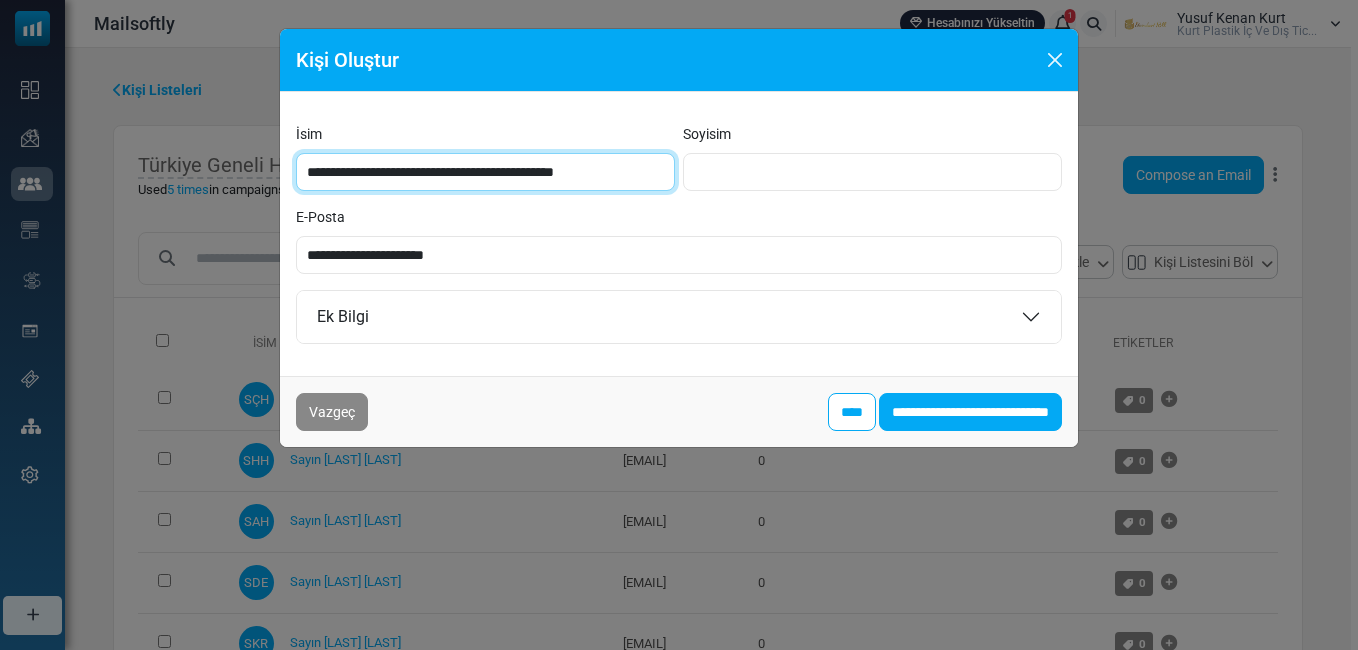 click on "**********" at bounding box center [485, 172] 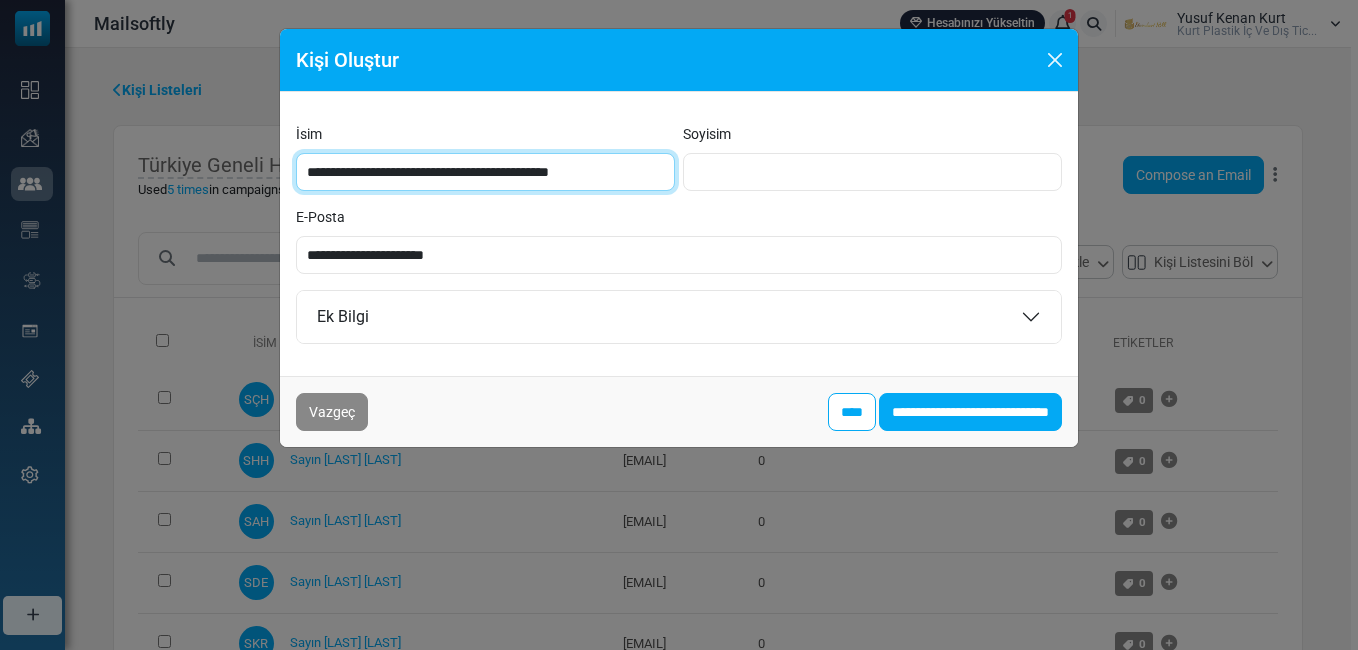 click on "**********" at bounding box center [485, 172] 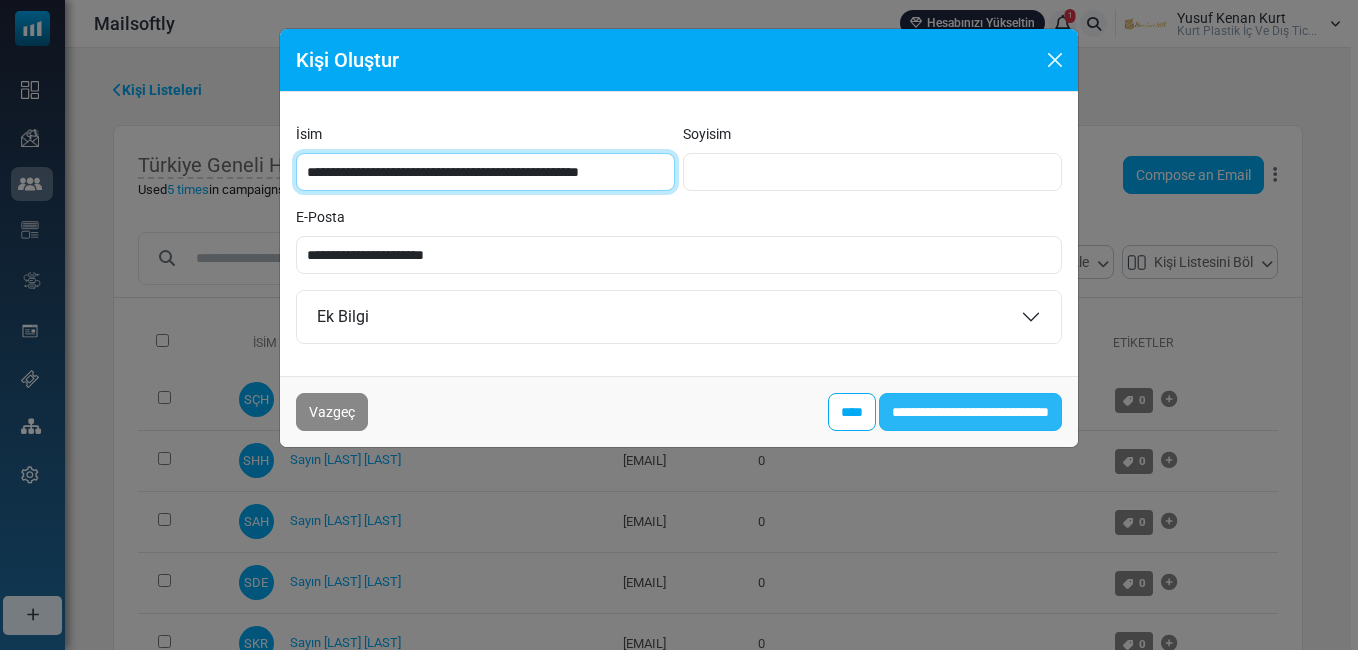 type on "**********" 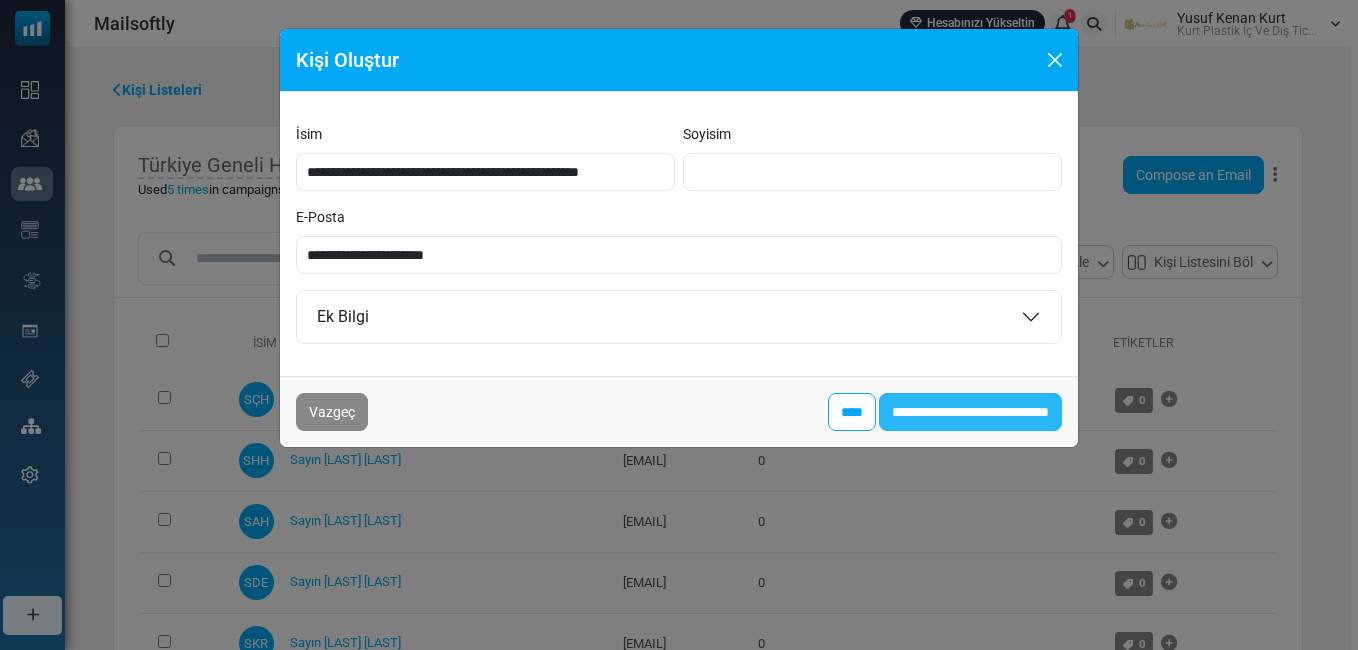click on "**********" at bounding box center (970, 412) 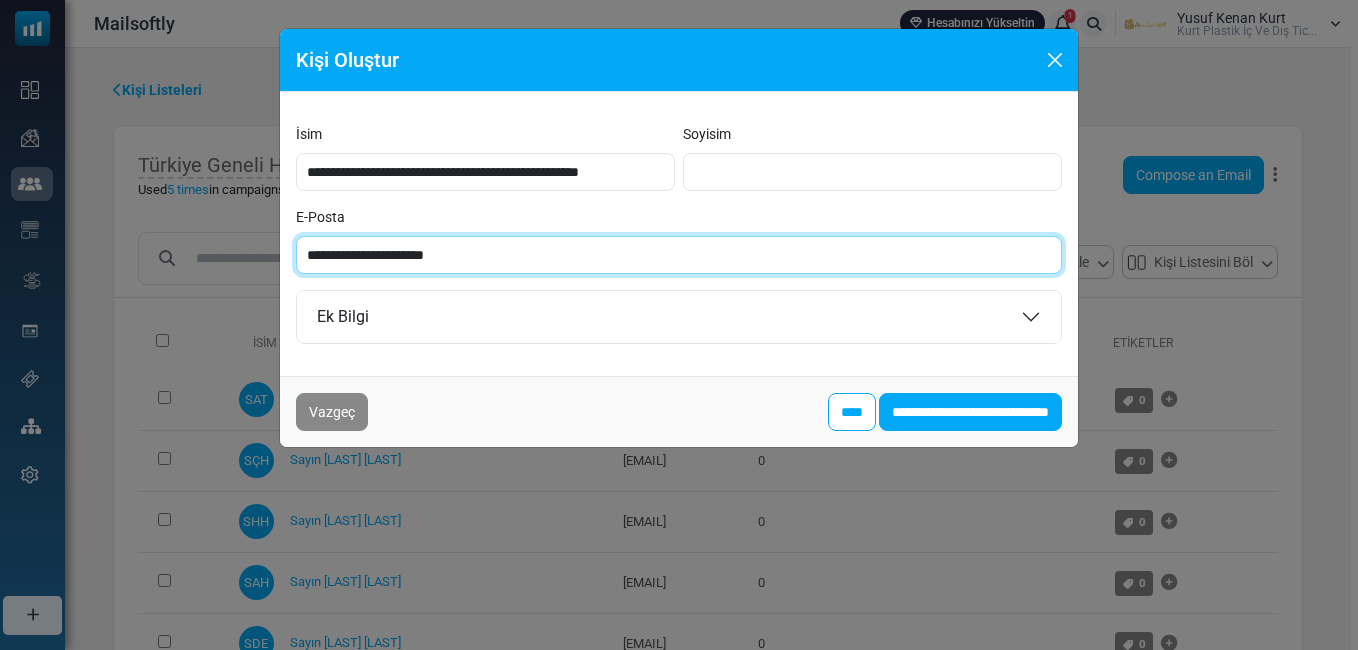 paste on "***" 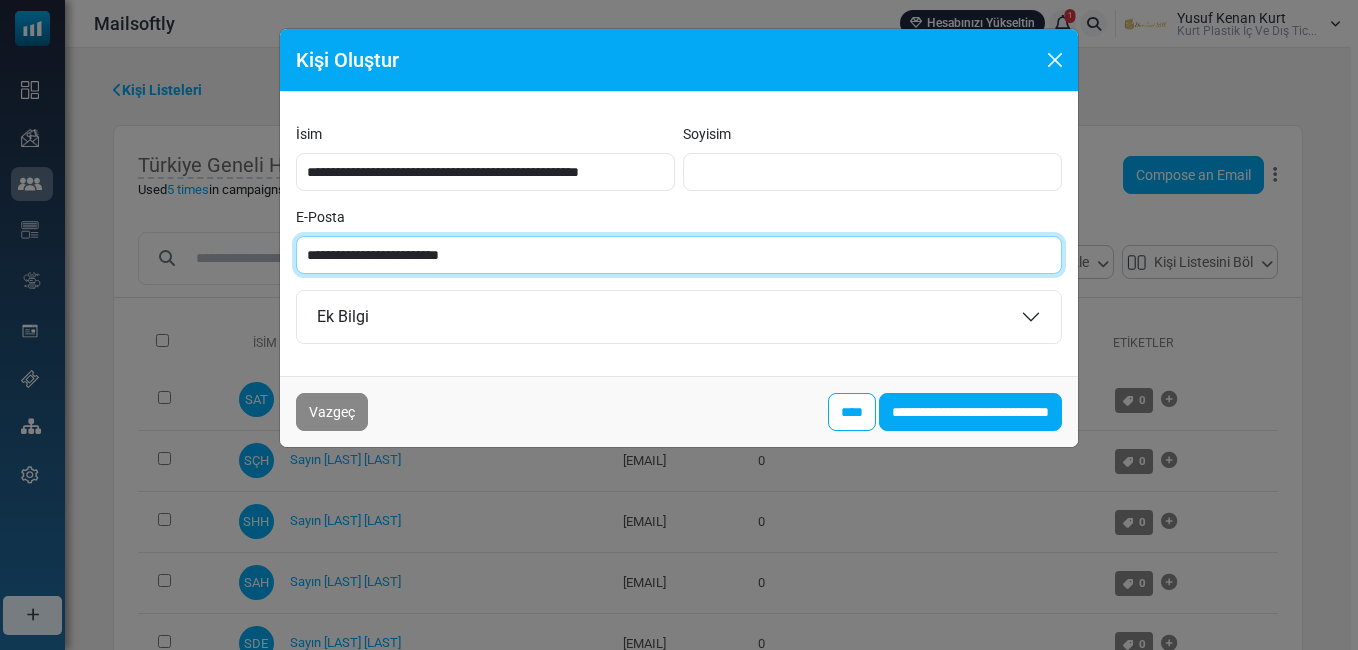 click on "**********" at bounding box center (679, 255) 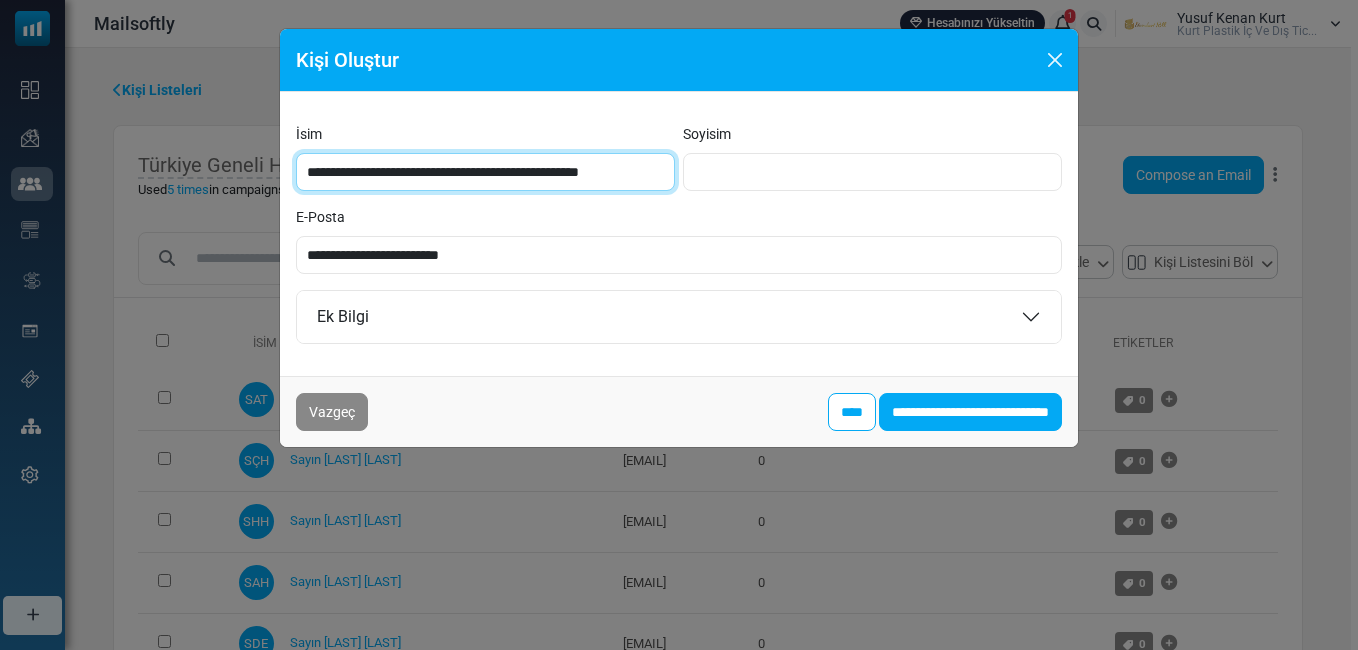 click on "**********" at bounding box center (485, 172) 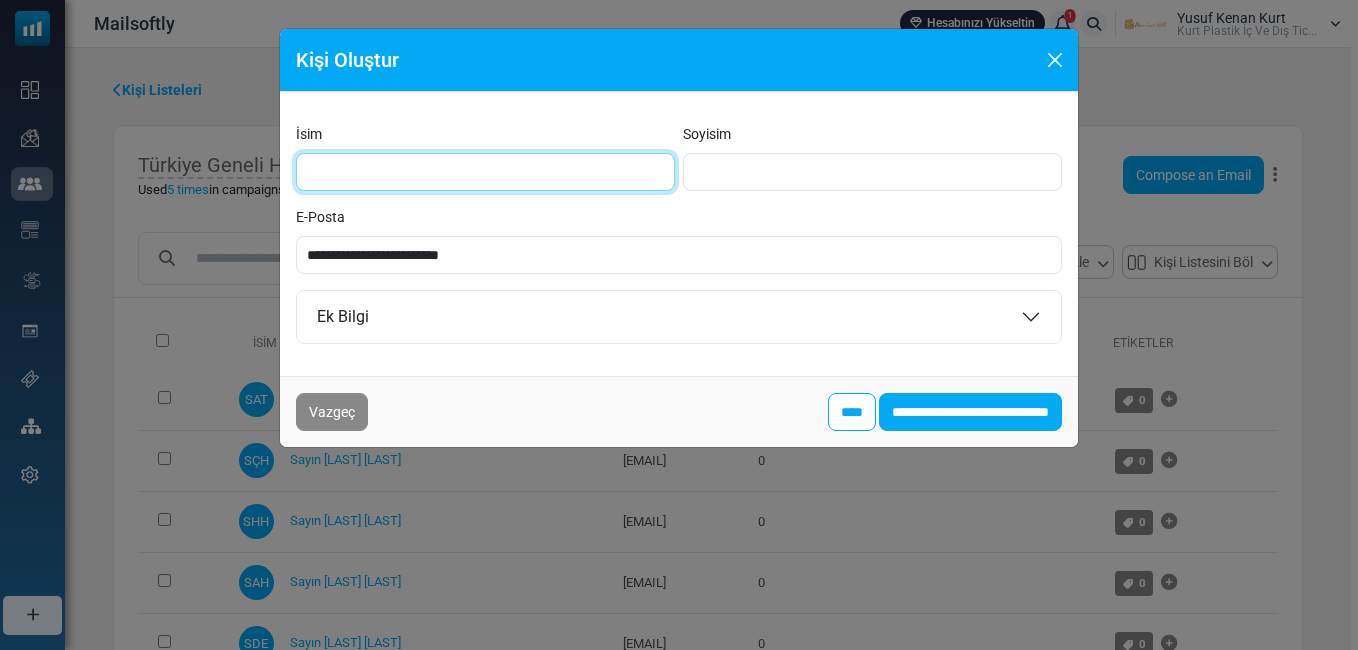 type on "**********" 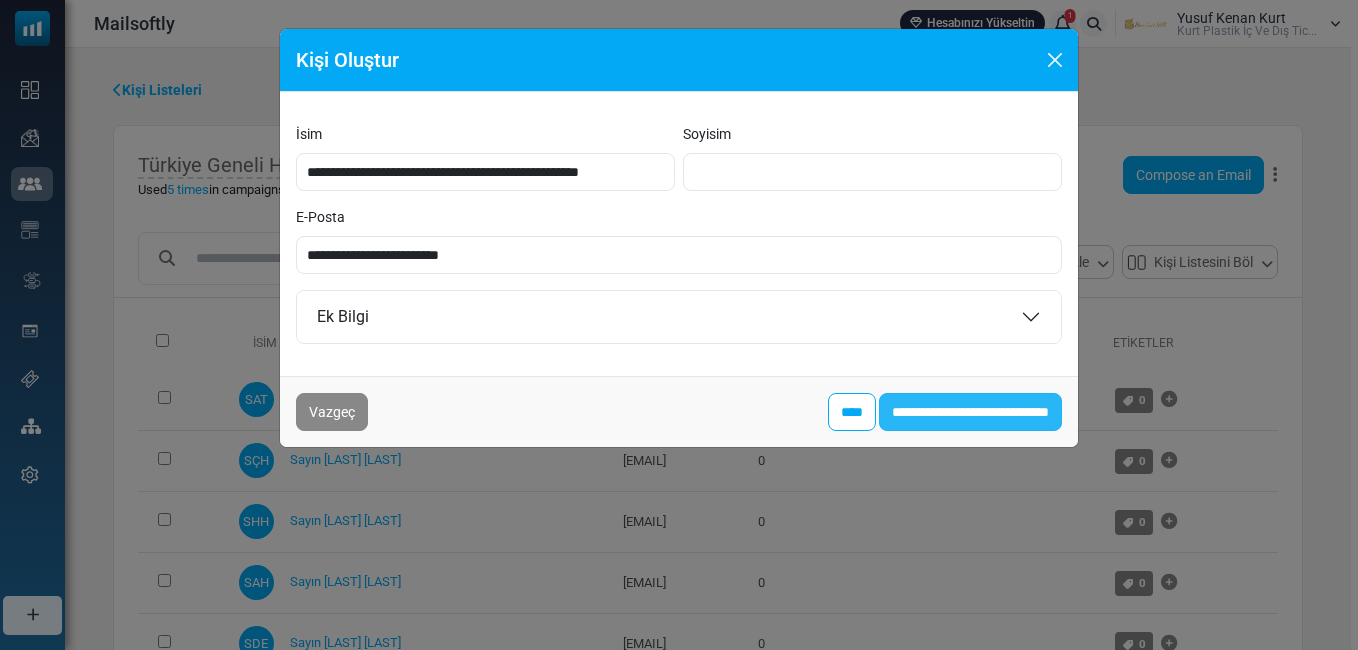 click on "**********" at bounding box center [970, 412] 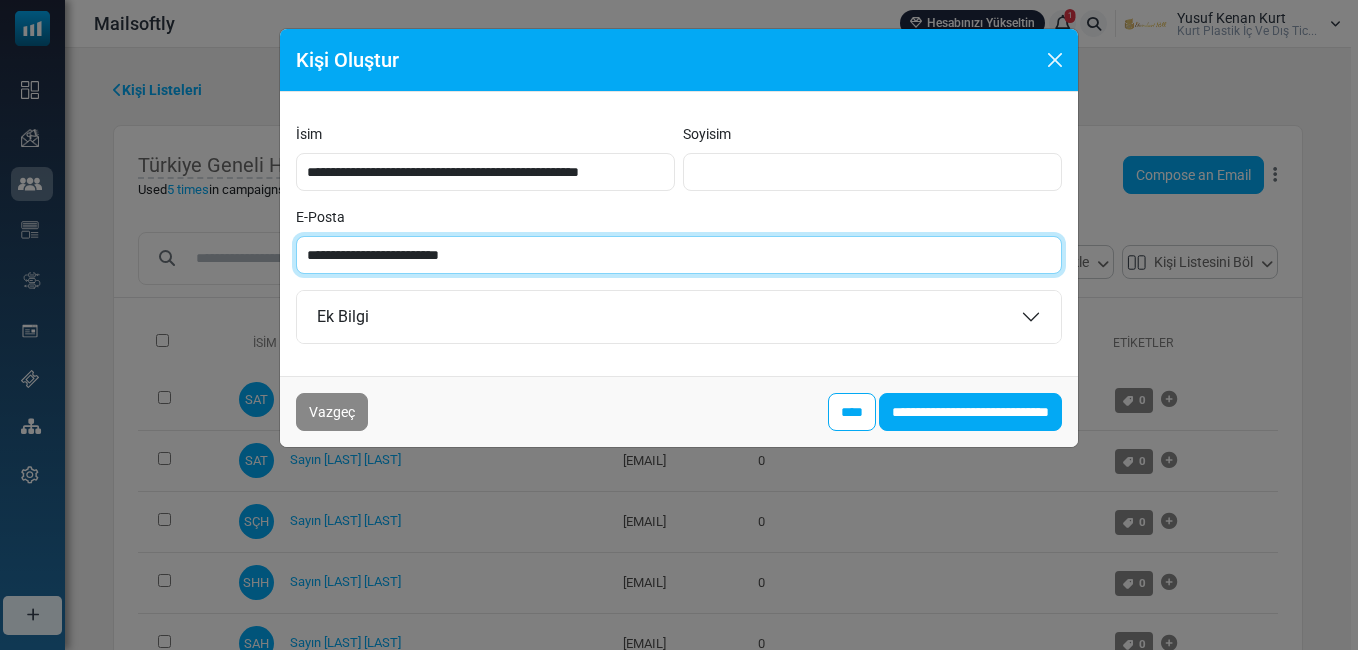 paste 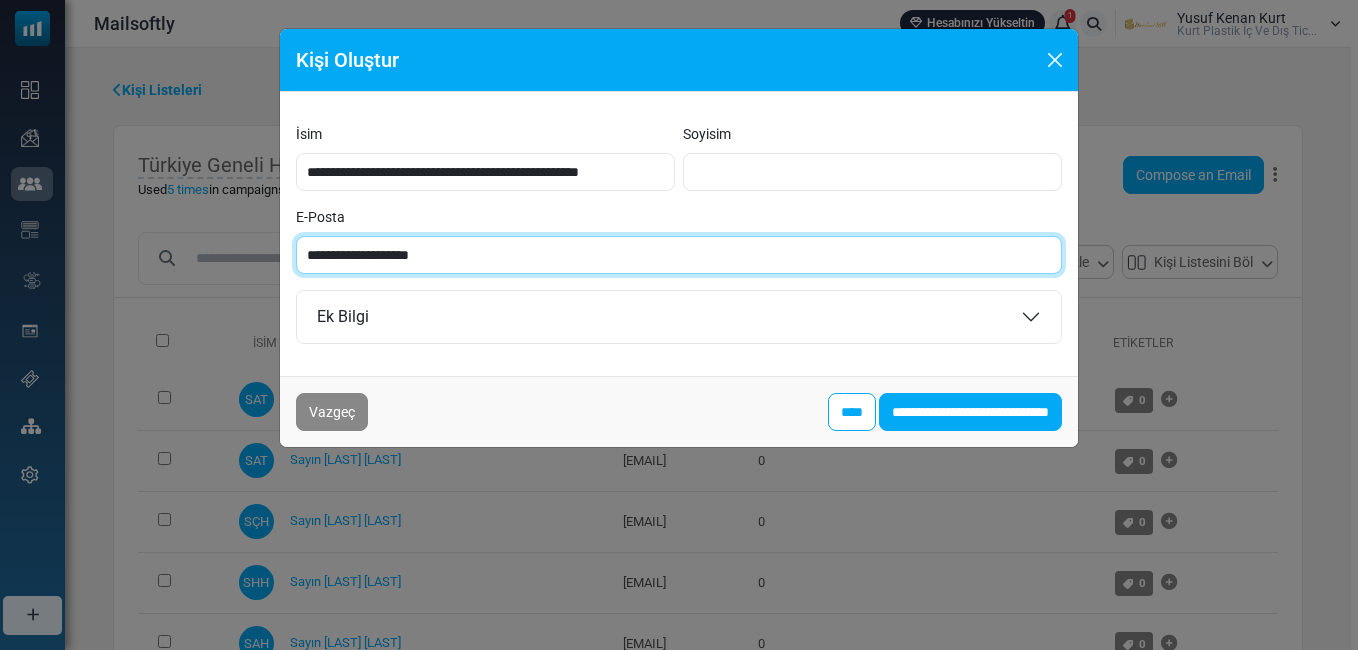 click on "**********" at bounding box center [679, 255] 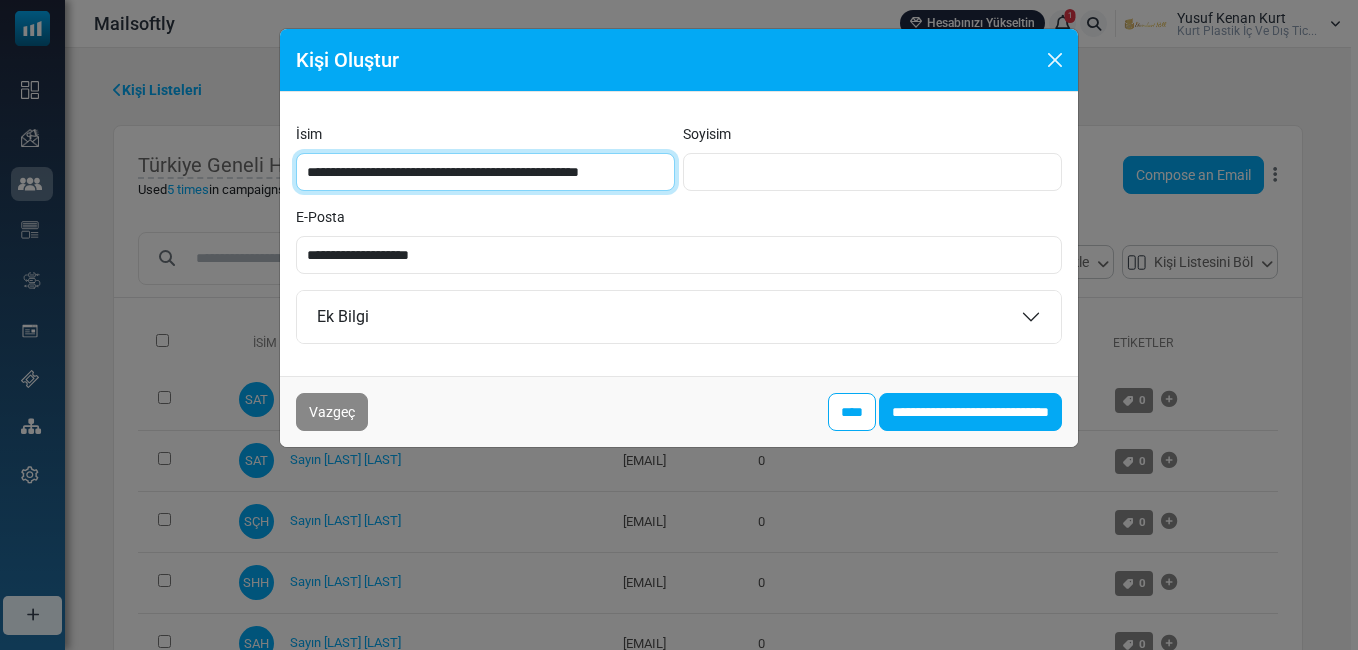 click on "**********" at bounding box center [485, 172] 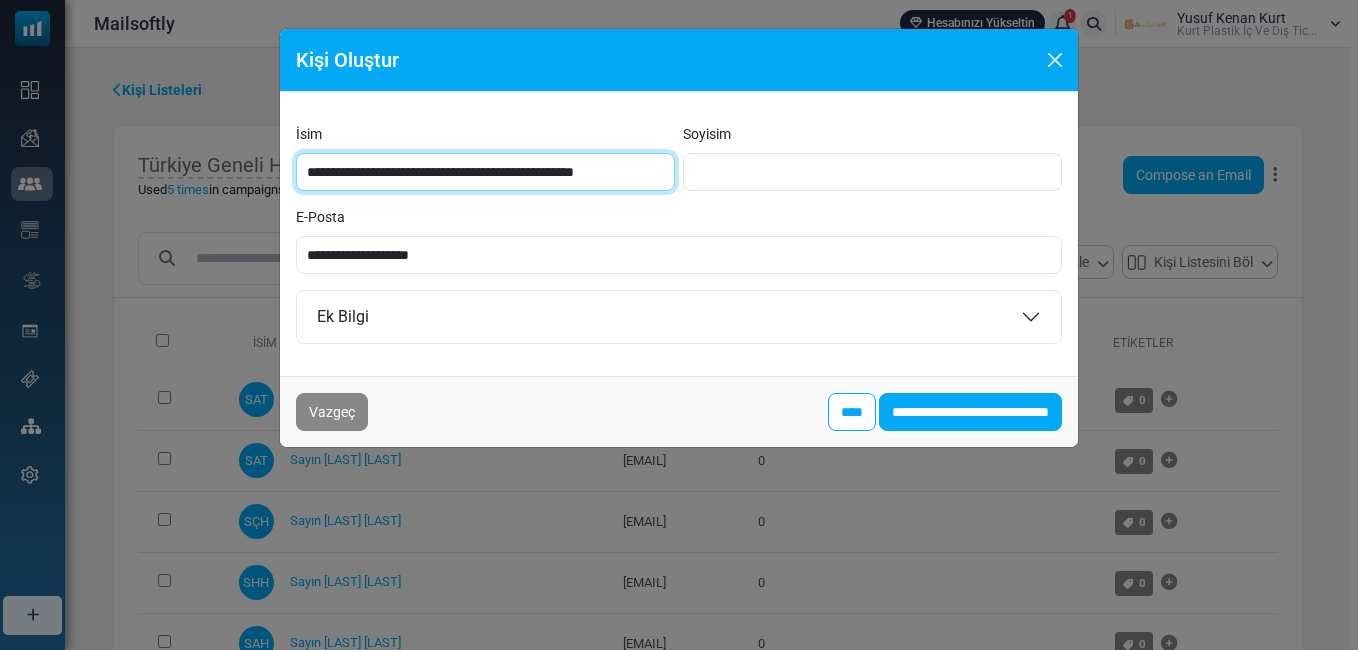 click on "**********" at bounding box center [485, 172] 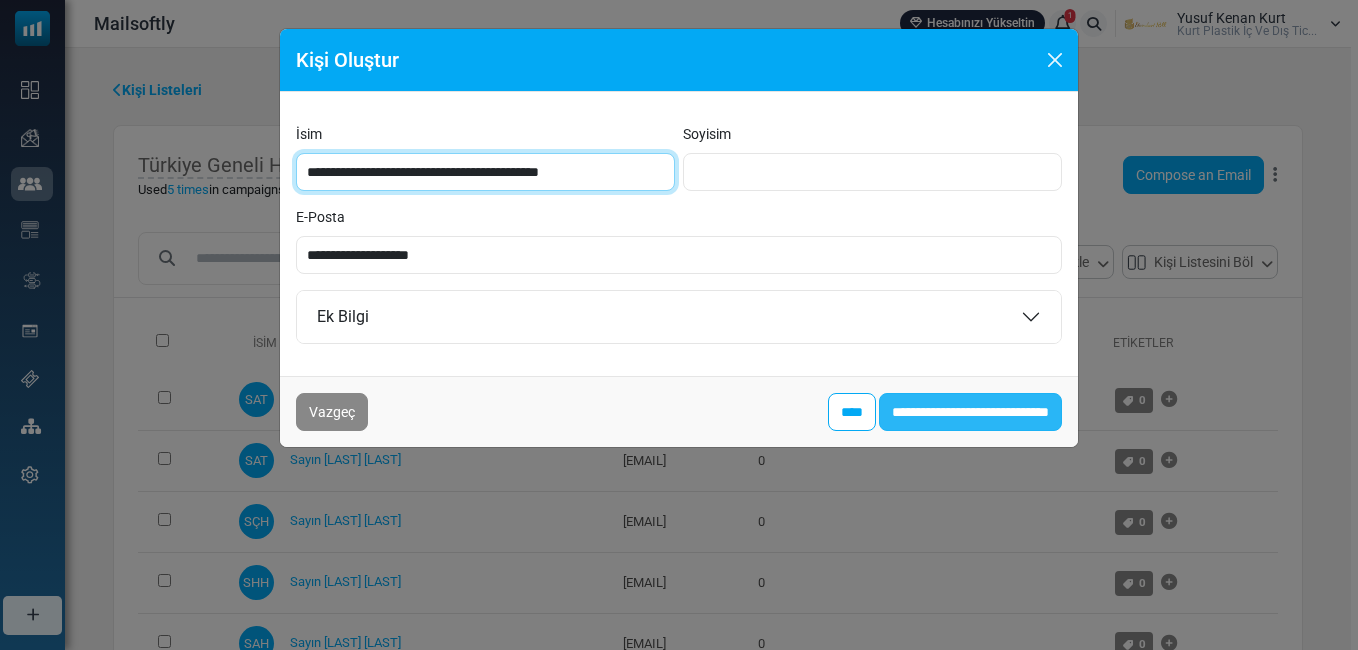 type on "**********" 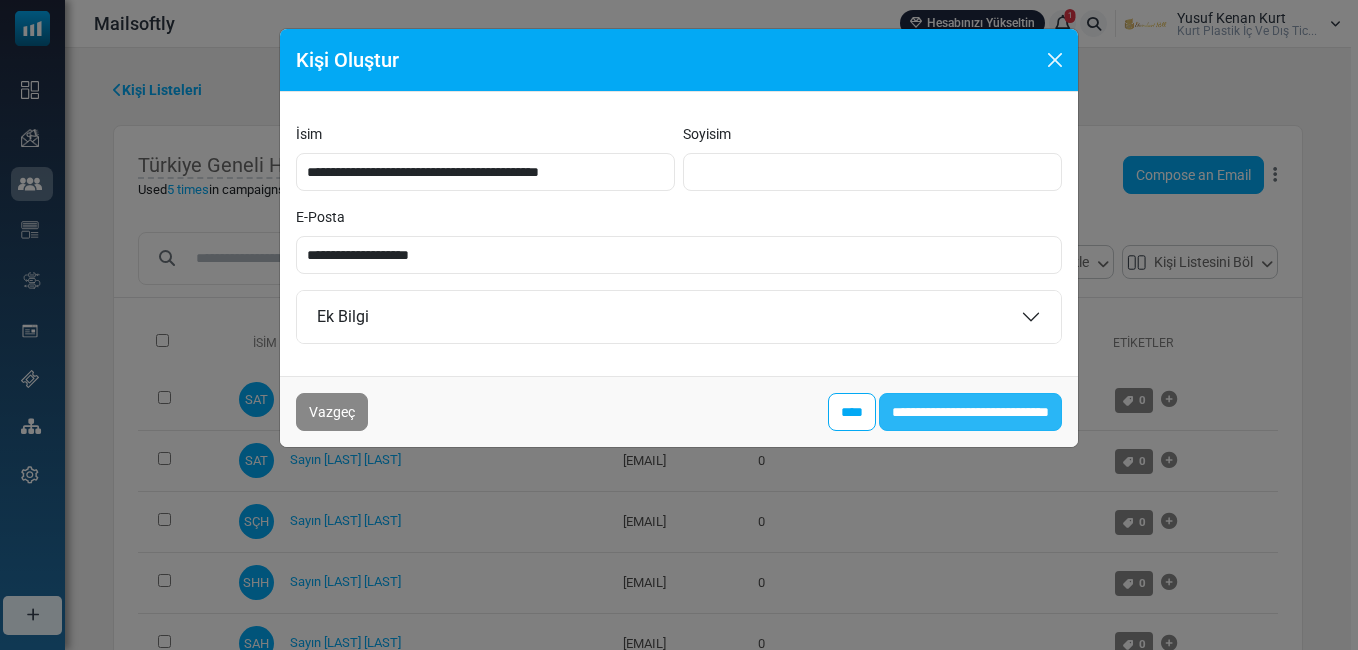 click on "**********" at bounding box center (970, 412) 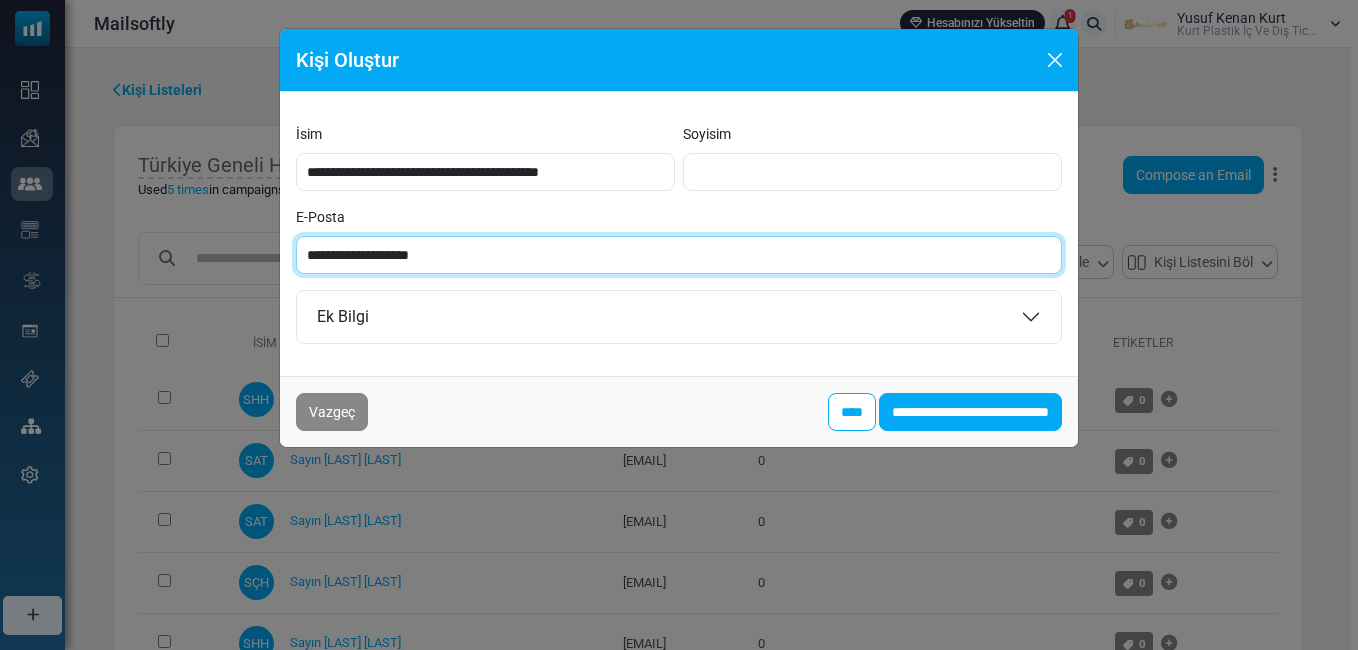 paste 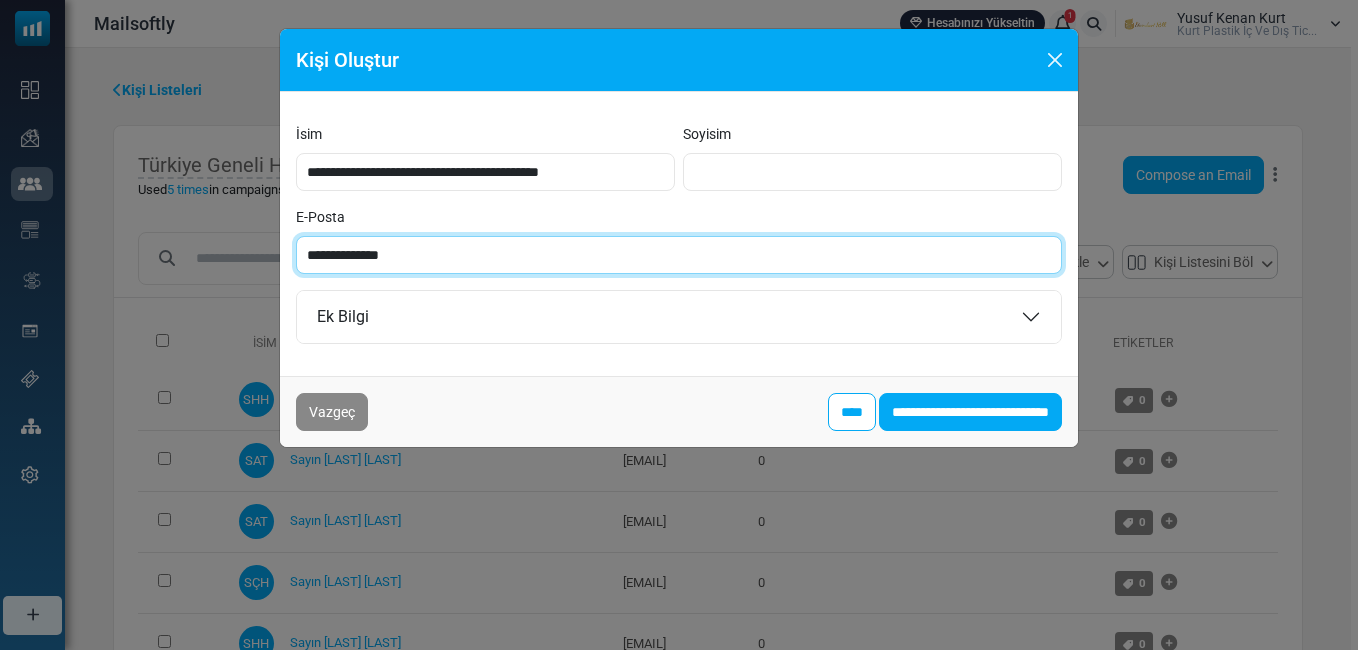 click on "**********" at bounding box center (679, 255) 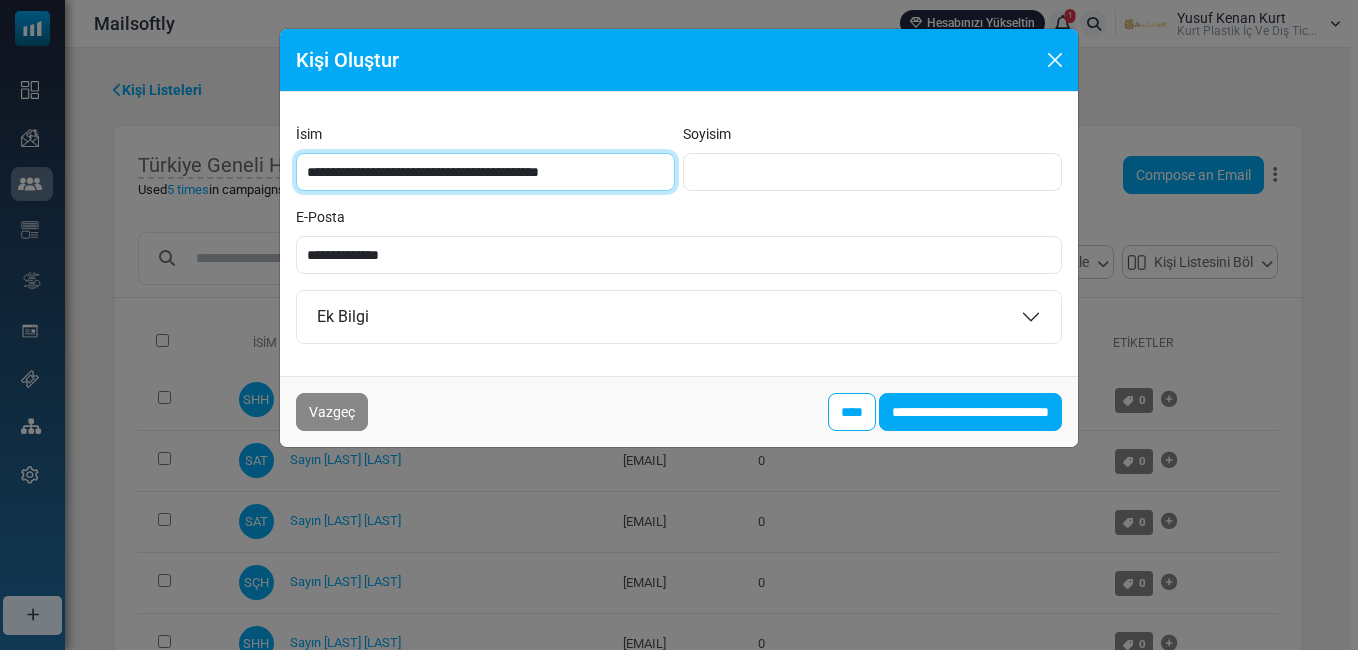 click on "**********" at bounding box center (485, 172) 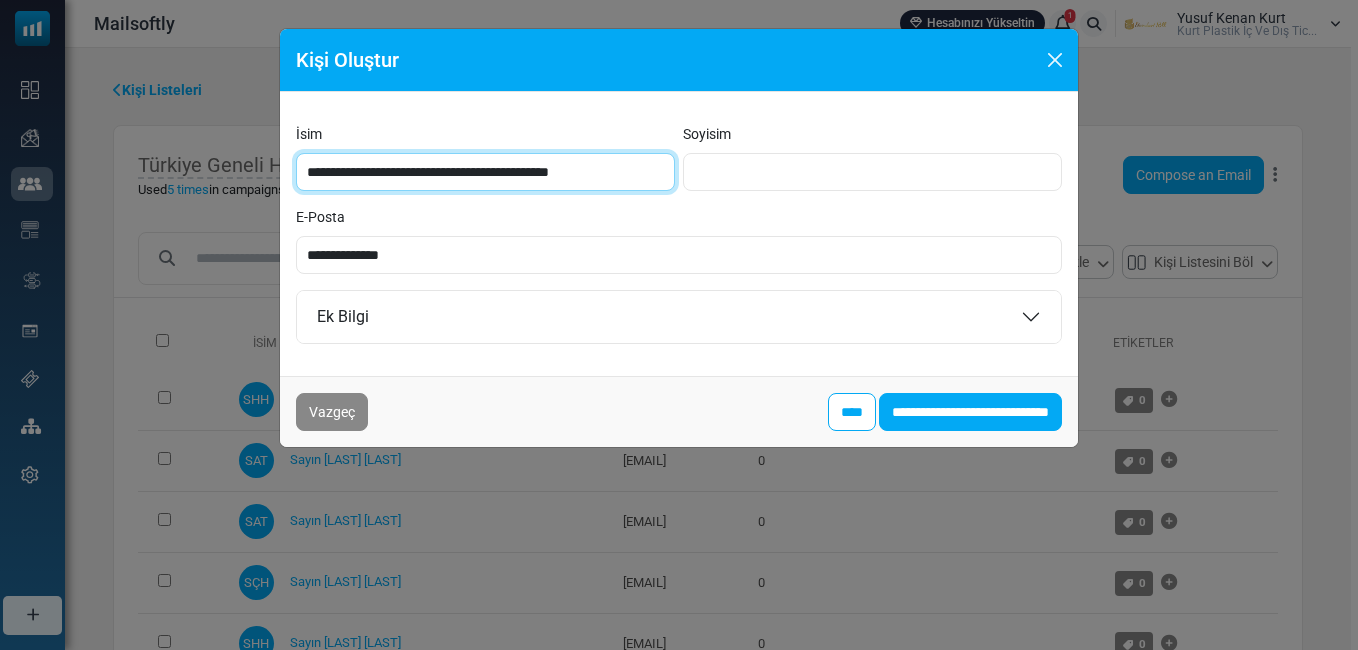 click on "**********" at bounding box center (485, 172) 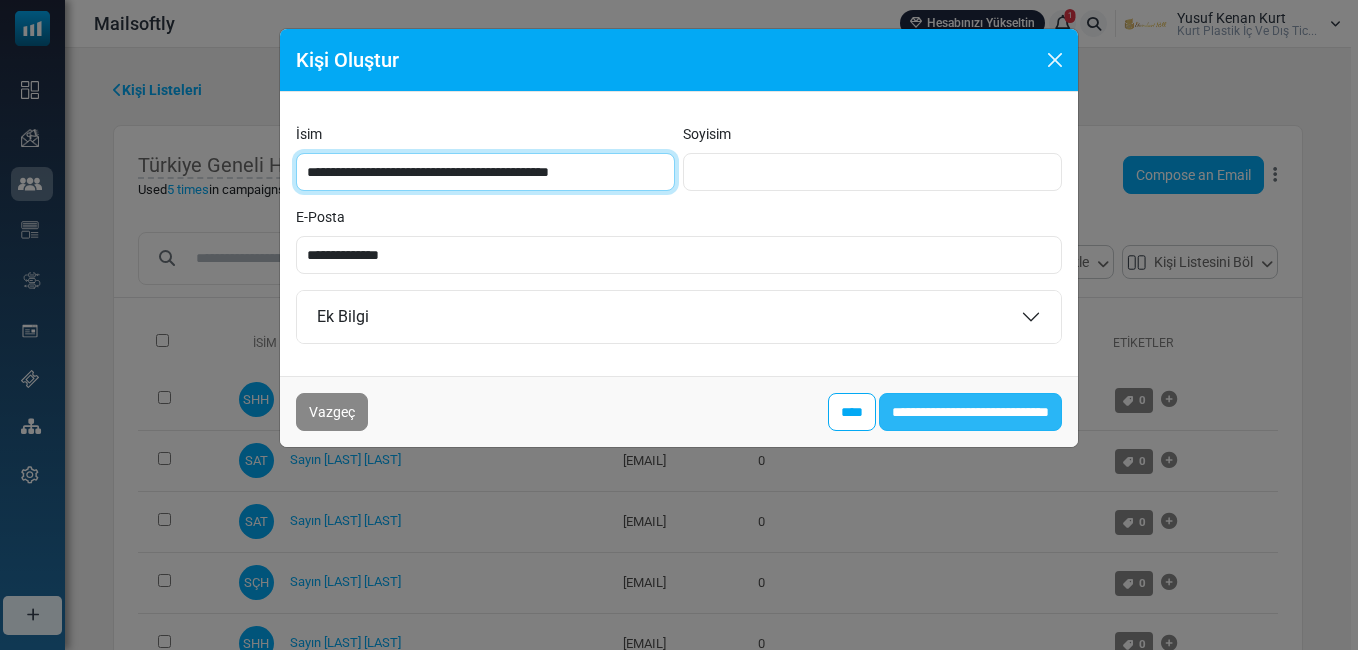 type on "**********" 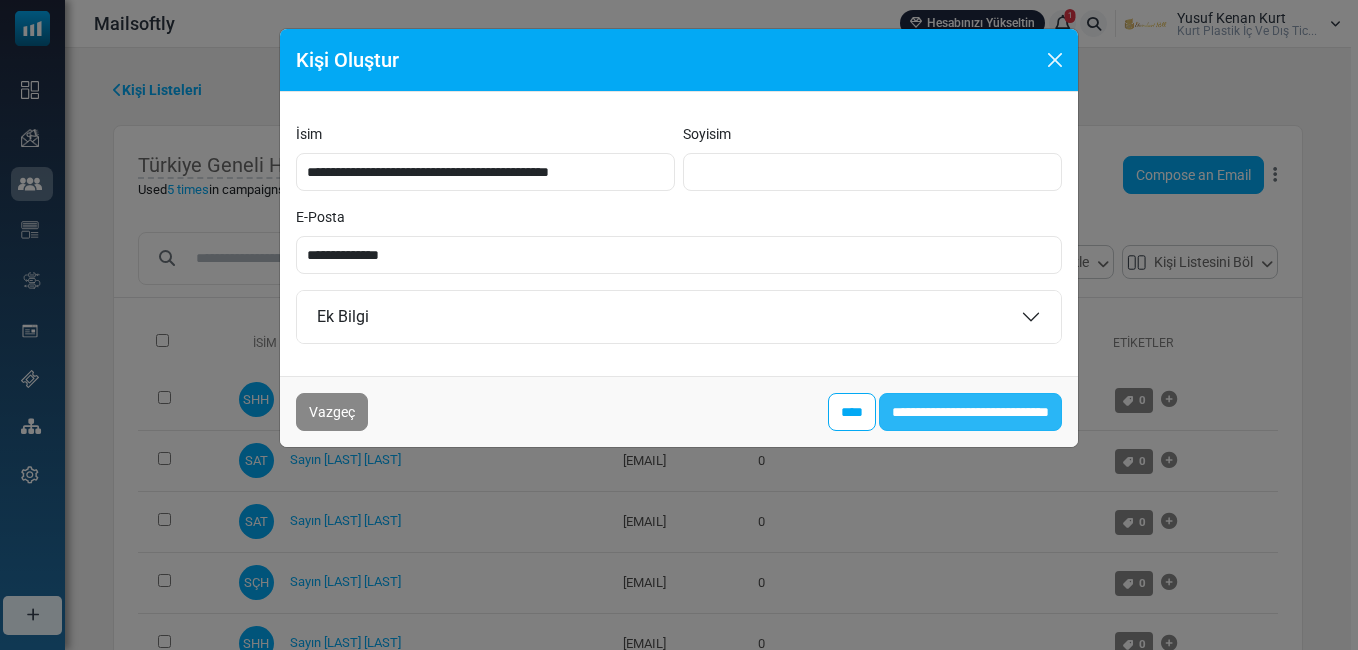 click on "**********" at bounding box center [970, 412] 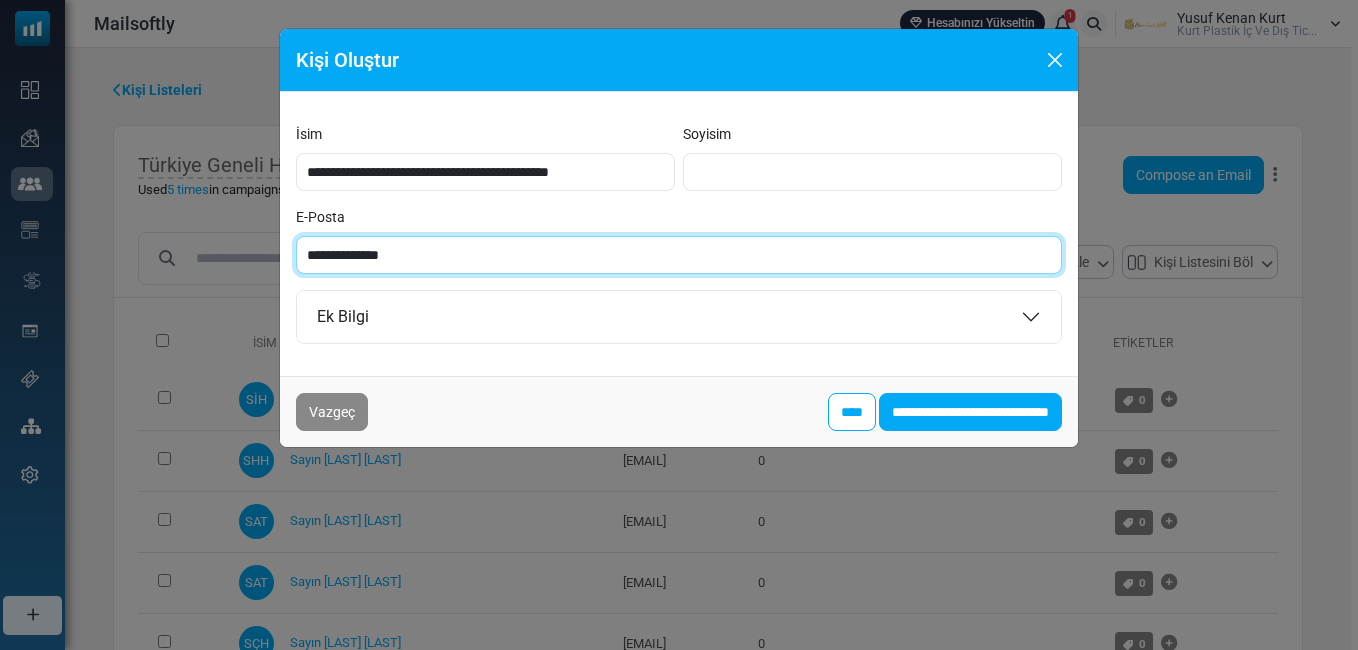 paste on "**********" 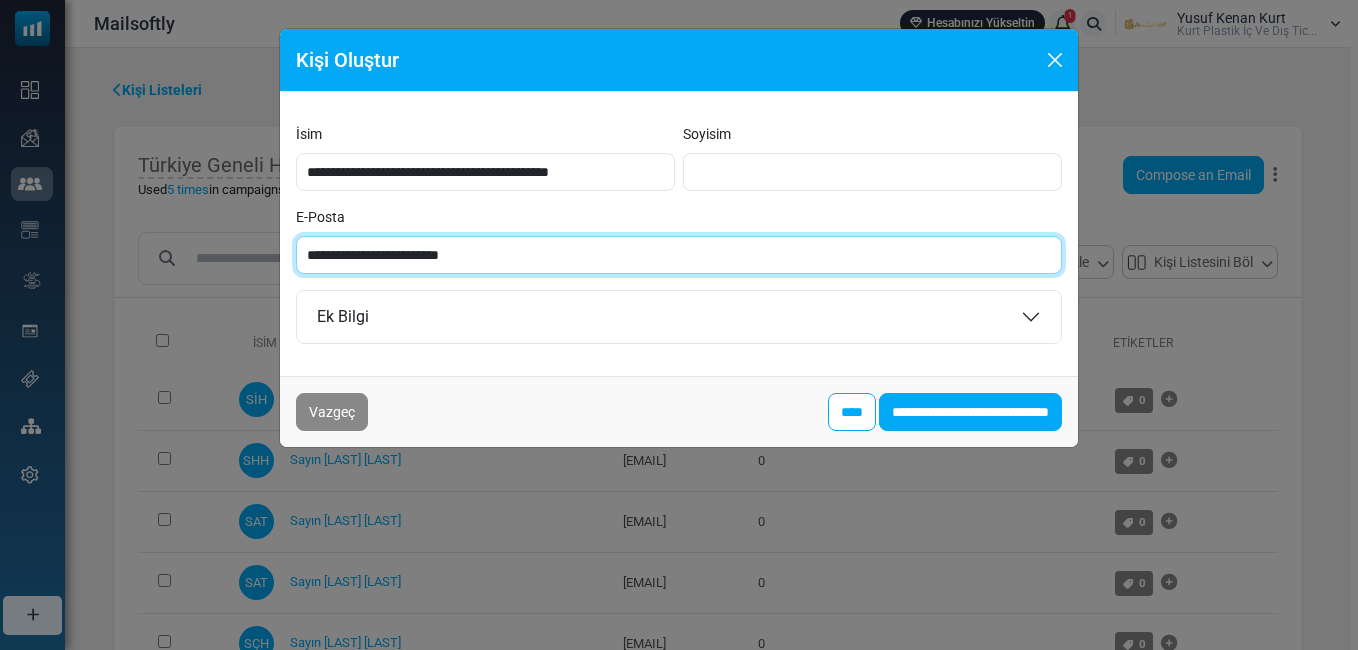 click on "**********" at bounding box center [679, 255] 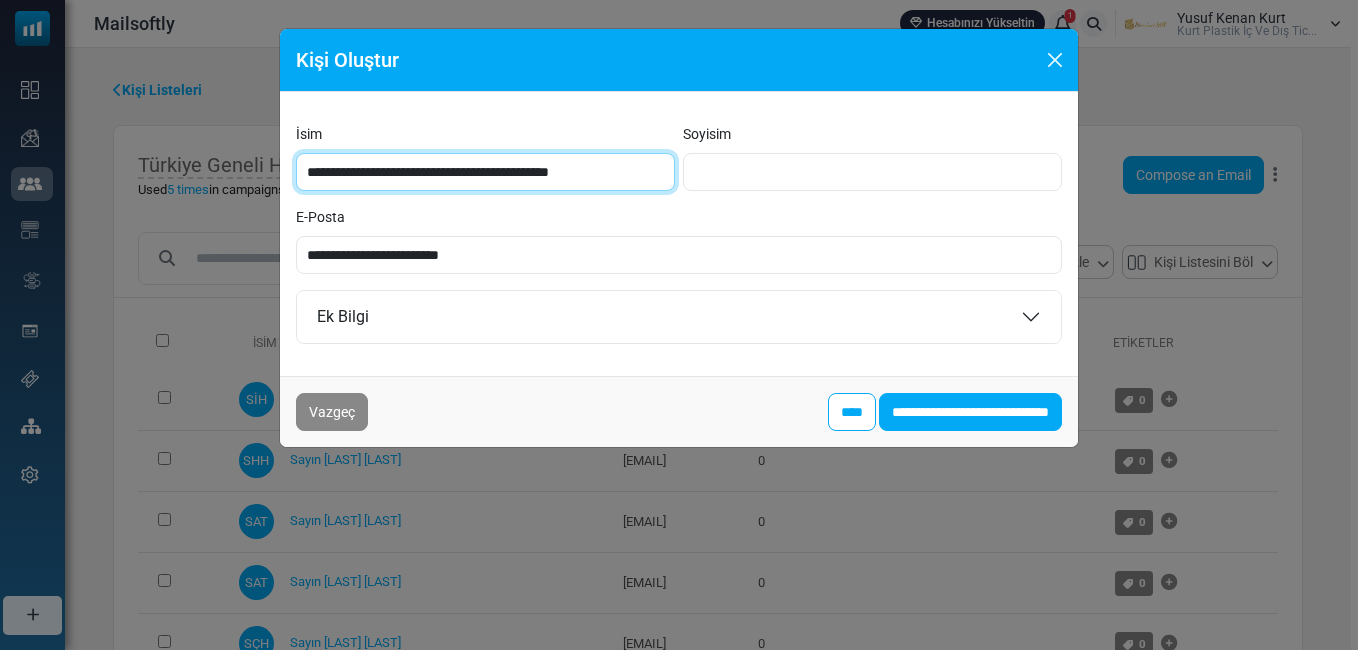 click on "**********" at bounding box center (485, 172) 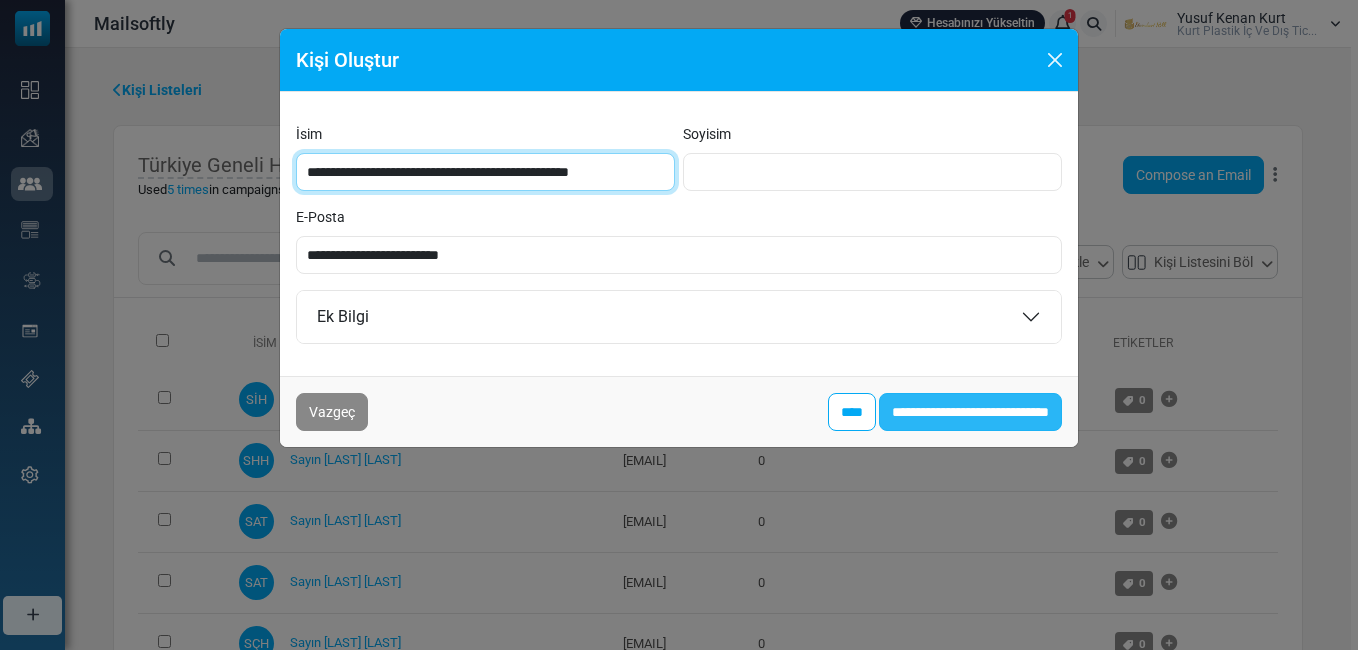 type on "**********" 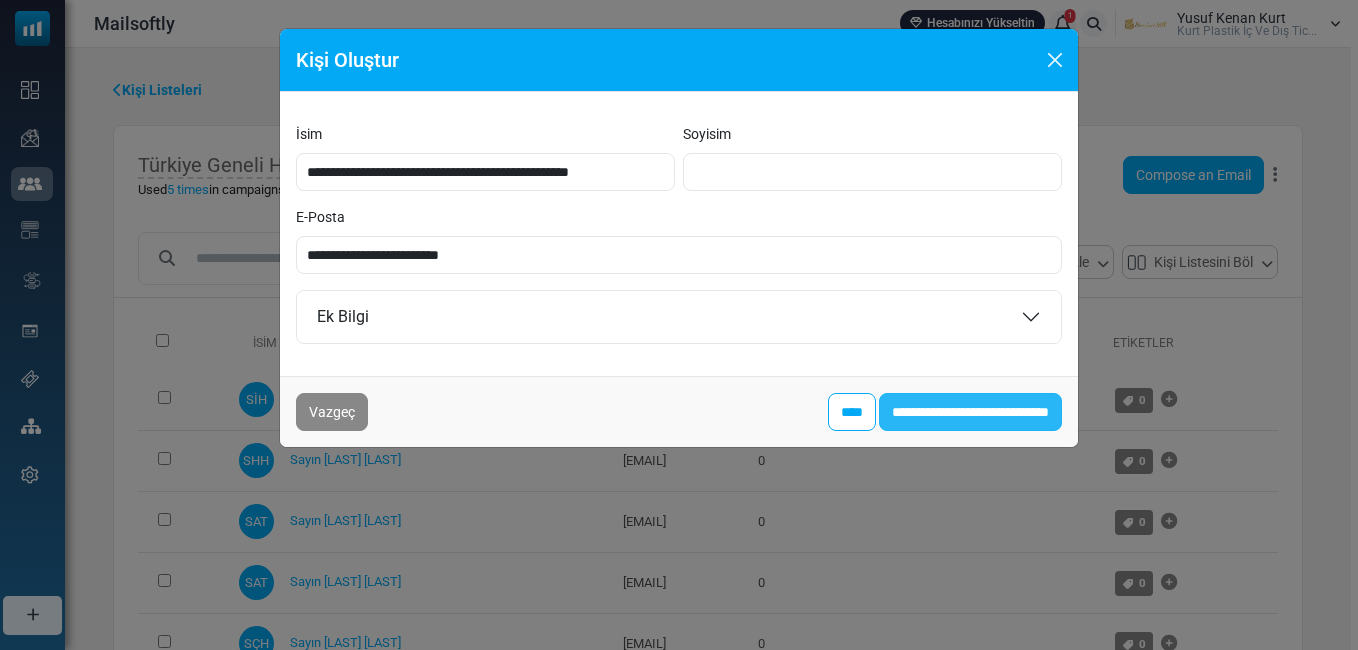 click on "**********" at bounding box center (970, 412) 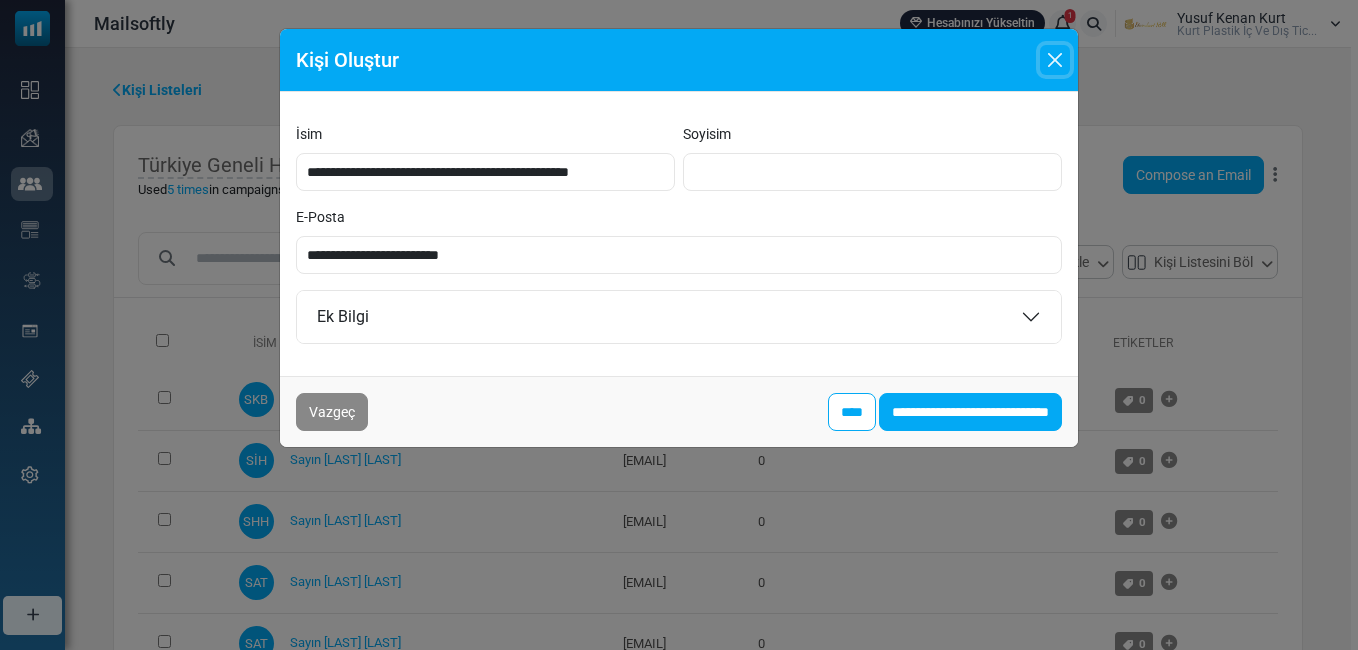 click at bounding box center [1055, 60] 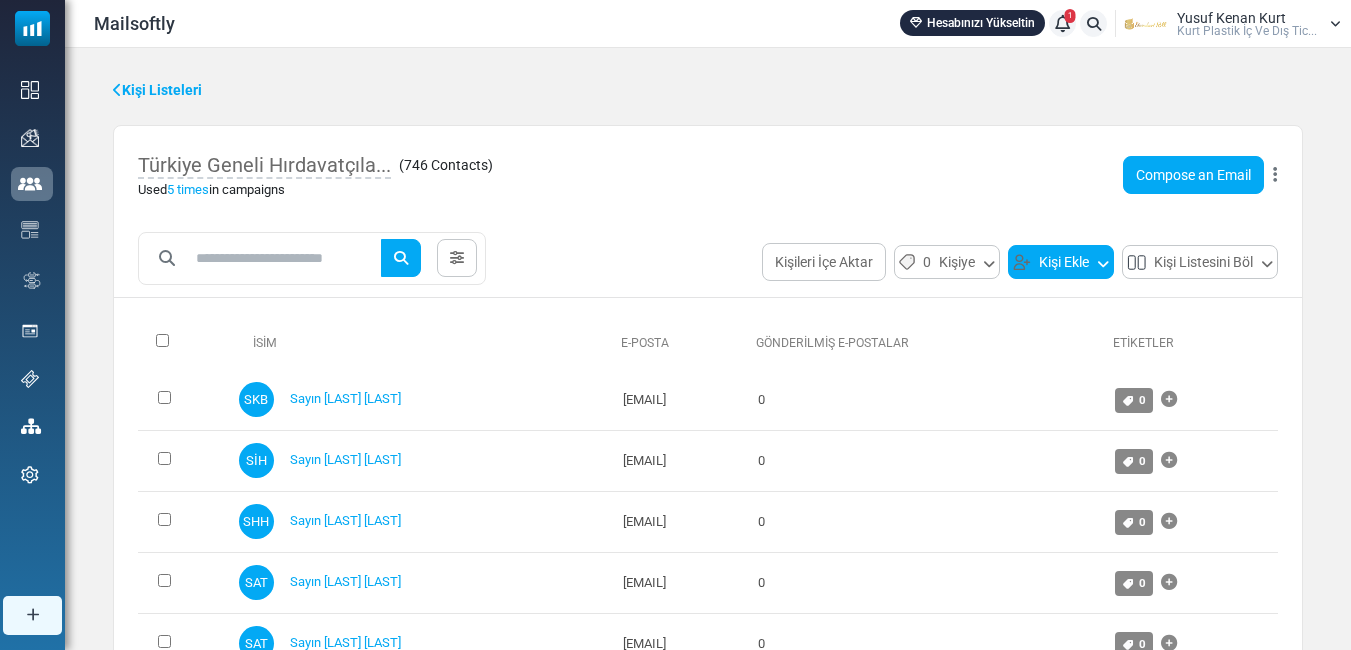 click on "Kişi Ekle" at bounding box center [1061, 262] 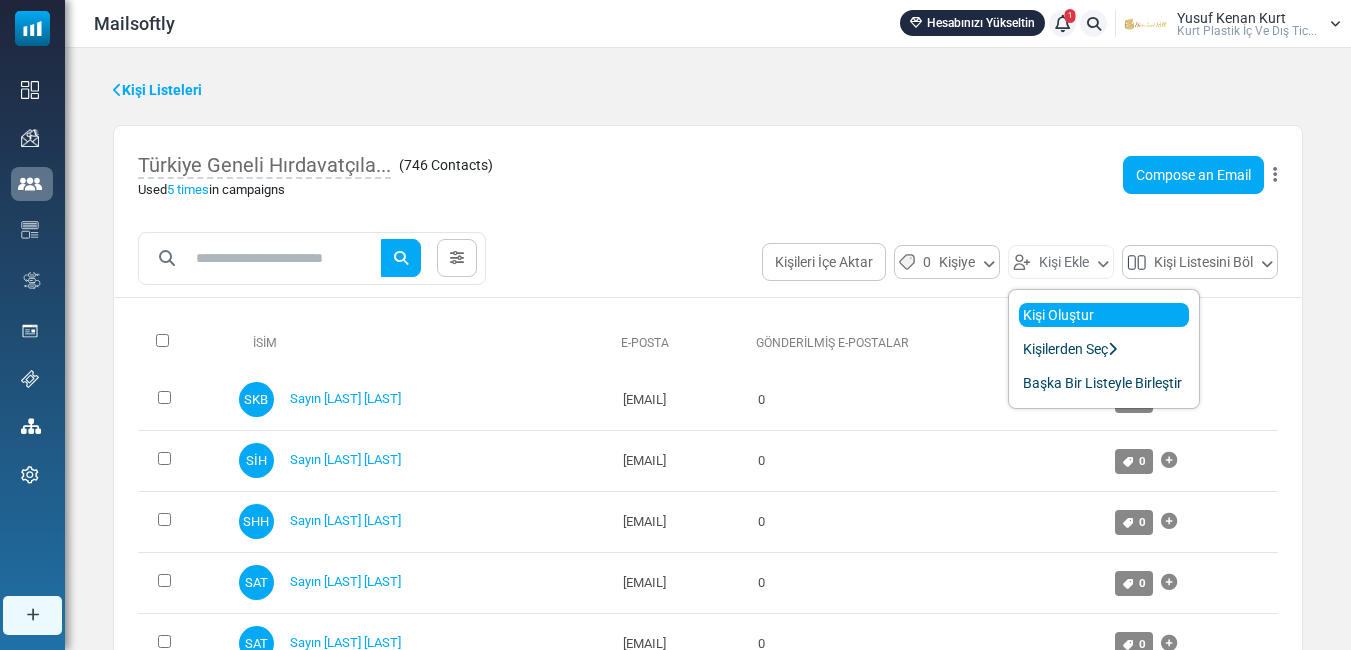 click on "Kişi Oluştur" at bounding box center (1104, 315) 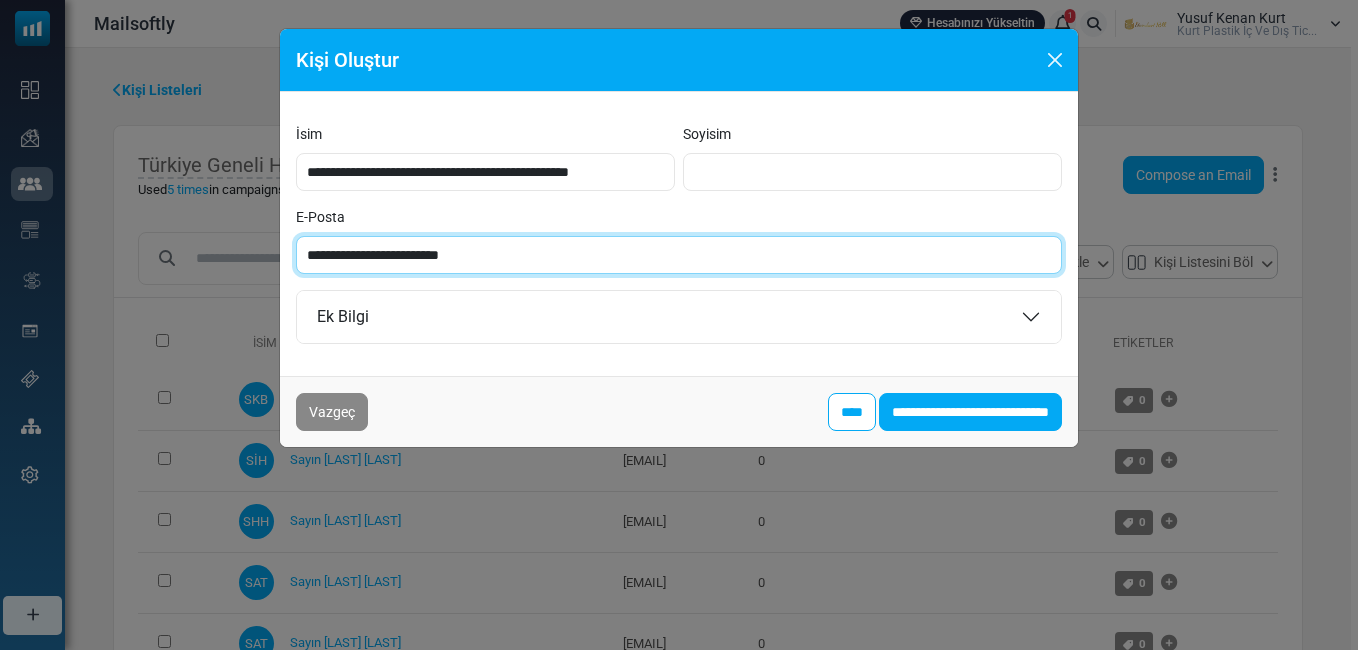 paste 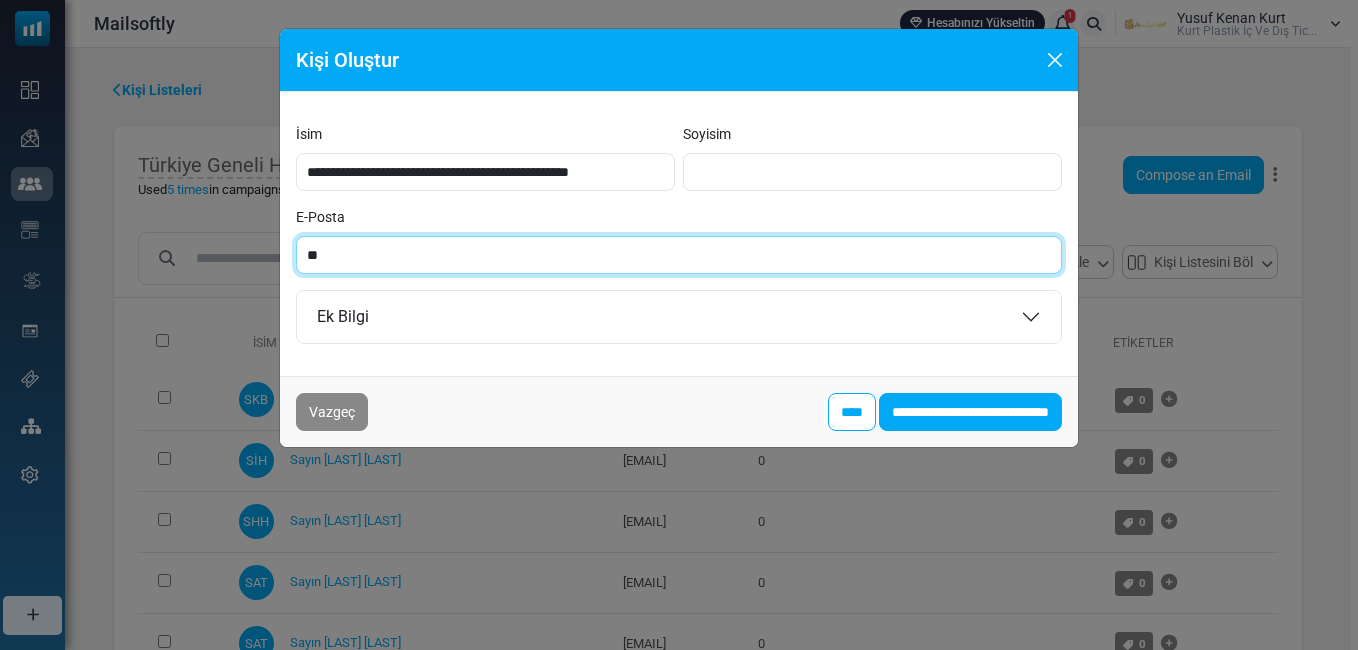 type on "*" 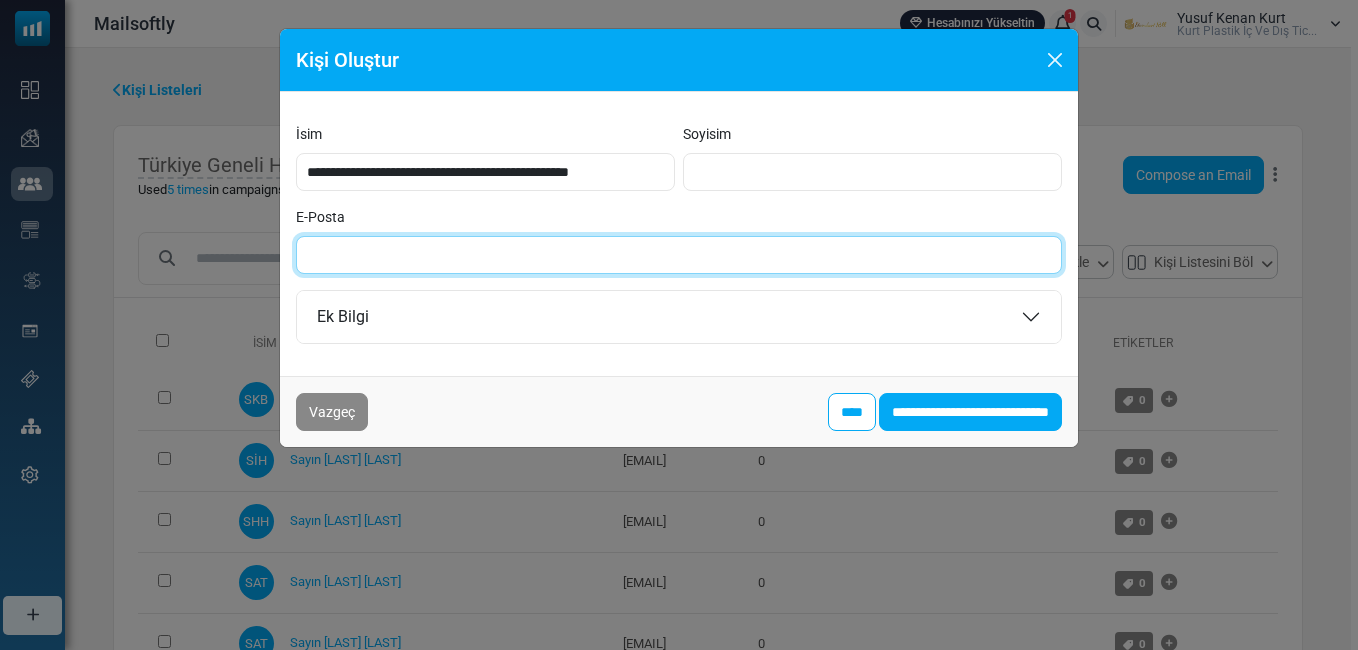 paste on "**********" 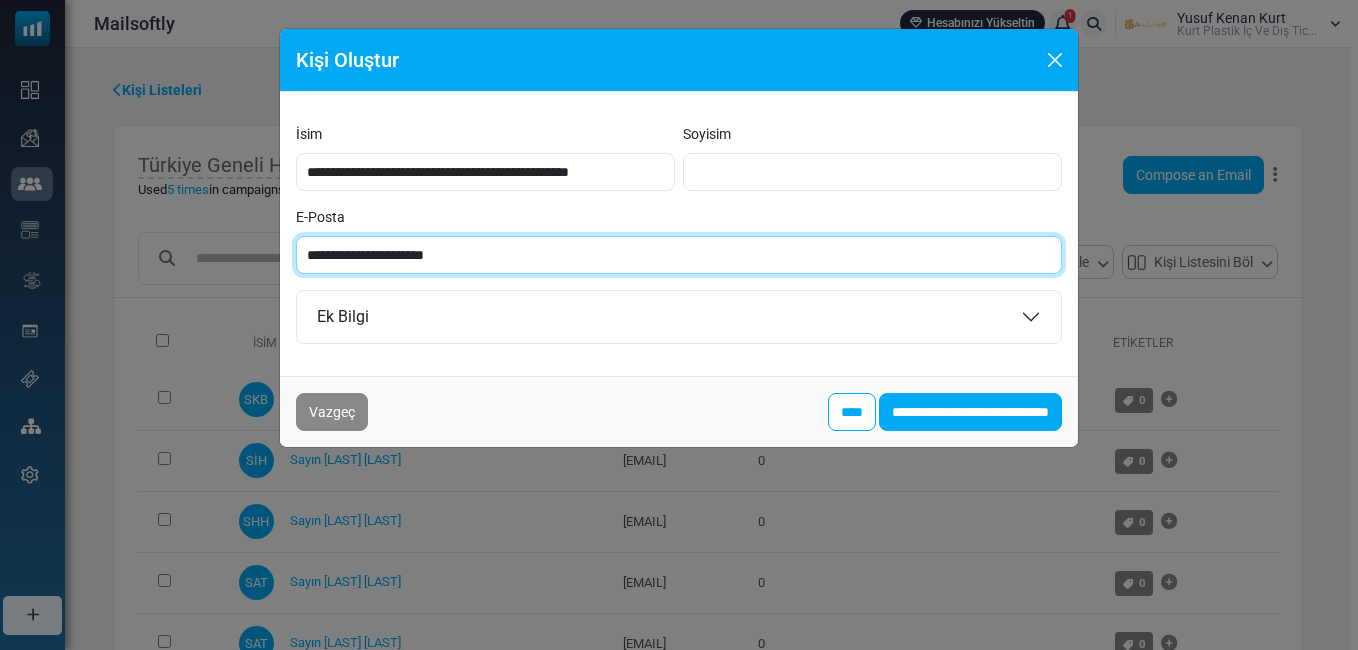 click on "**********" at bounding box center (679, 255) 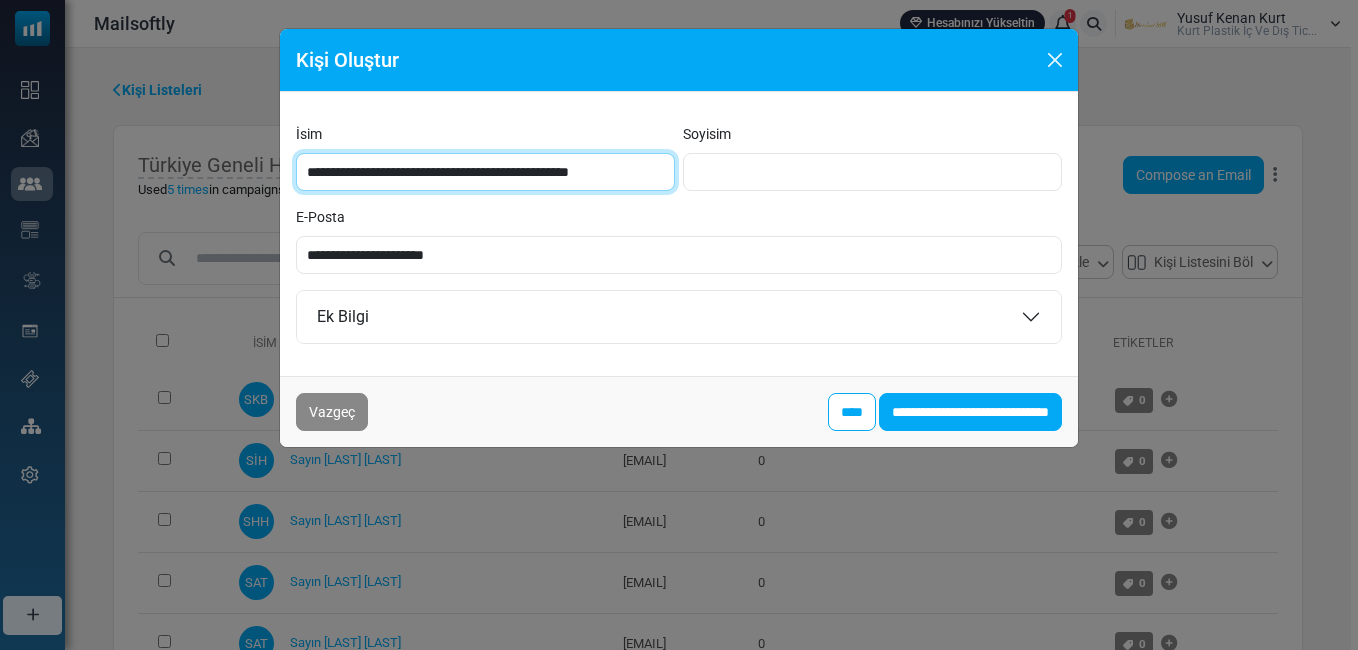 click on "**********" at bounding box center (485, 172) 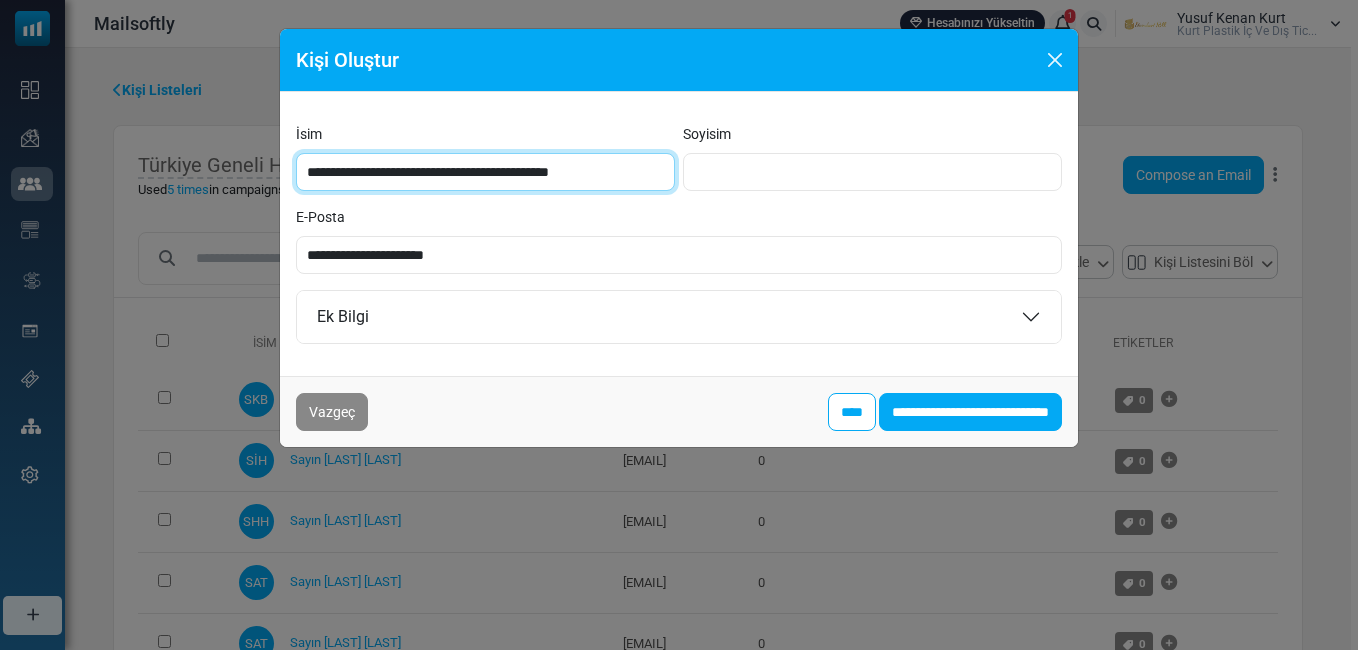 click on "**********" at bounding box center [485, 172] 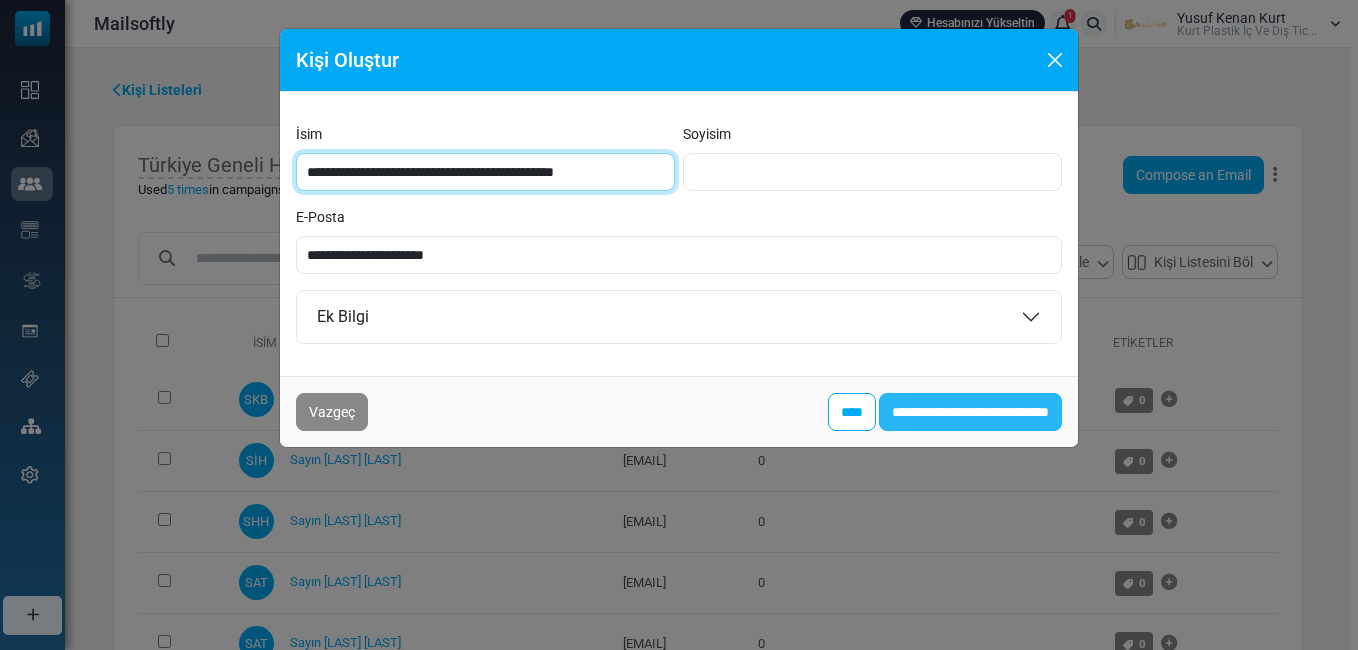 type on "**********" 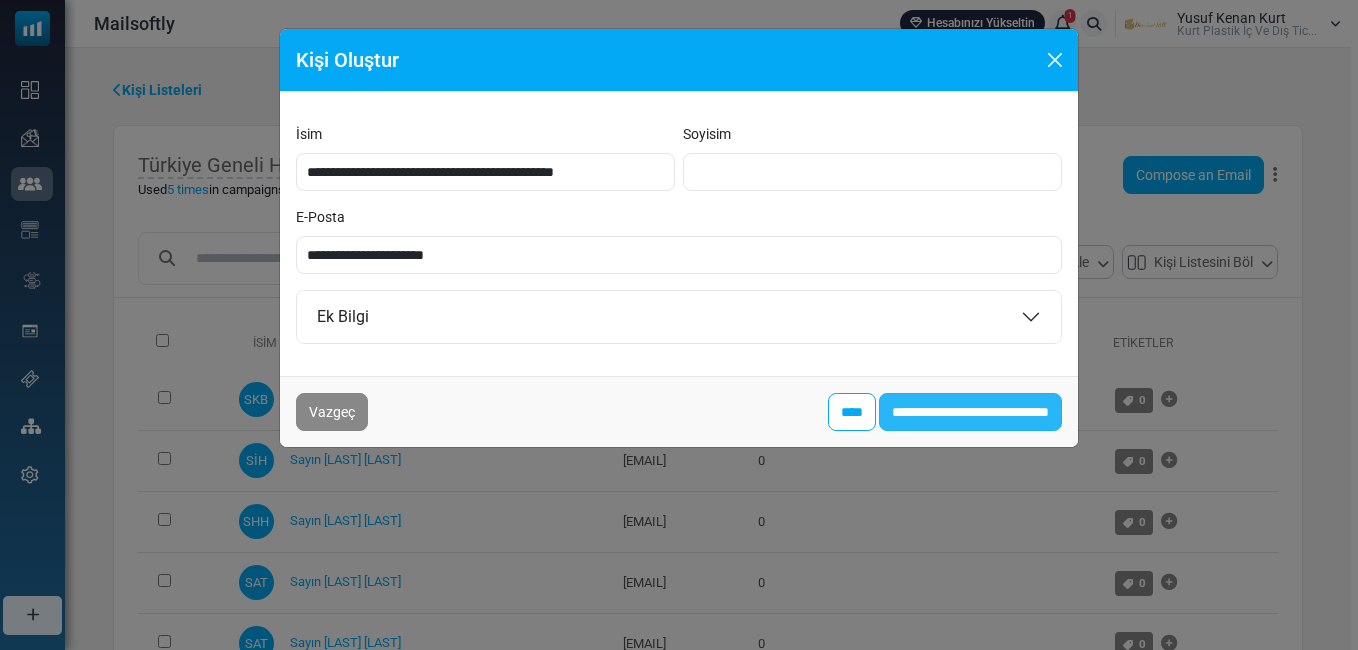 click on "**********" at bounding box center [970, 412] 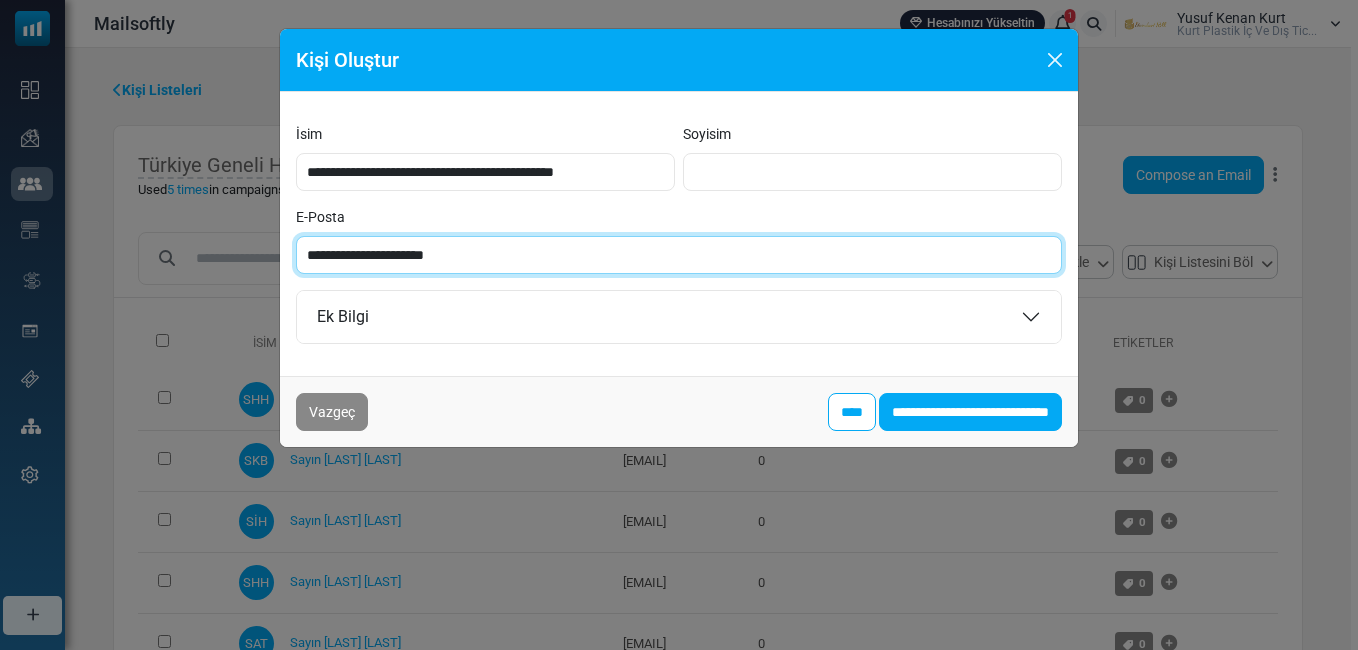 click on "**********" at bounding box center [679, 255] 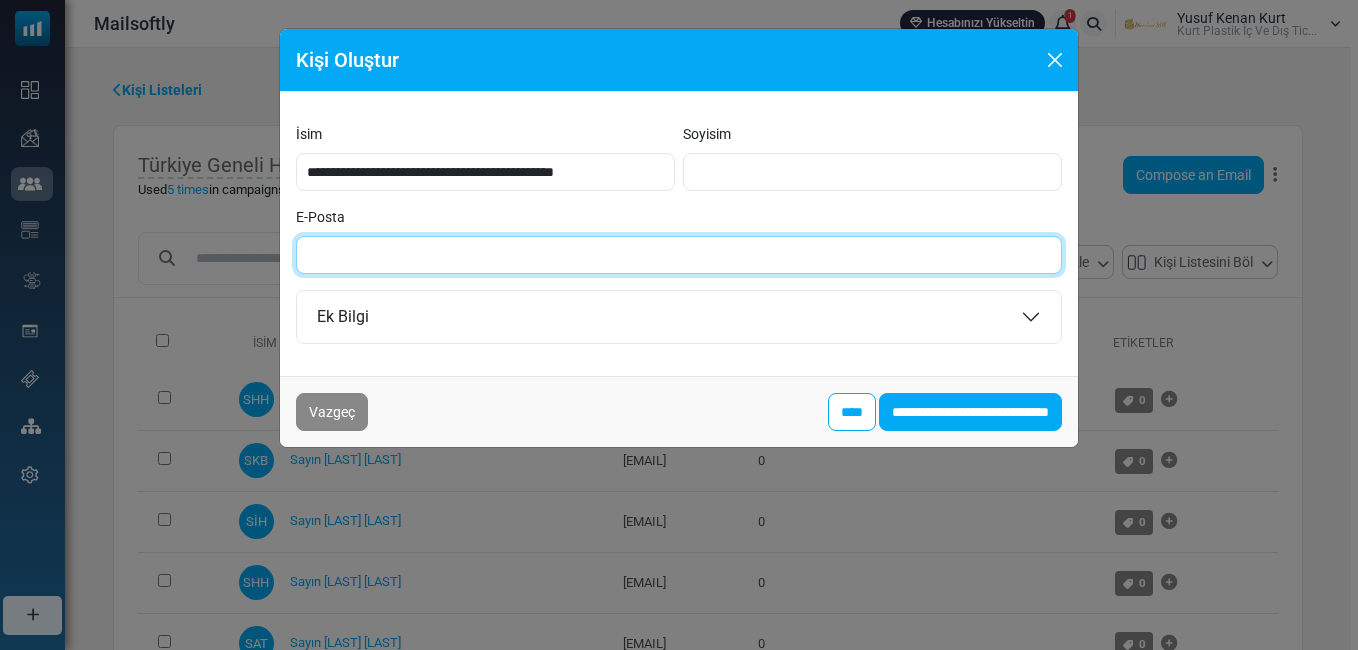 paste on "**********" 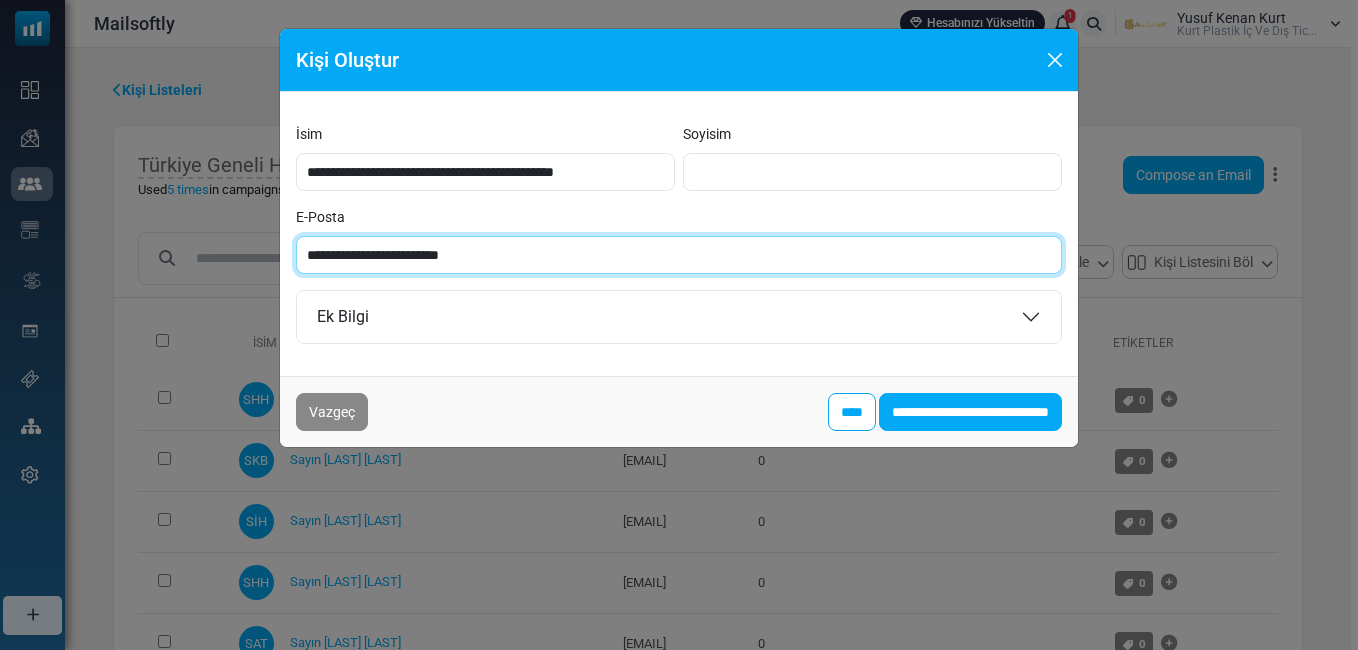 click on "**********" at bounding box center [679, 255] 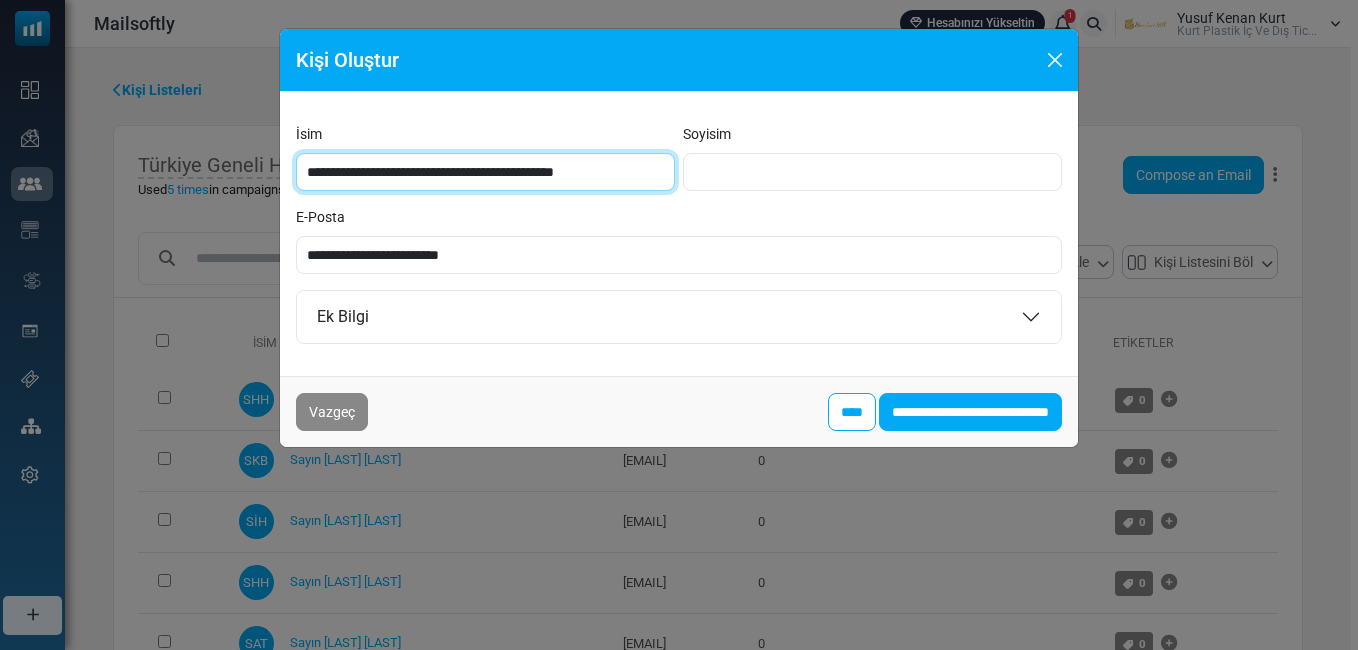 click on "**********" at bounding box center [485, 172] 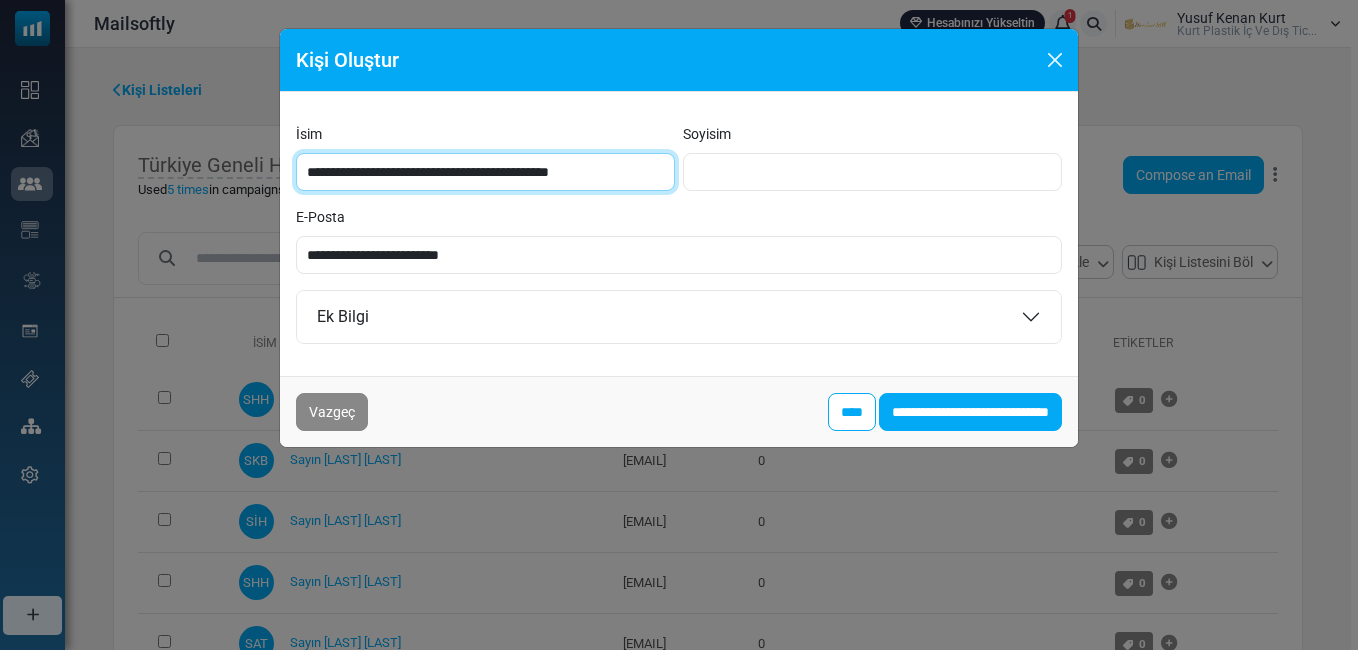 click on "**********" at bounding box center (485, 172) 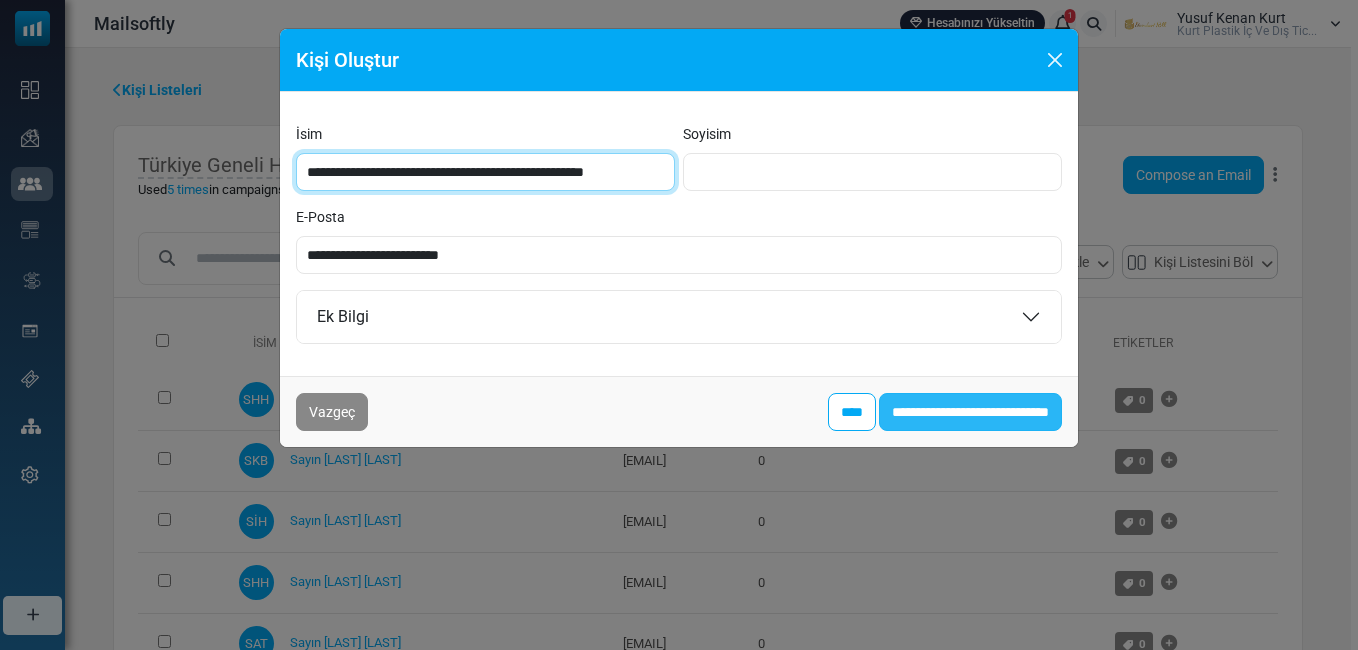 type on "**********" 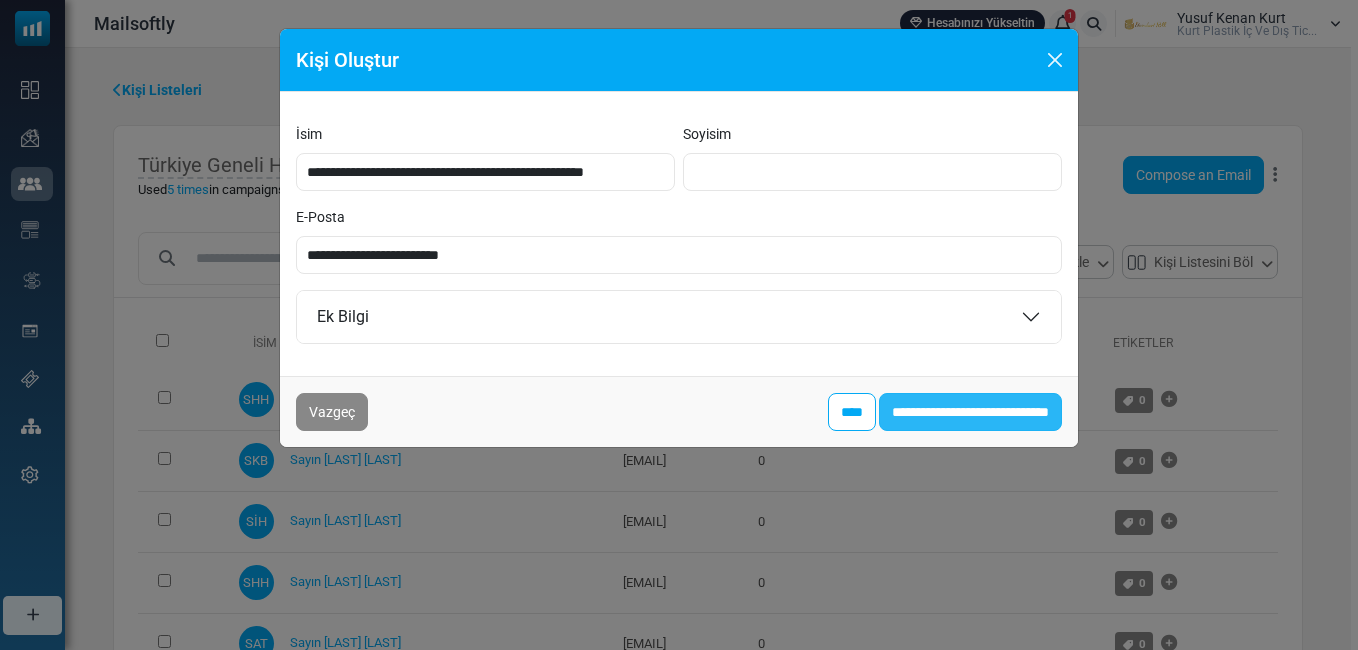 click on "**********" at bounding box center [970, 412] 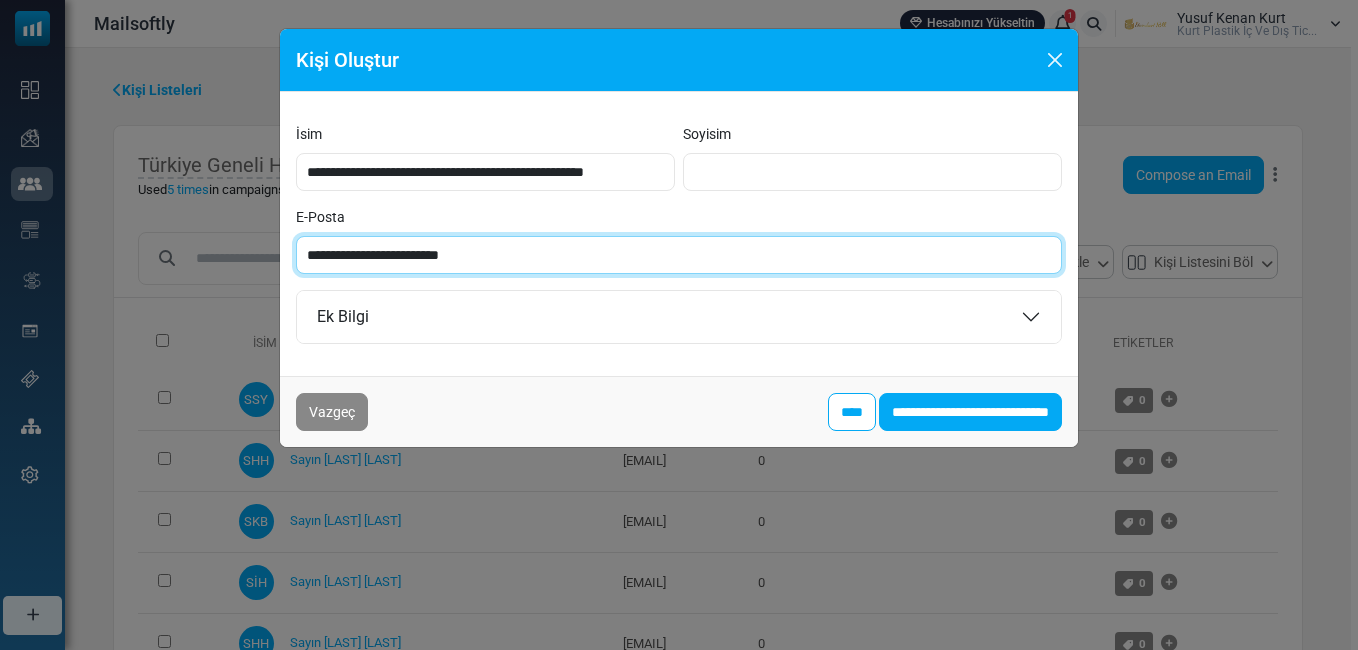 click on "**********" at bounding box center [679, 255] 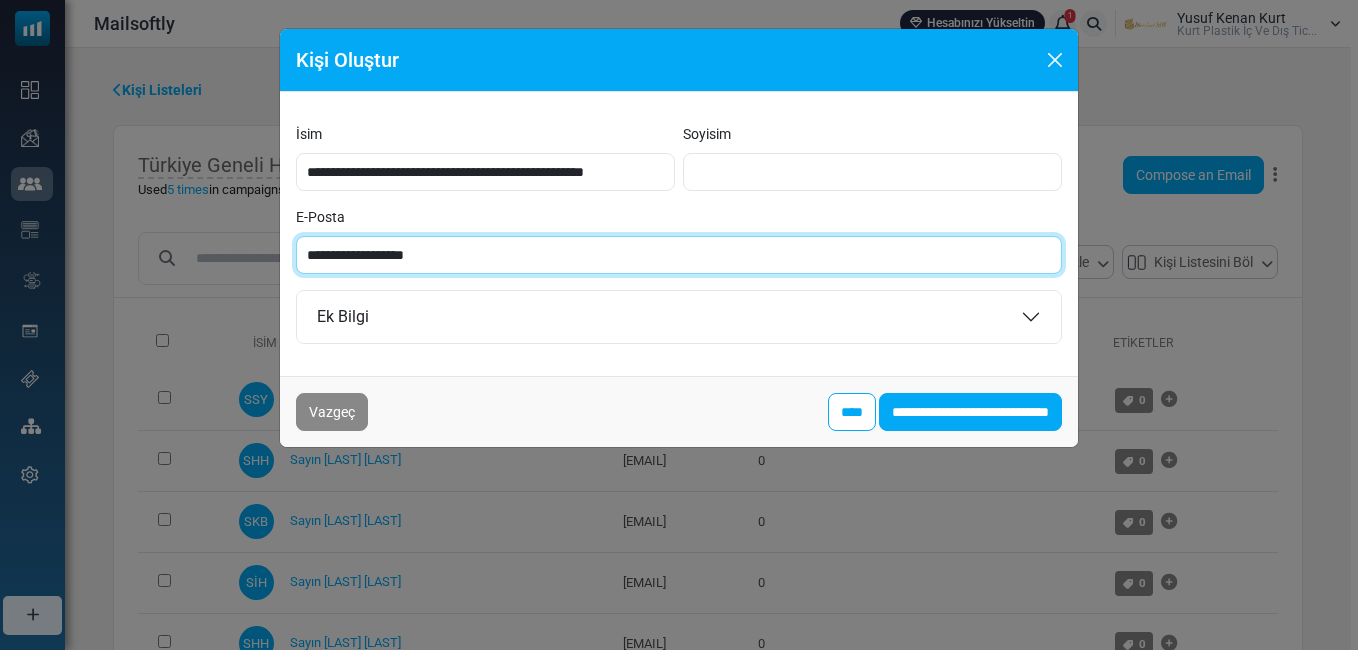 click on "**********" at bounding box center [679, 255] 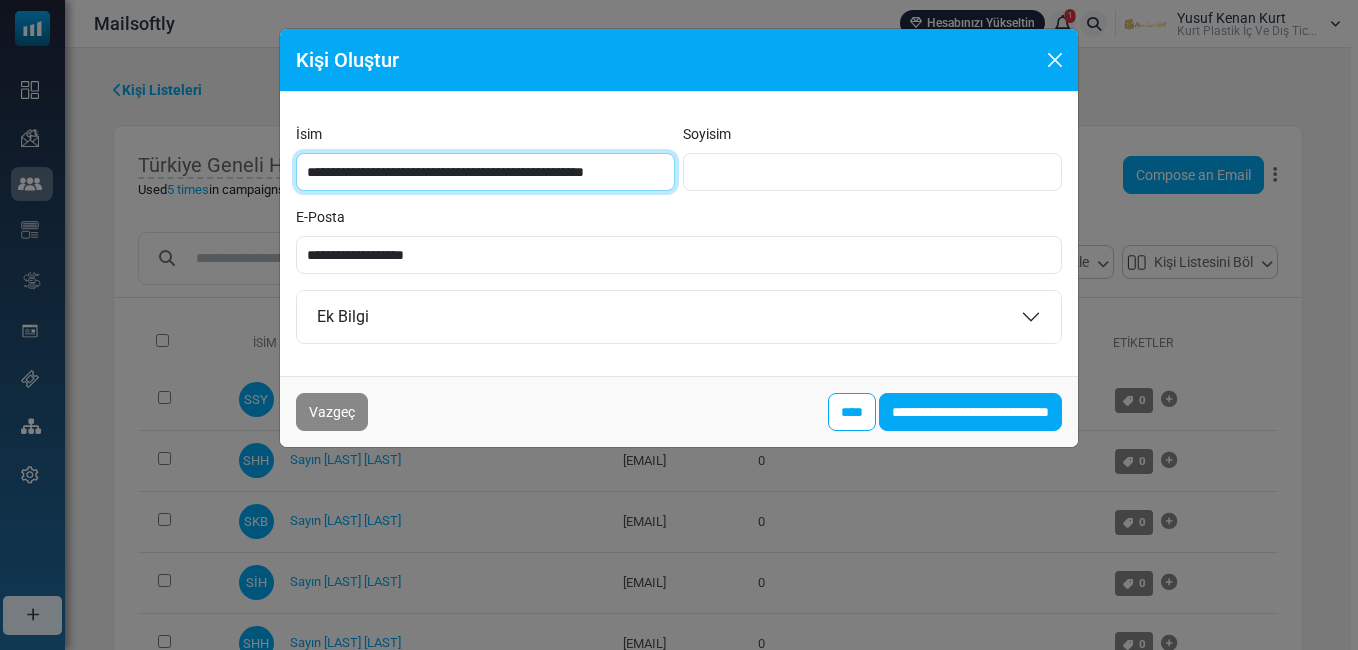 click on "**********" at bounding box center [485, 172] 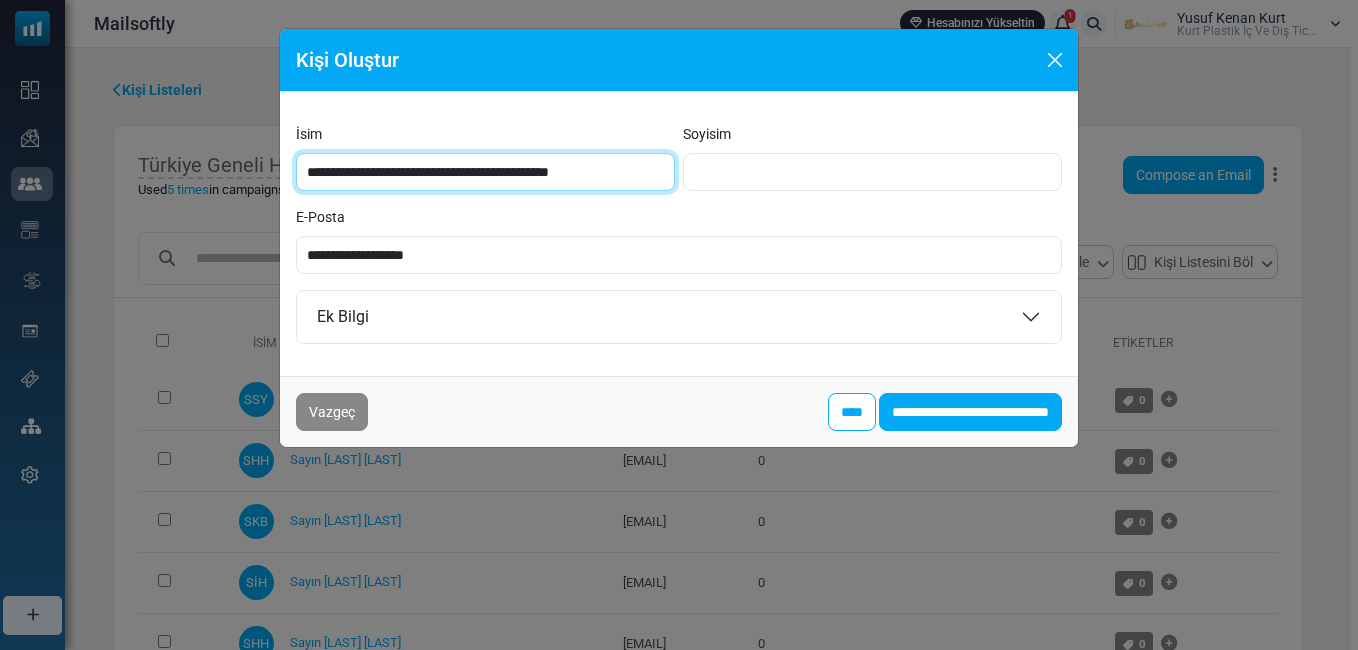 click on "**********" at bounding box center [485, 172] 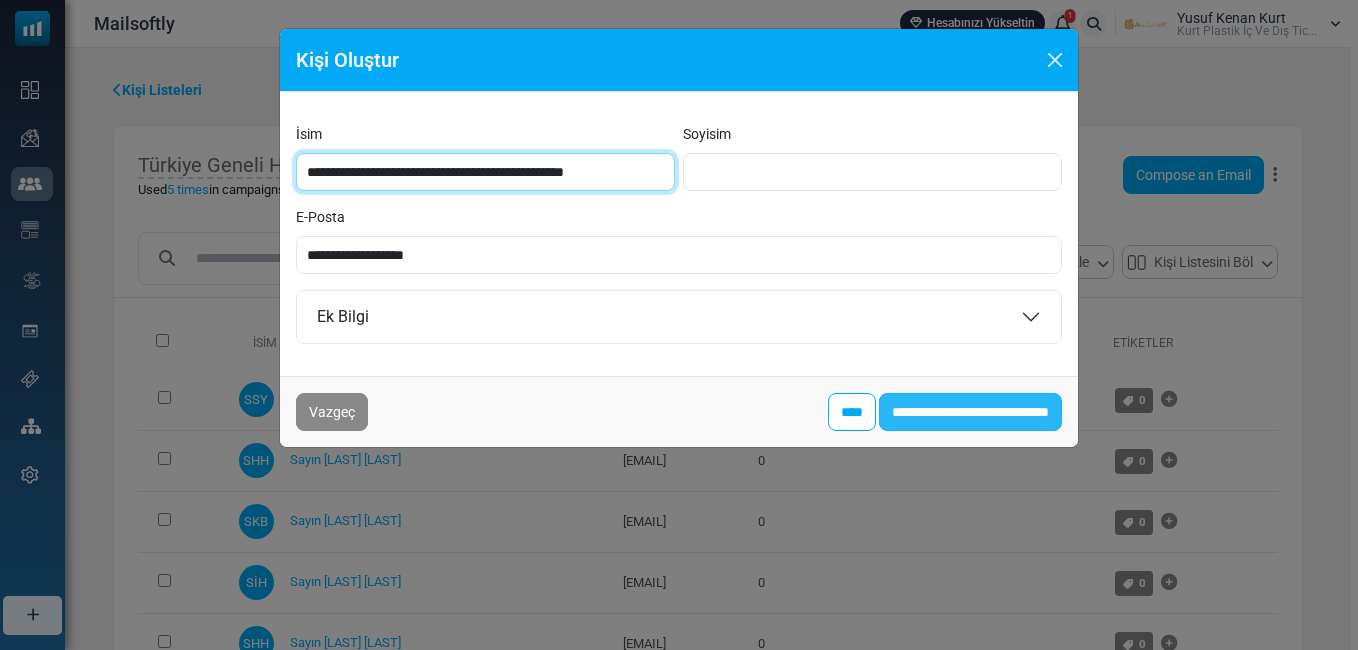 type on "**********" 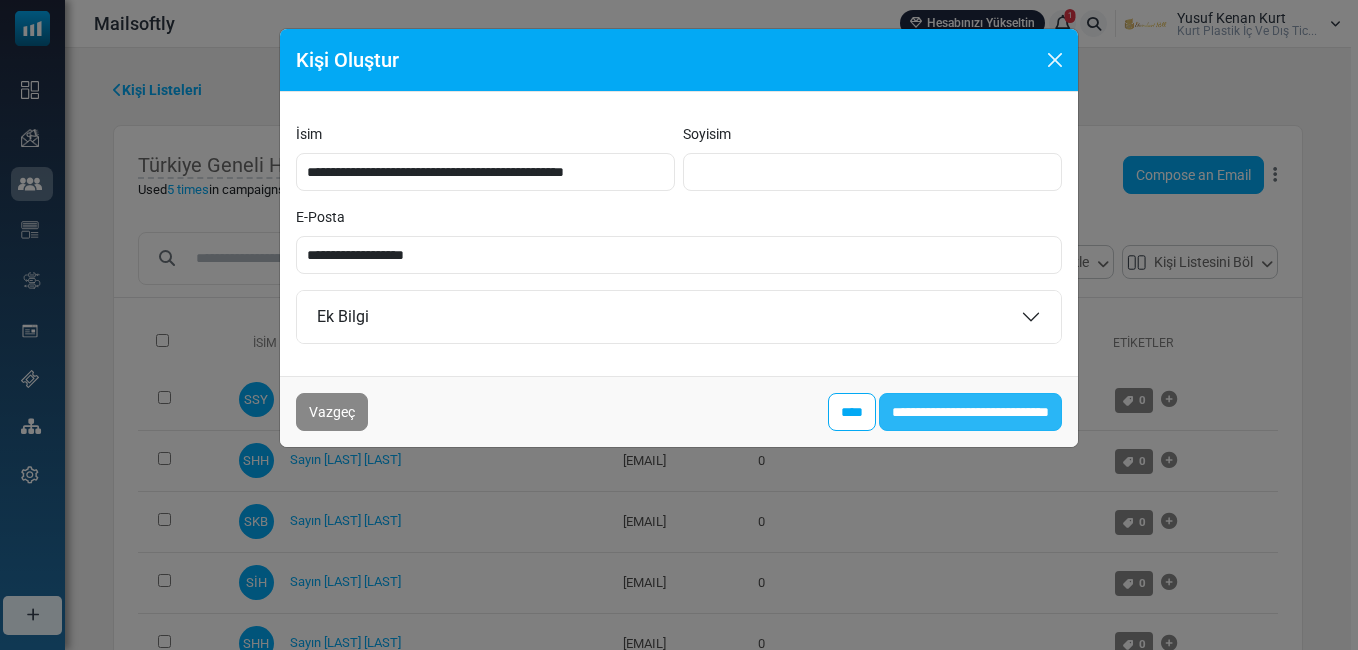 click on "**********" at bounding box center [970, 412] 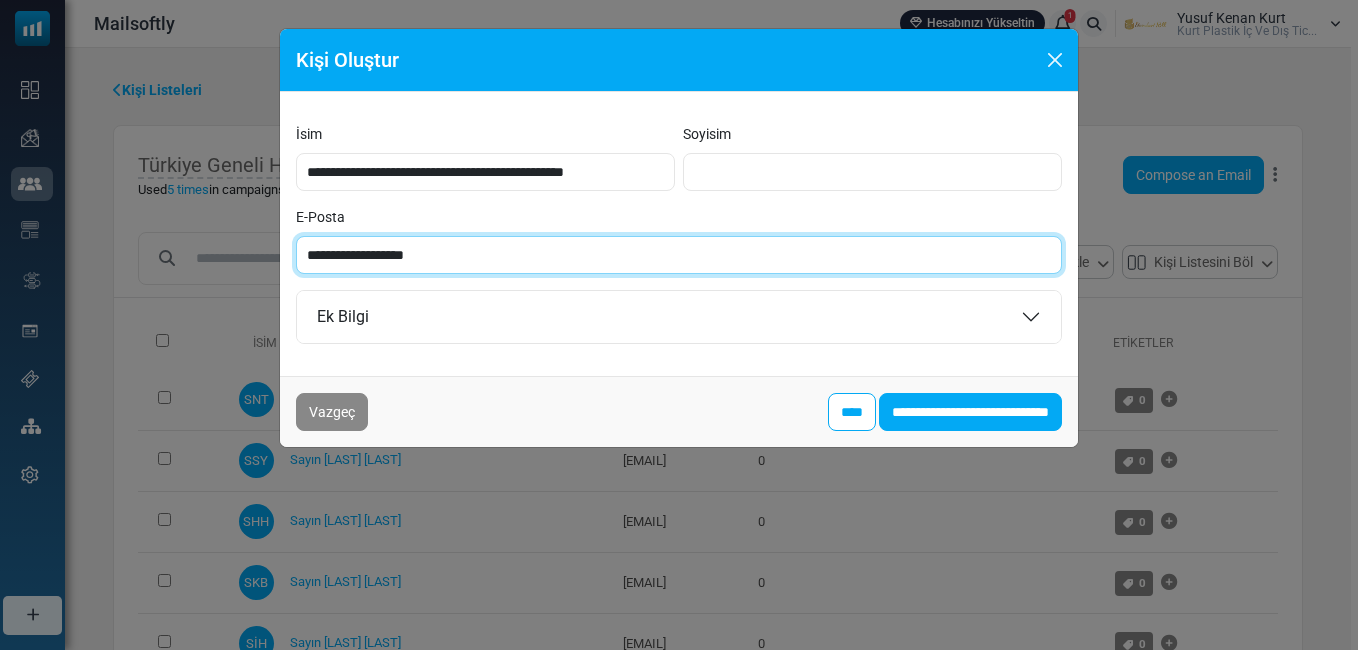 click on "**********" at bounding box center (679, 255) 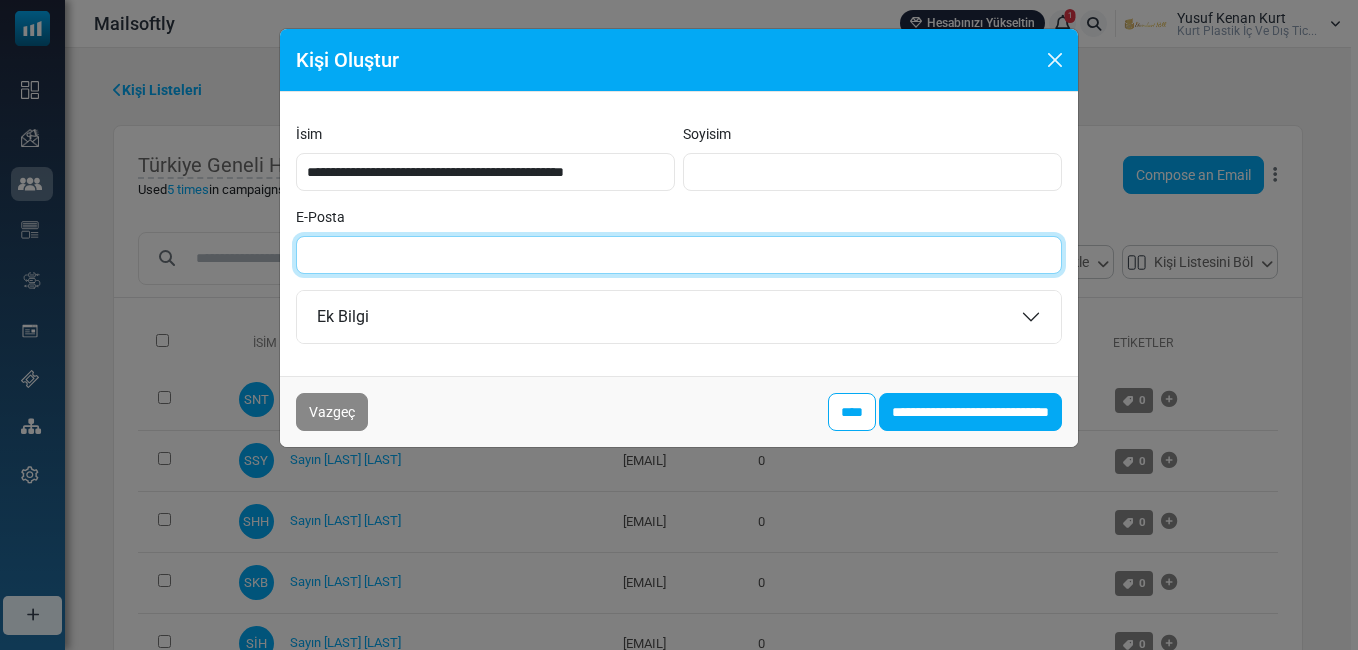 paste on "**********" 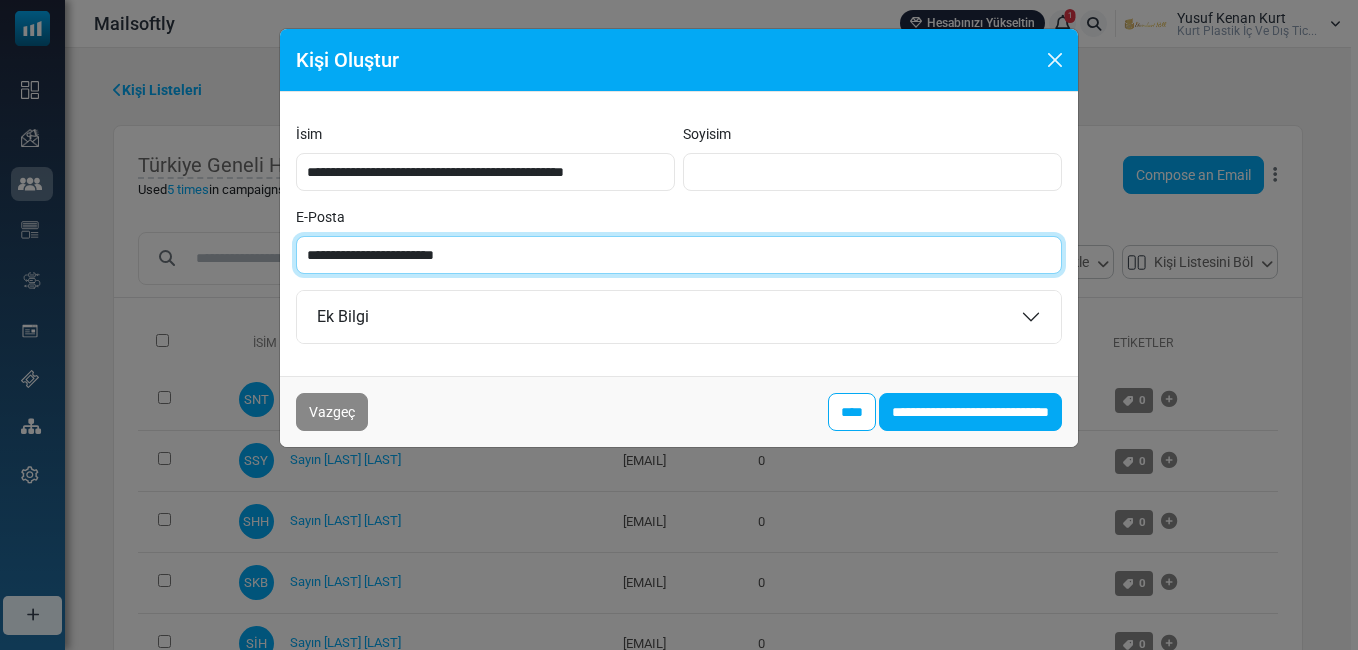 click on "**********" at bounding box center [679, 255] 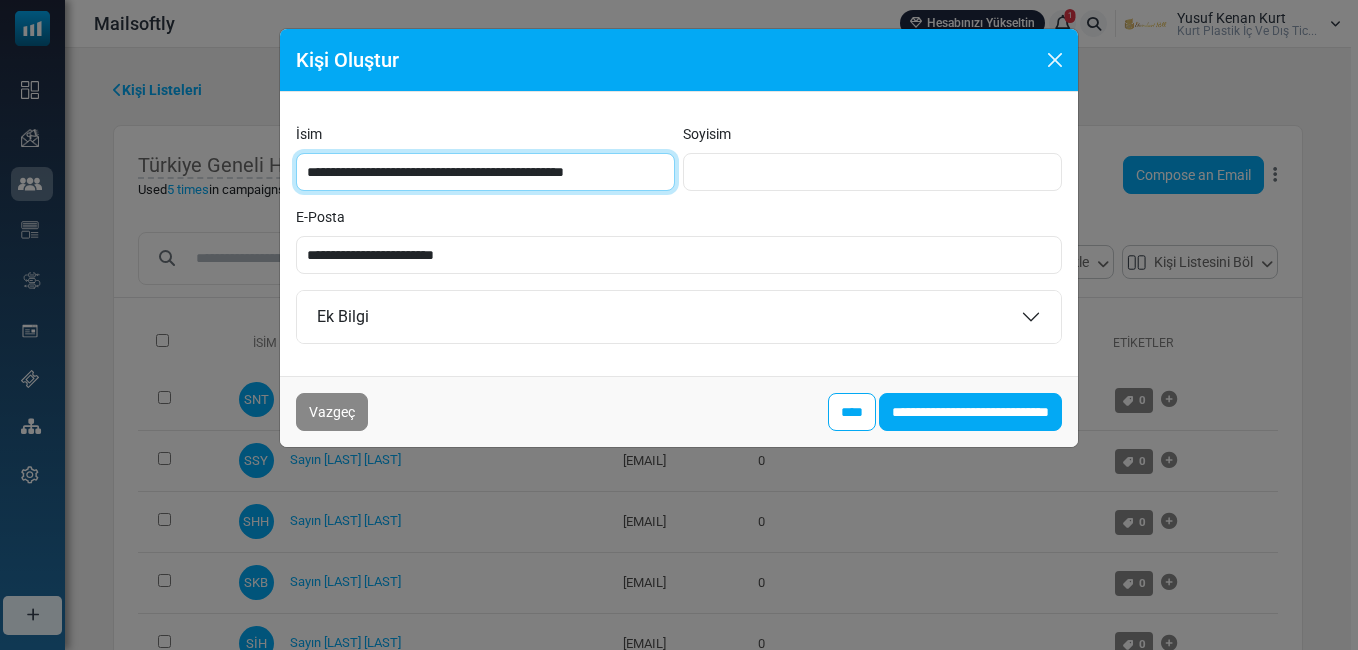 click on "**********" at bounding box center (485, 172) 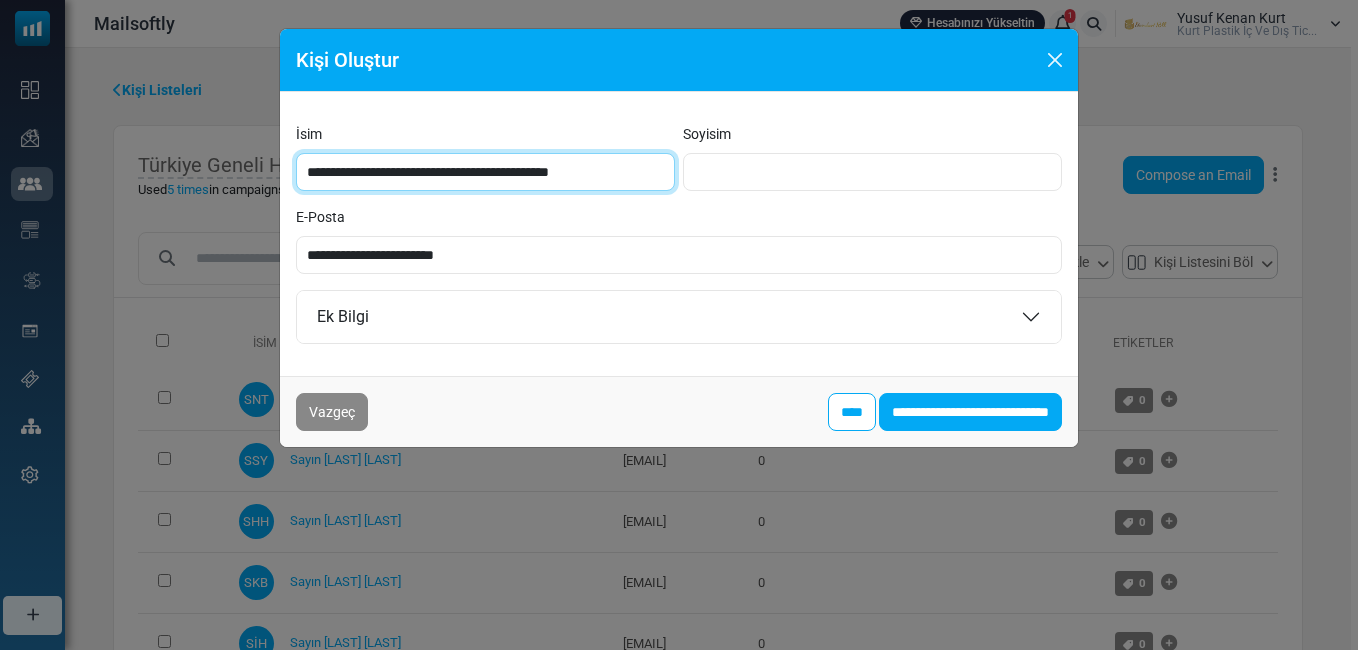 click on "**********" at bounding box center [485, 172] 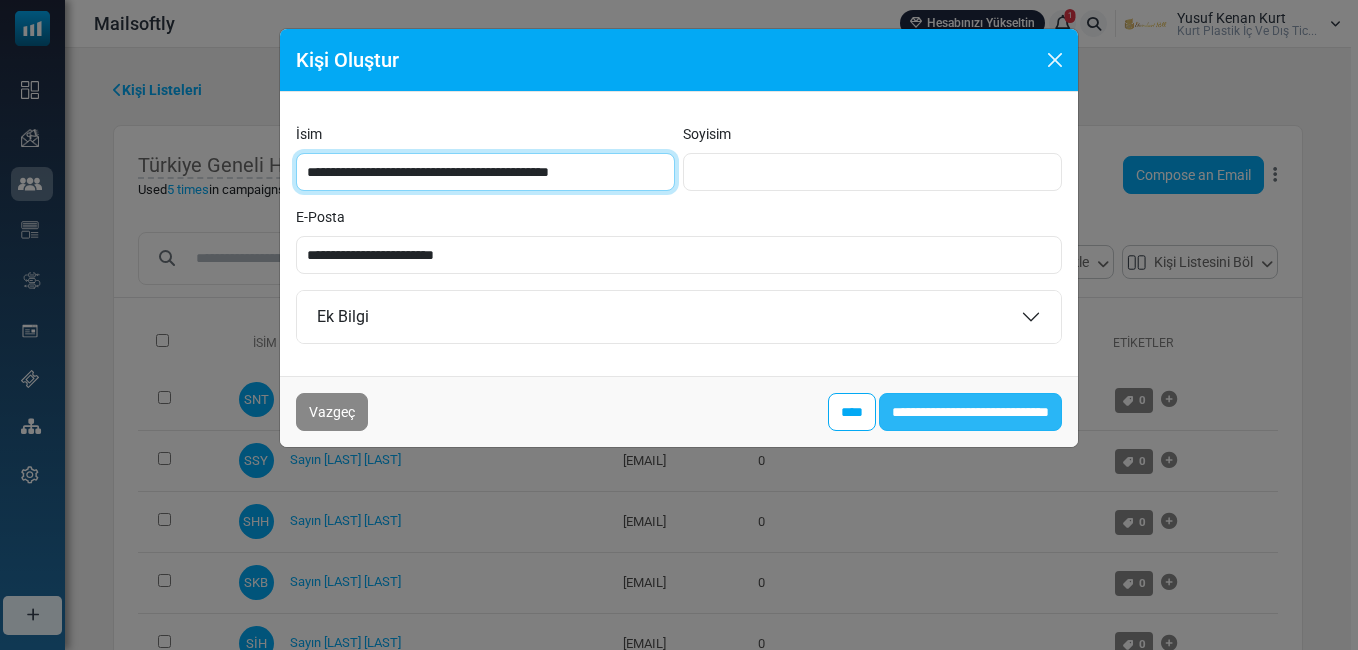 type on "**********" 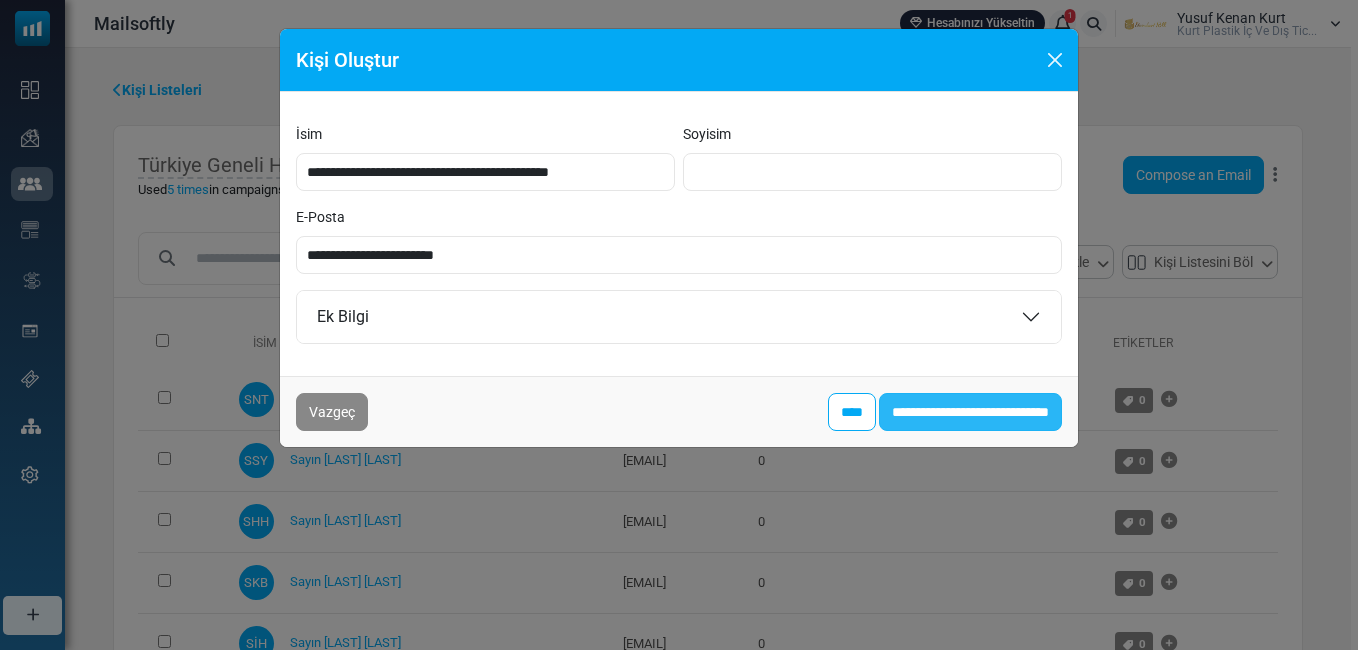 click on "**********" at bounding box center (970, 412) 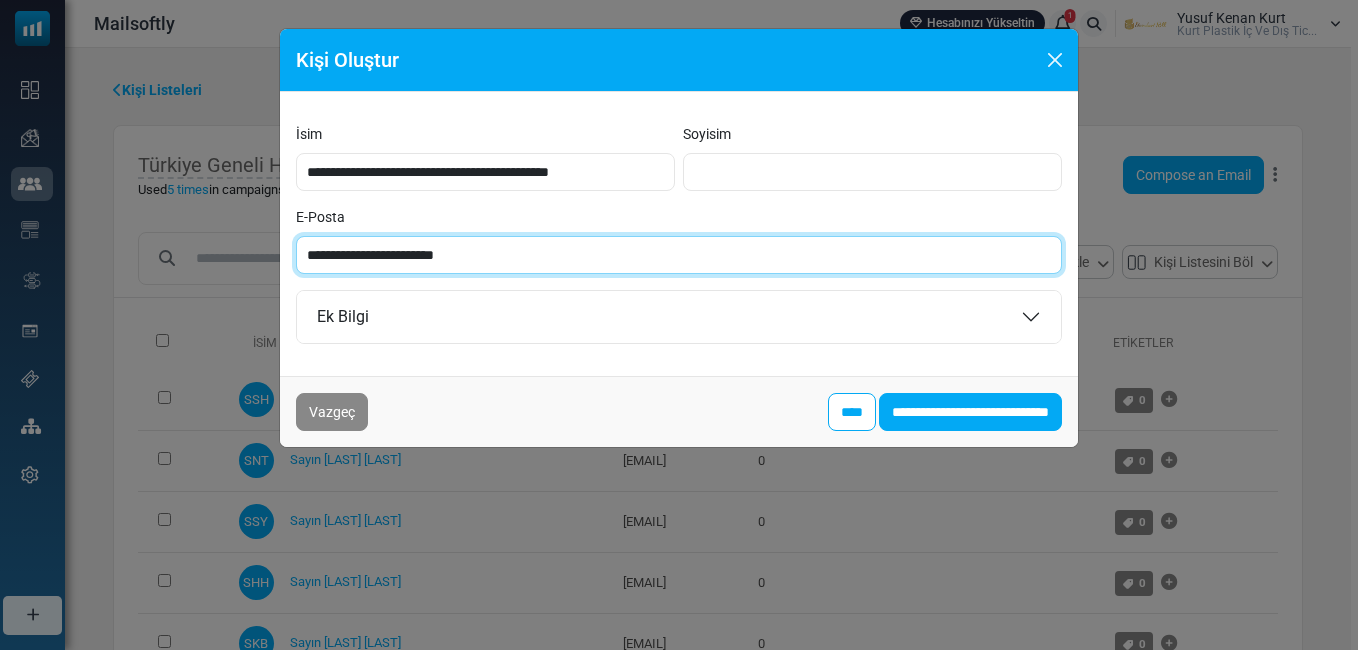 click on "**********" at bounding box center (679, 255) 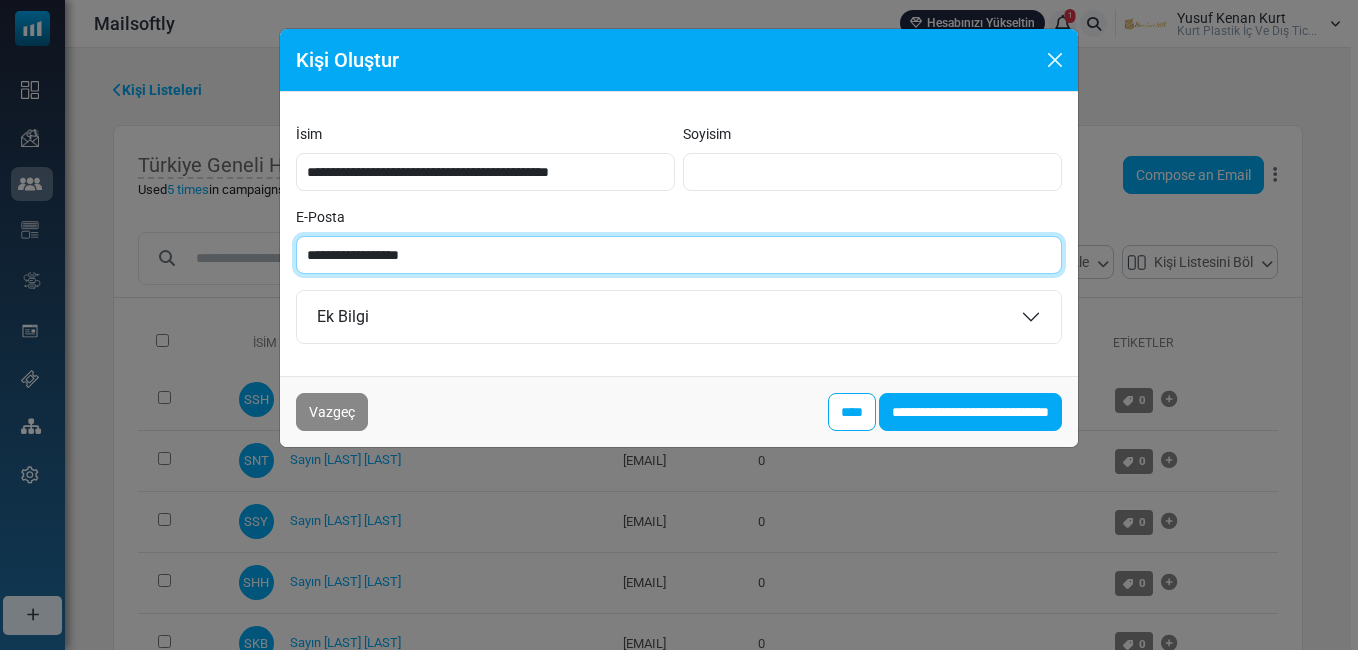 click on "**********" at bounding box center (679, 255) 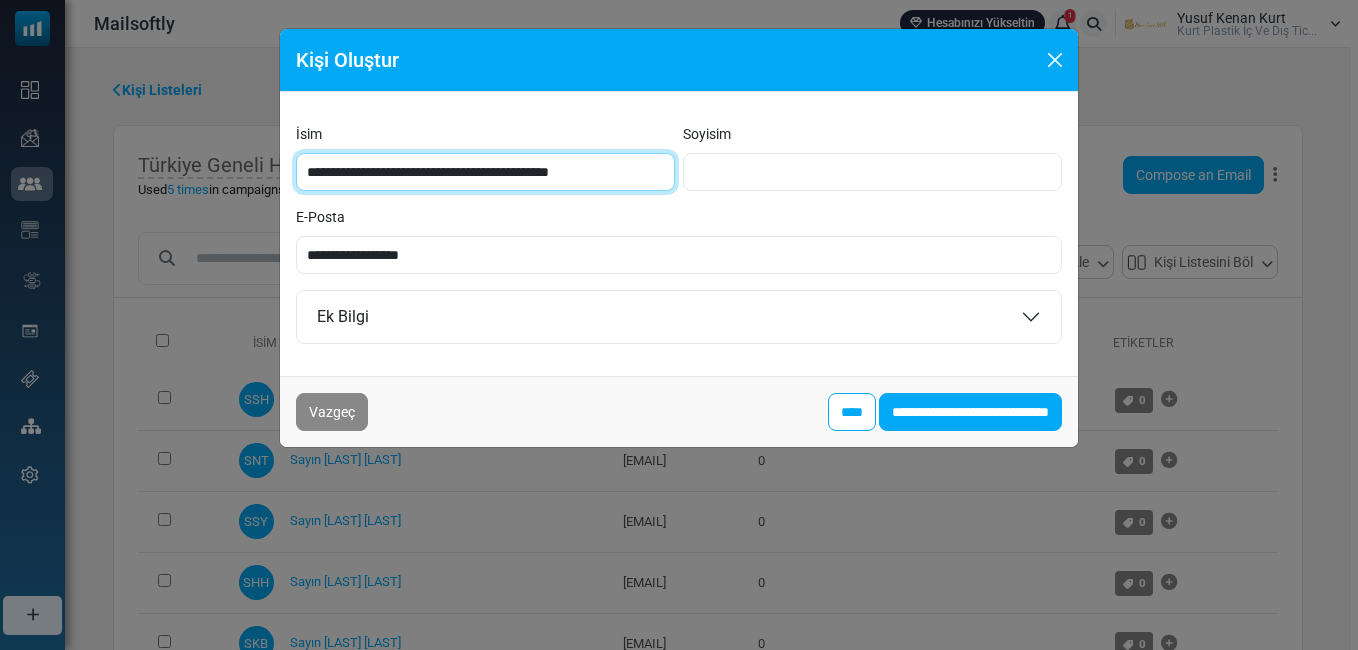 click on "**********" at bounding box center [485, 172] 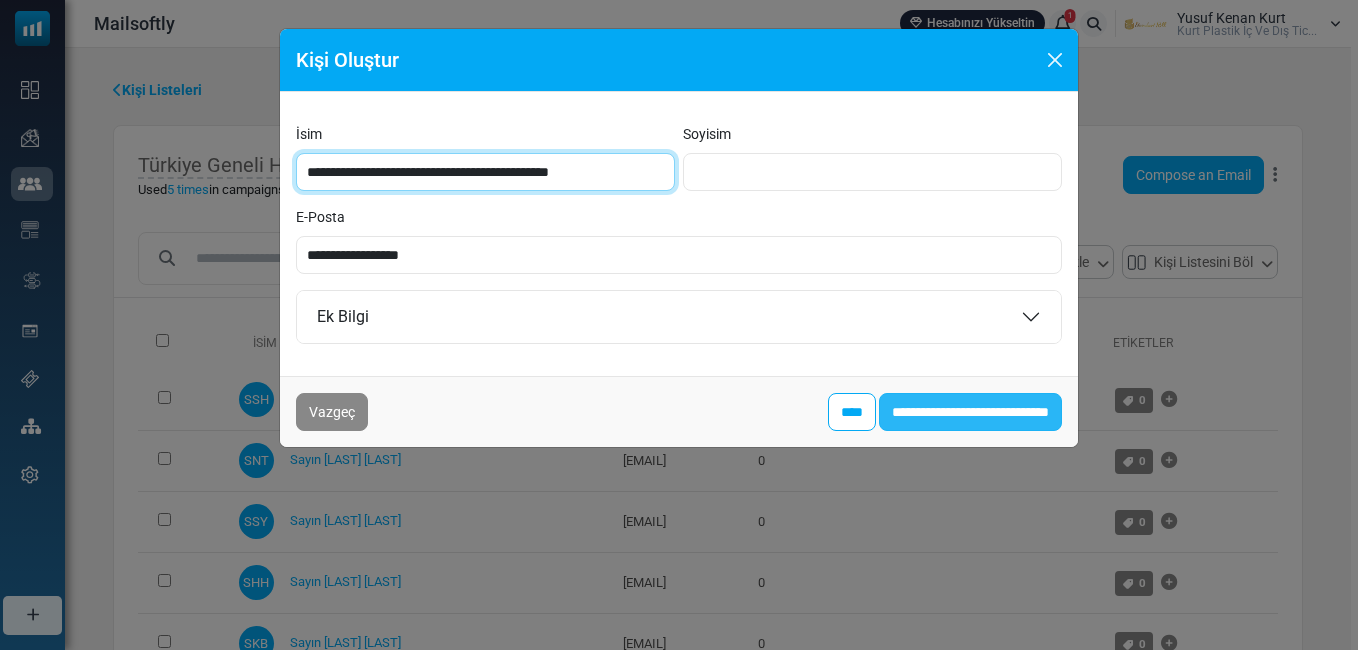 type on "**********" 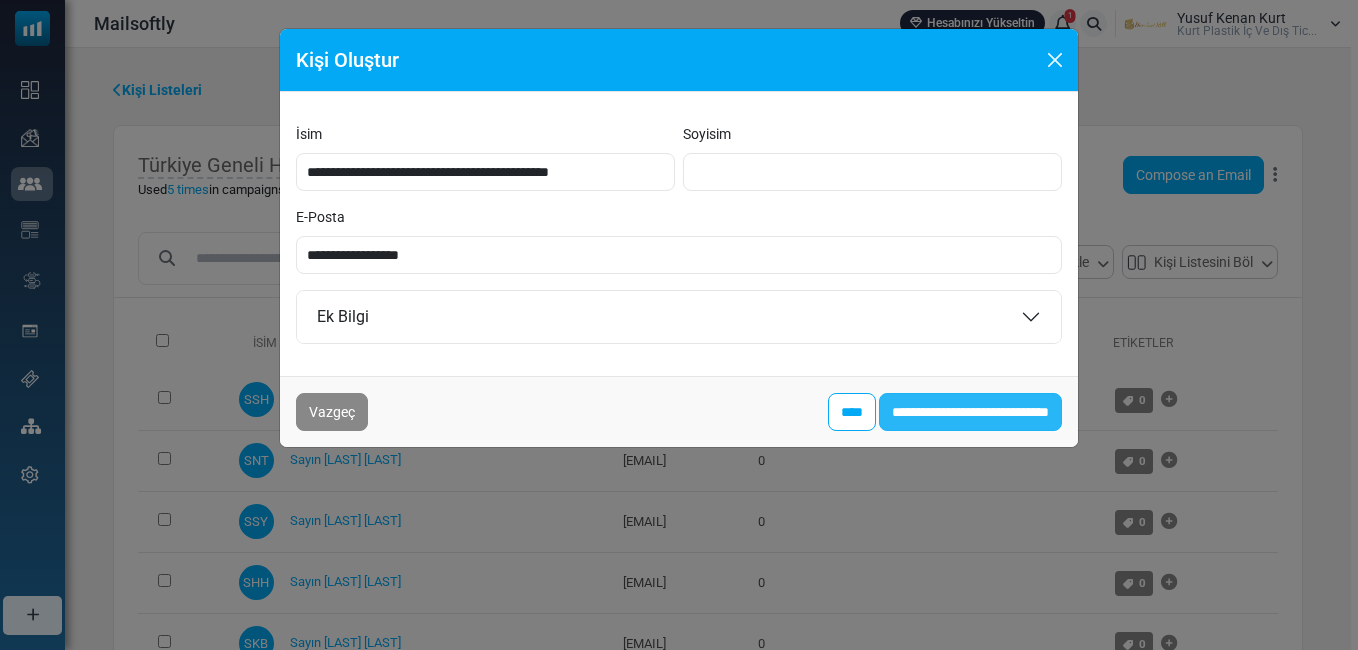 click on "**********" at bounding box center [970, 412] 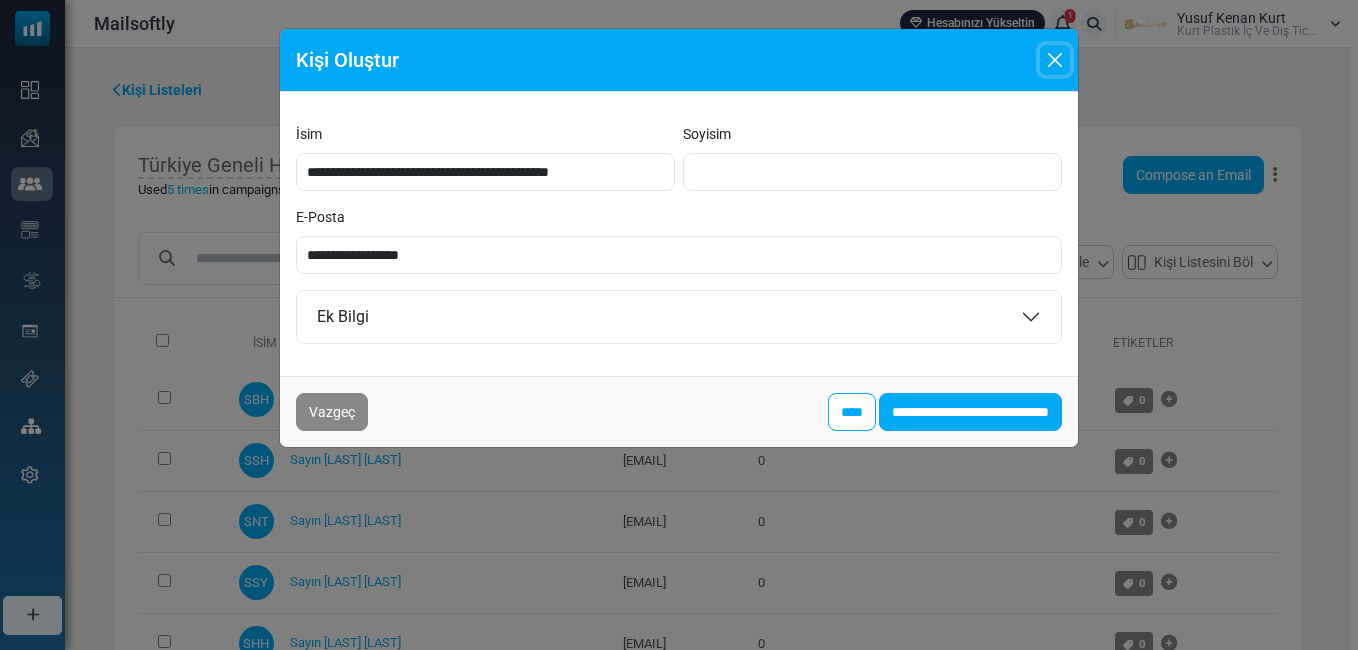 click at bounding box center (1055, 60) 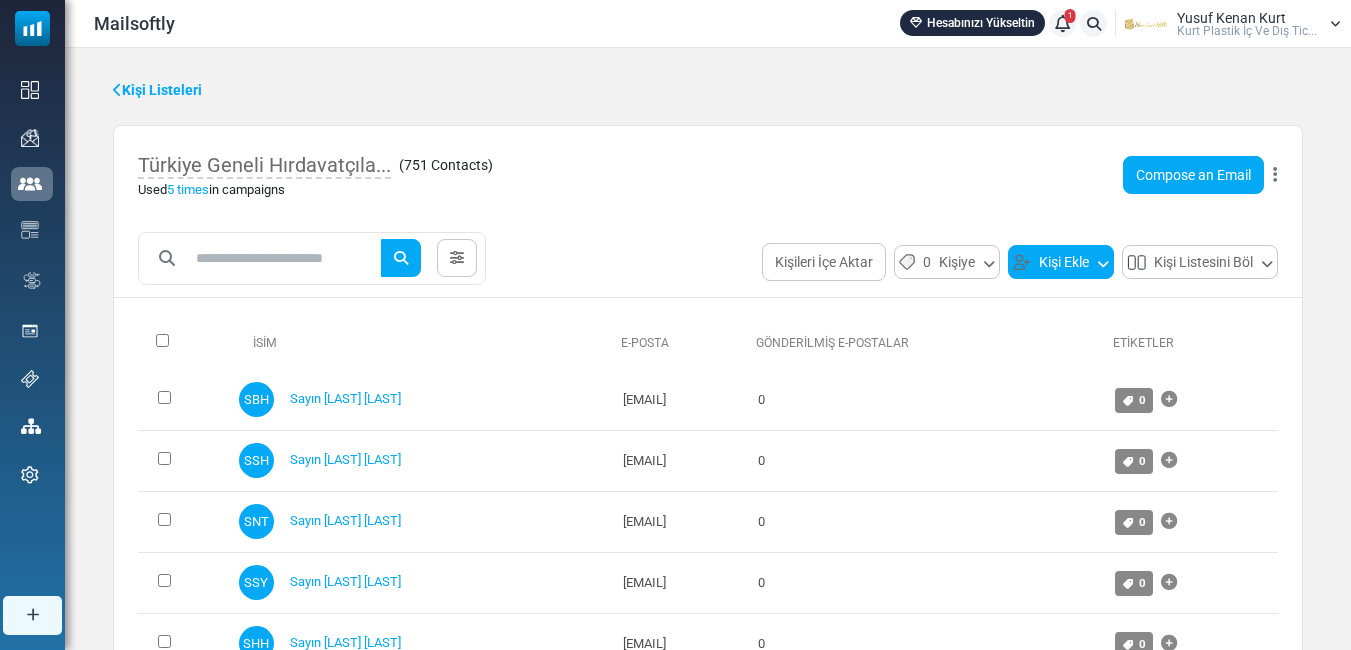 click on "Kişi Ekle" at bounding box center [1061, 262] 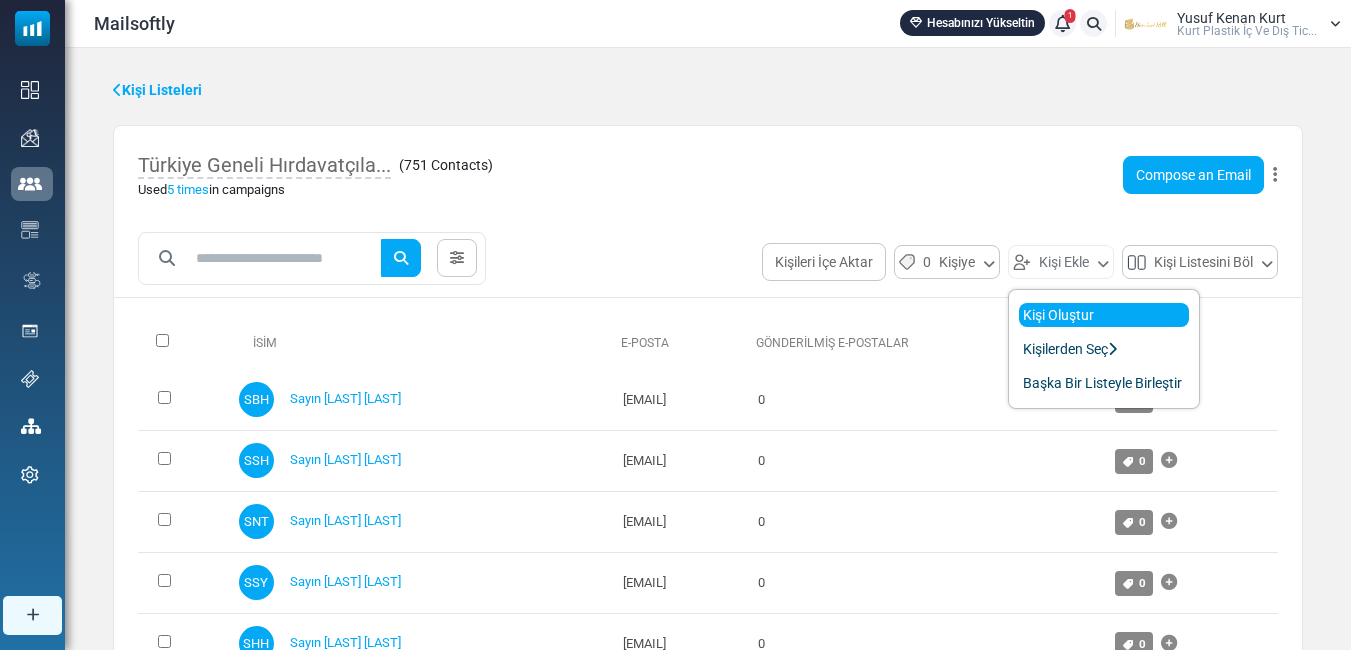 click on "Kişi Oluştur" at bounding box center (1104, 315) 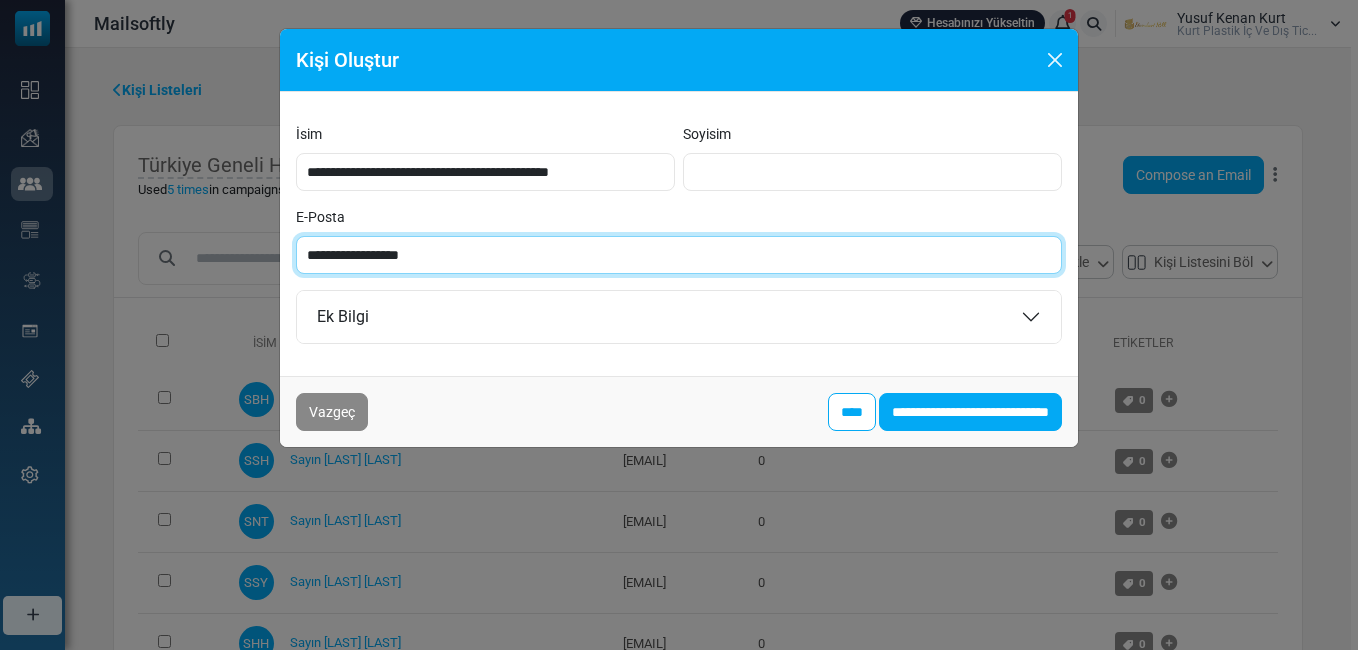 click on "**********" at bounding box center [679, 255] 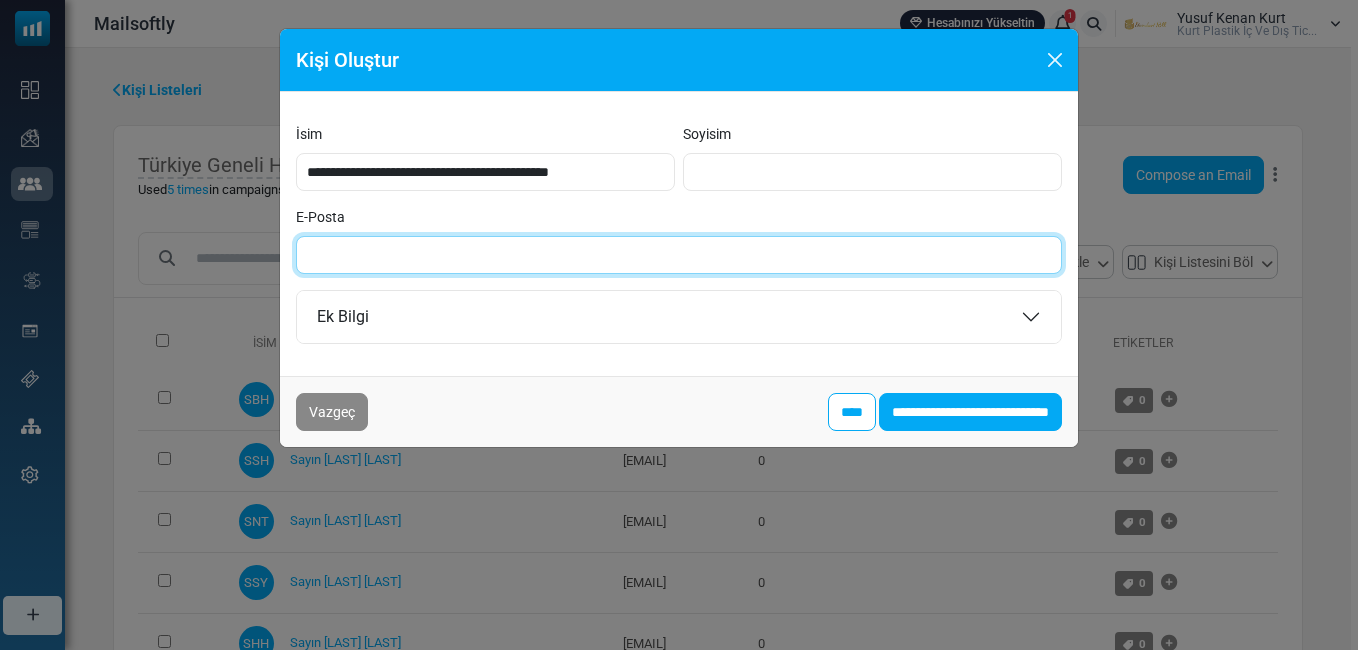 paste on "**********" 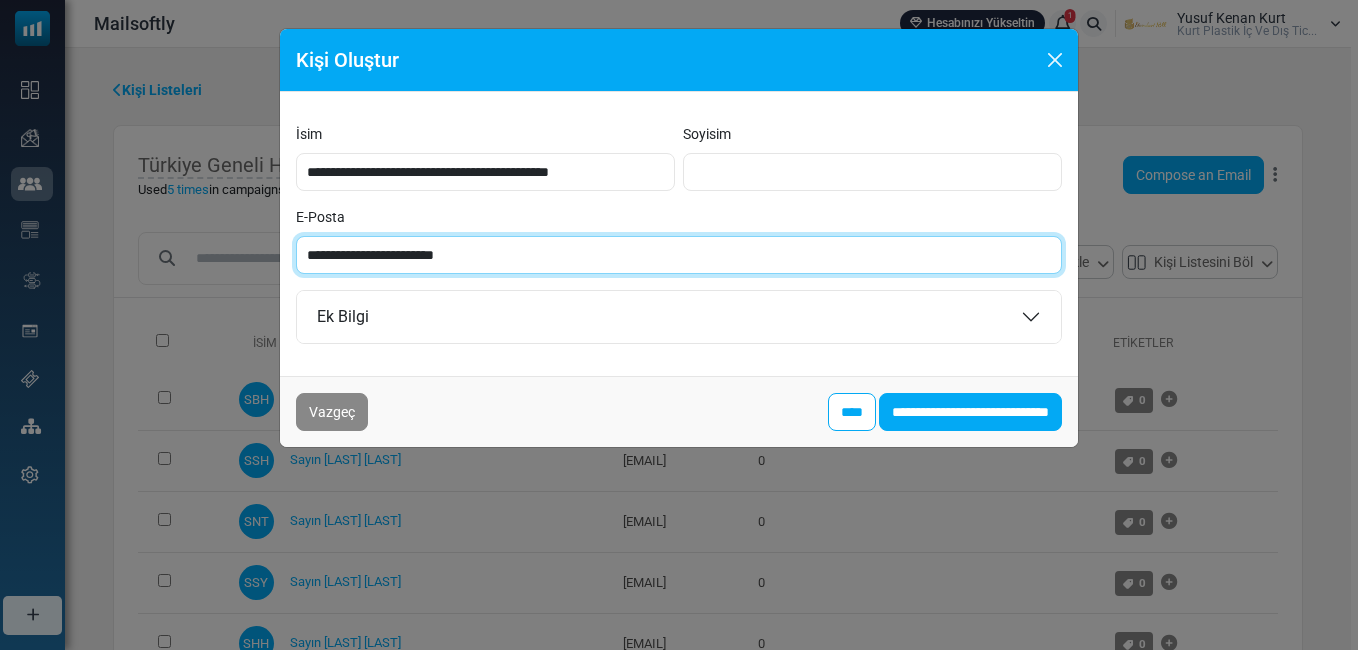 click on "**********" at bounding box center (679, 255) 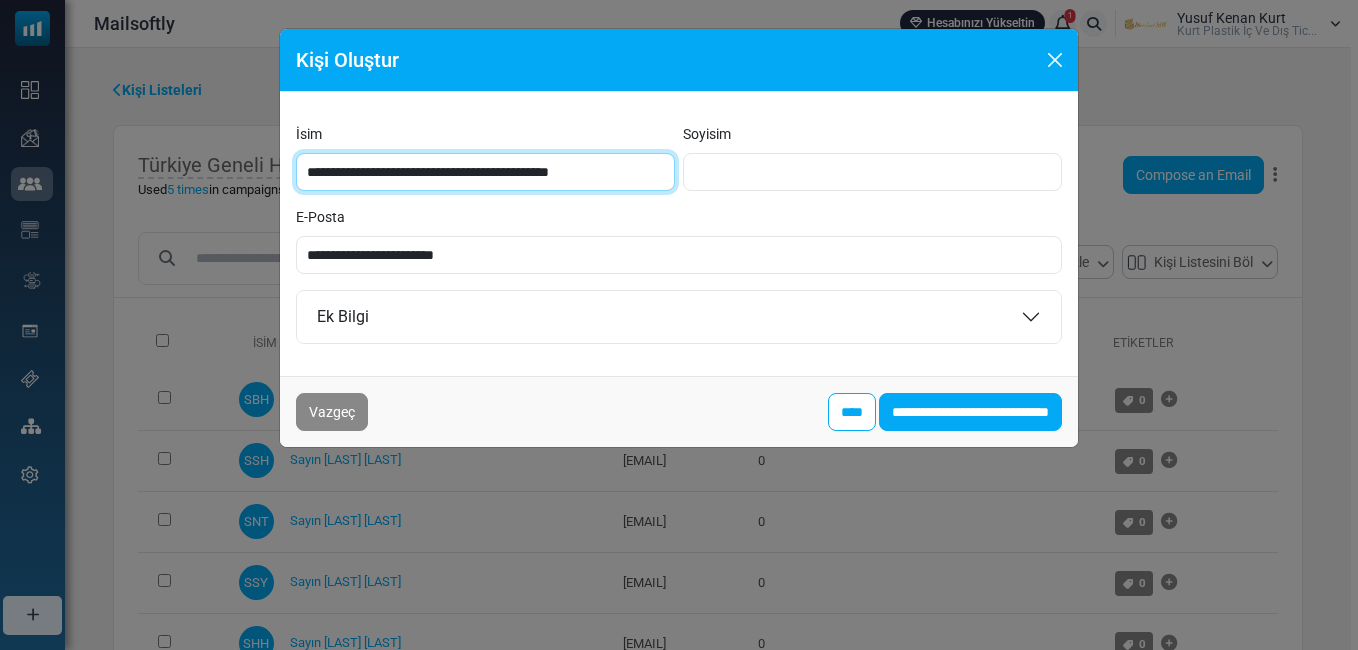 click on "**********" at bounding box center [485, 172] 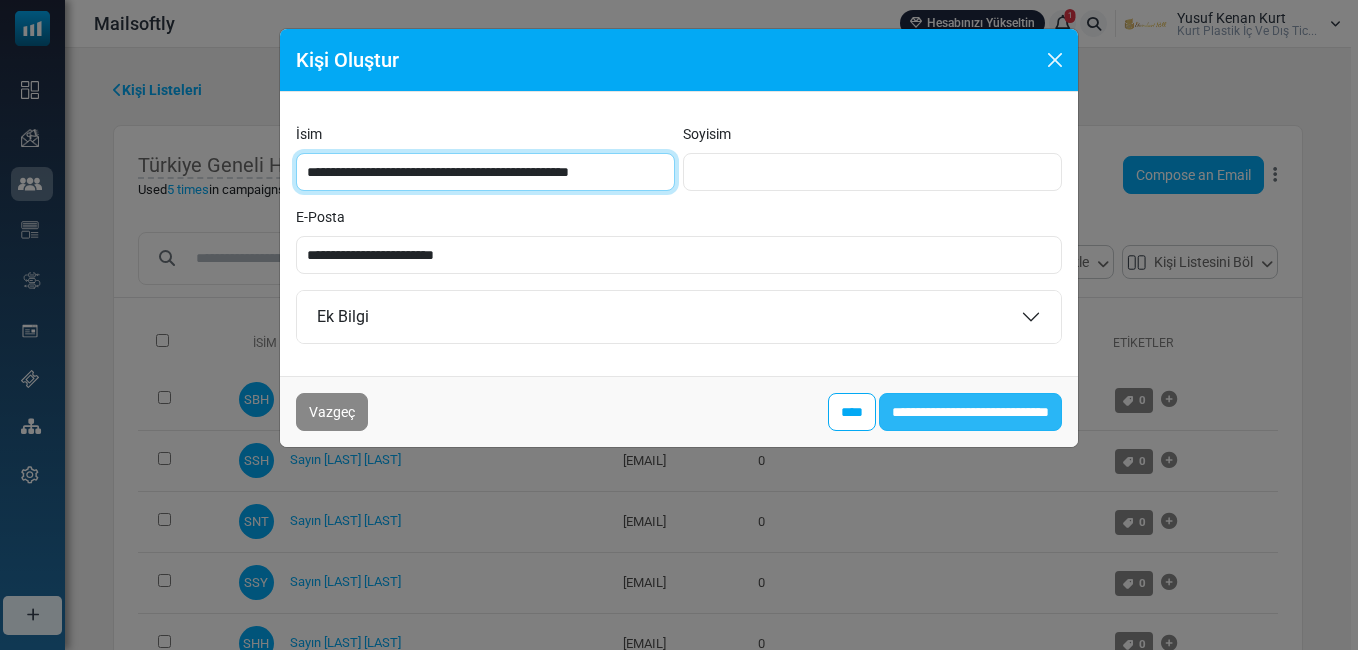 type on "**********" 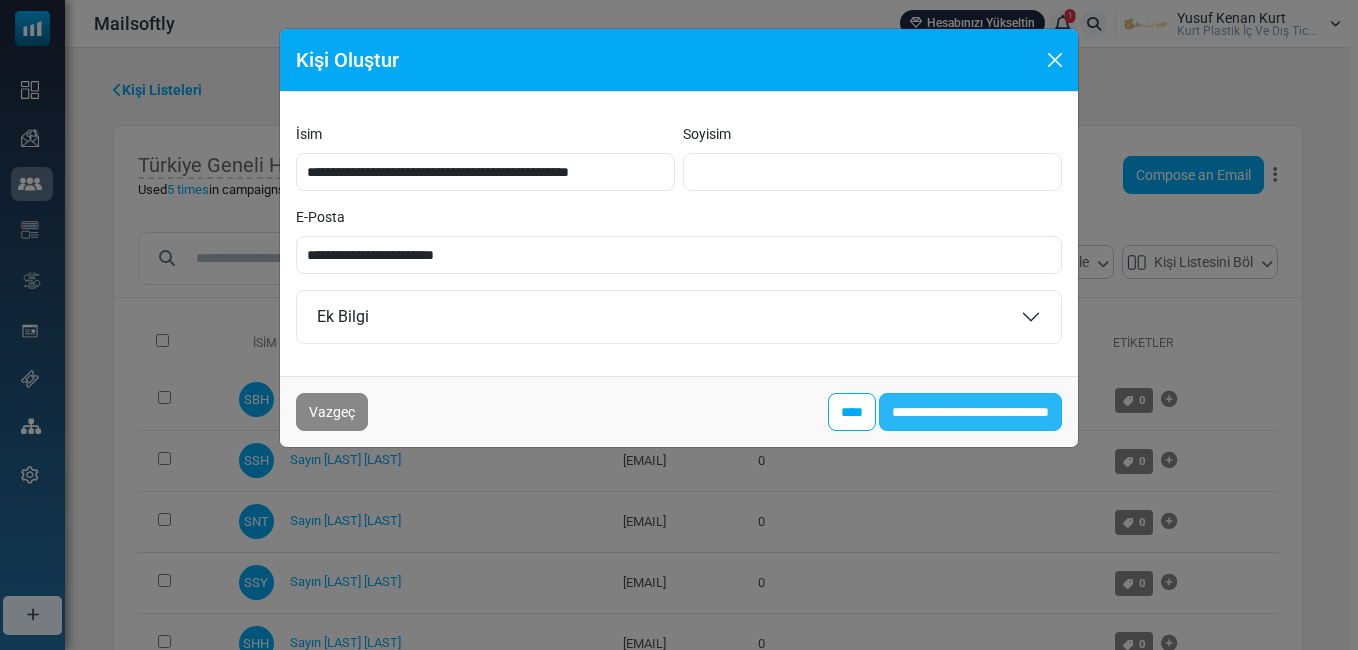 click on "**********" at bounding box center (970, 412) 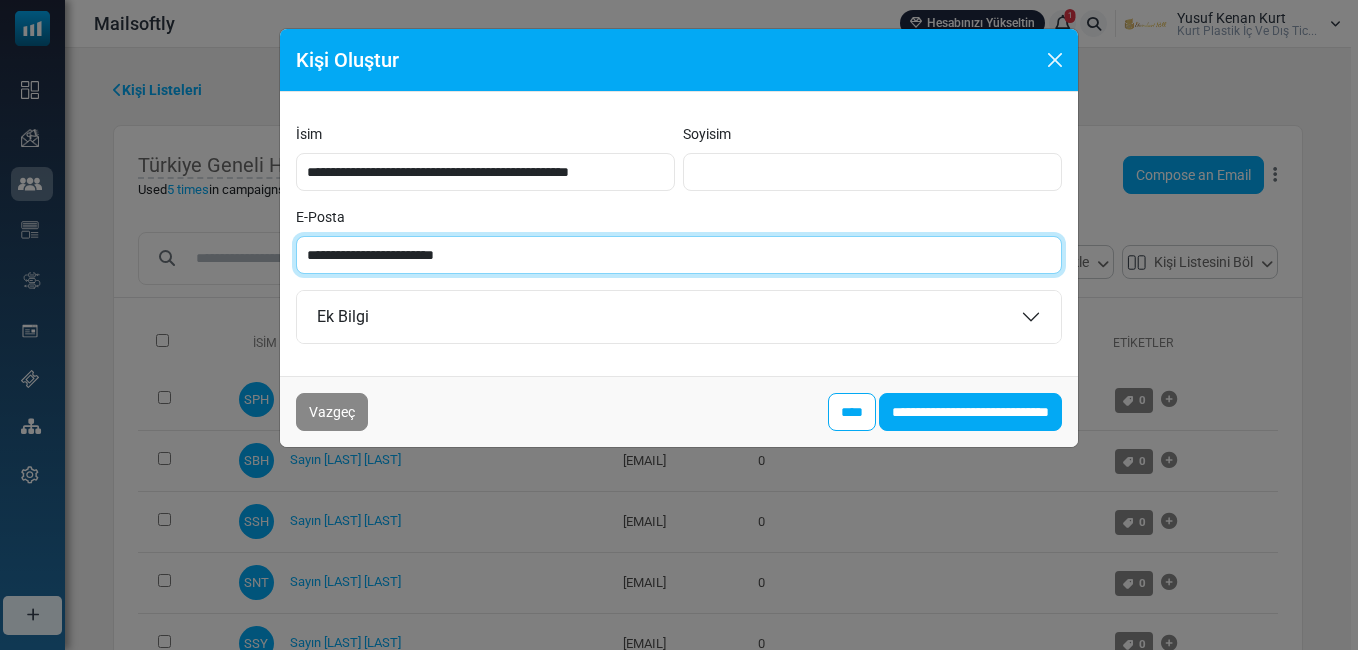 click on "**********" at bounding box center (679, 255) 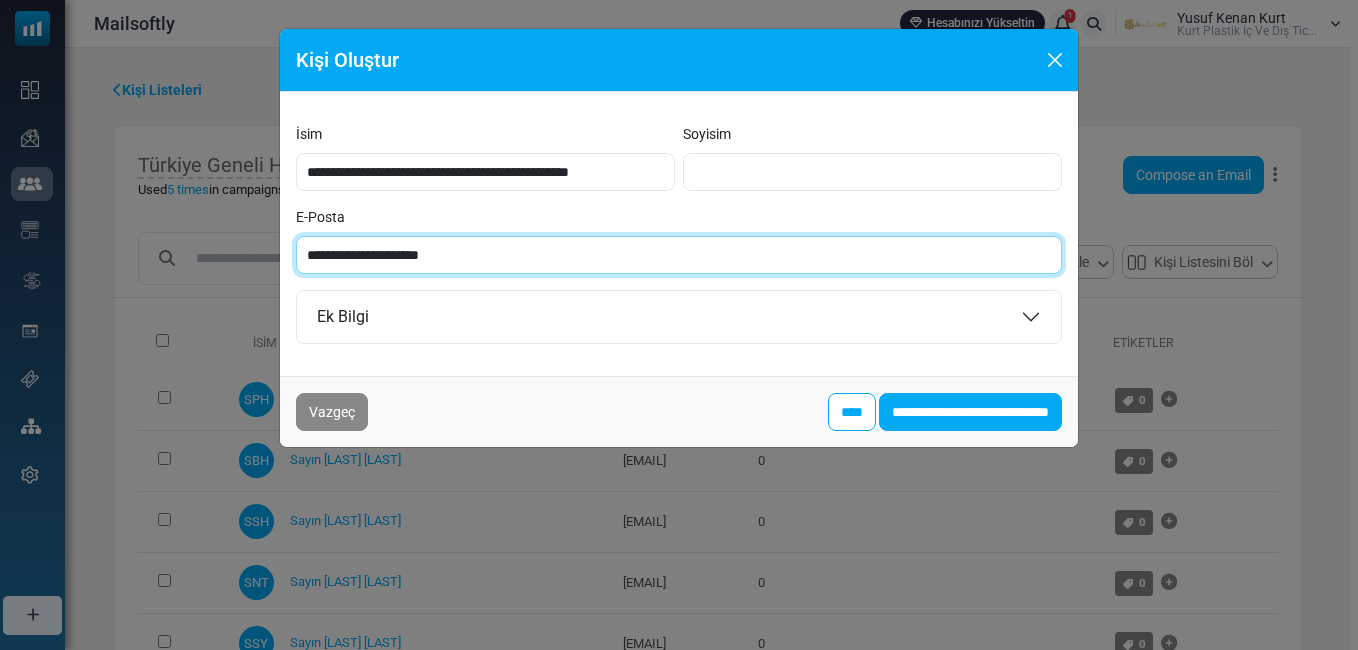 click on "**********" at bounding box center (679, 255) 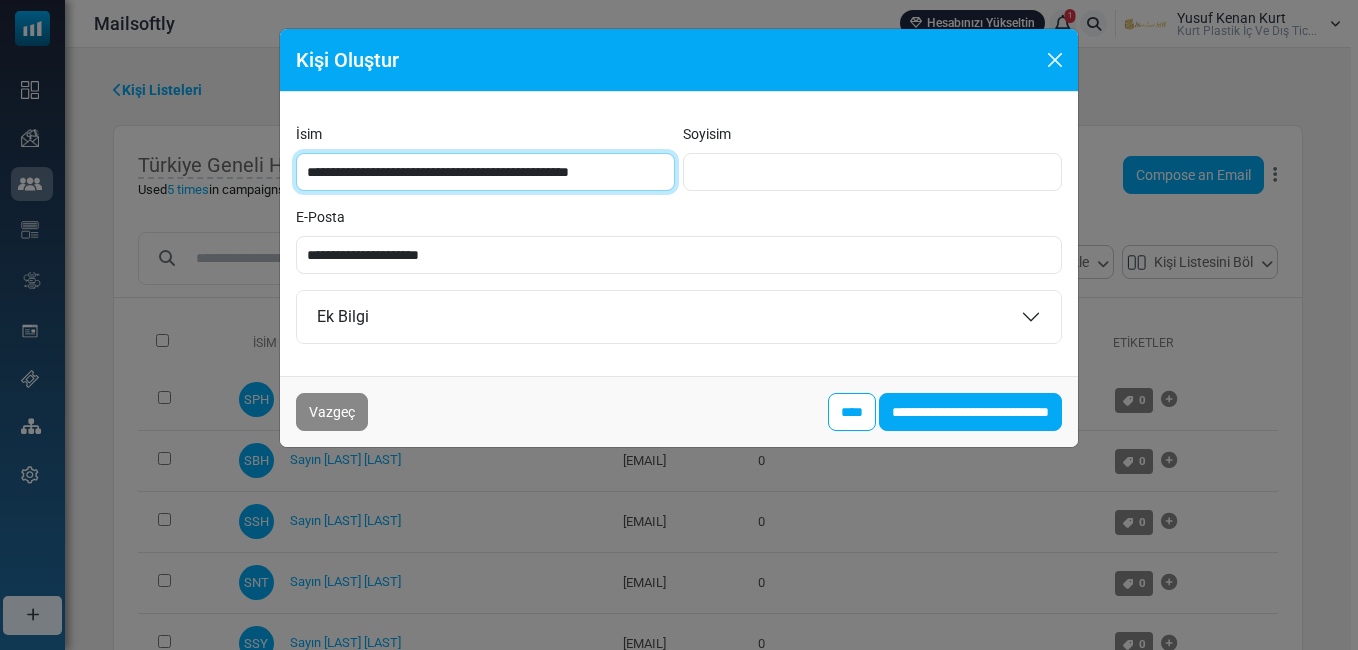 click on "**********" at bounding box center (485, 172) 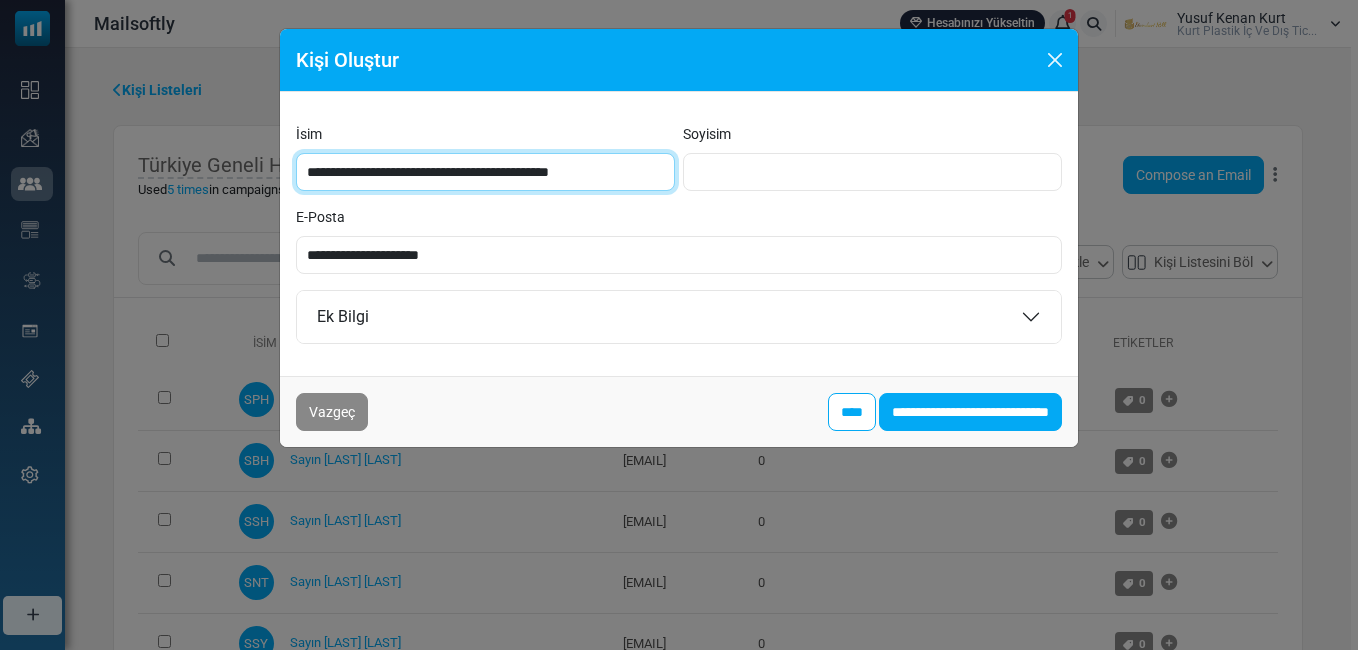 click on "**********" at bounding box center (485, 172) 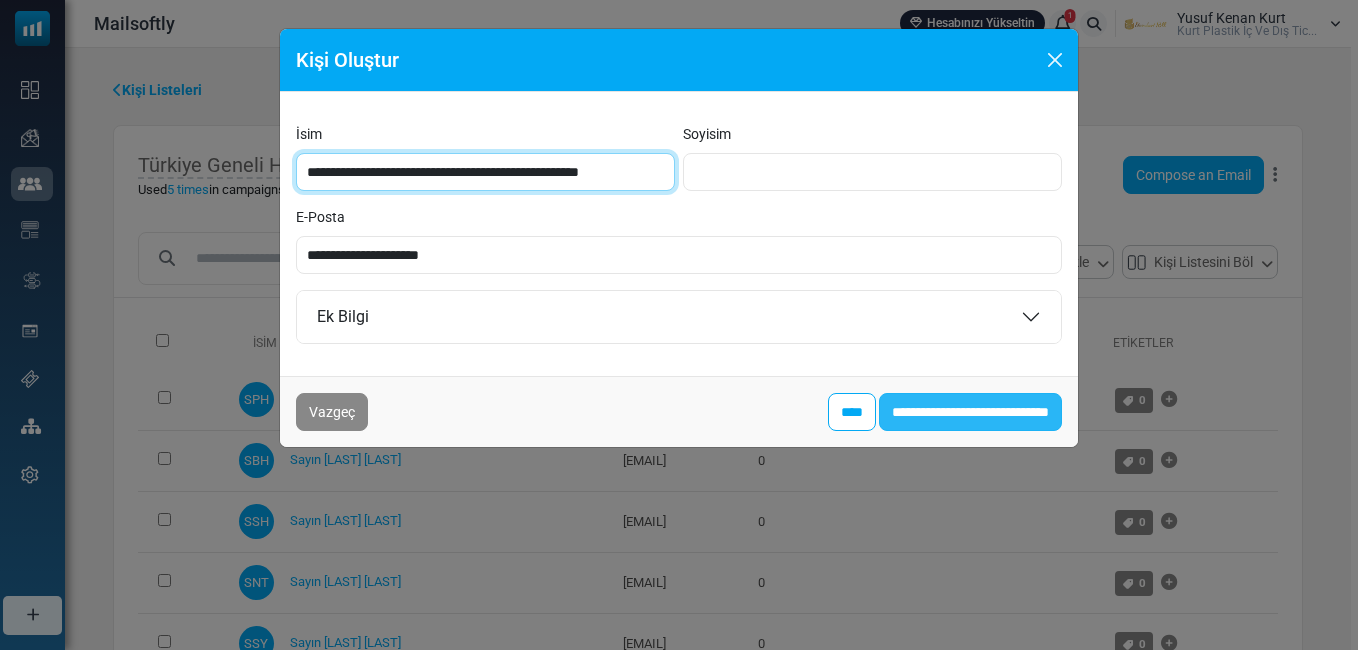 type on "**********" 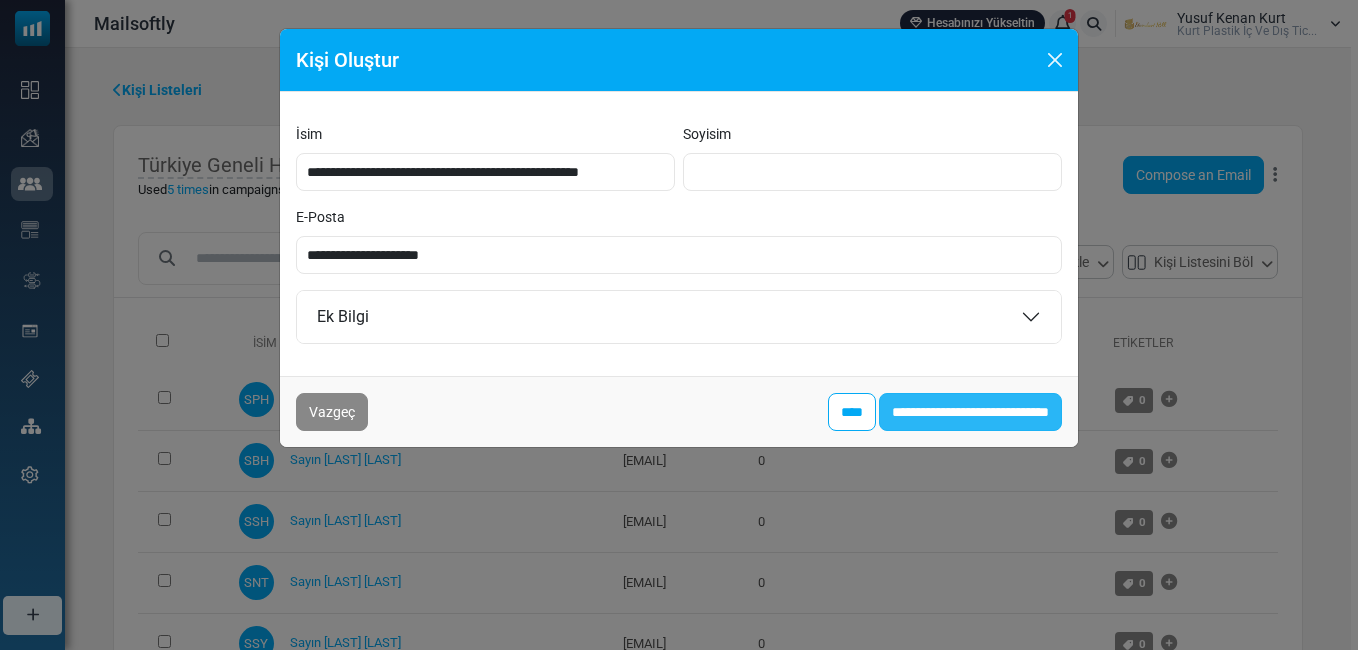 click on "**********" at bounding box center (970, 412) 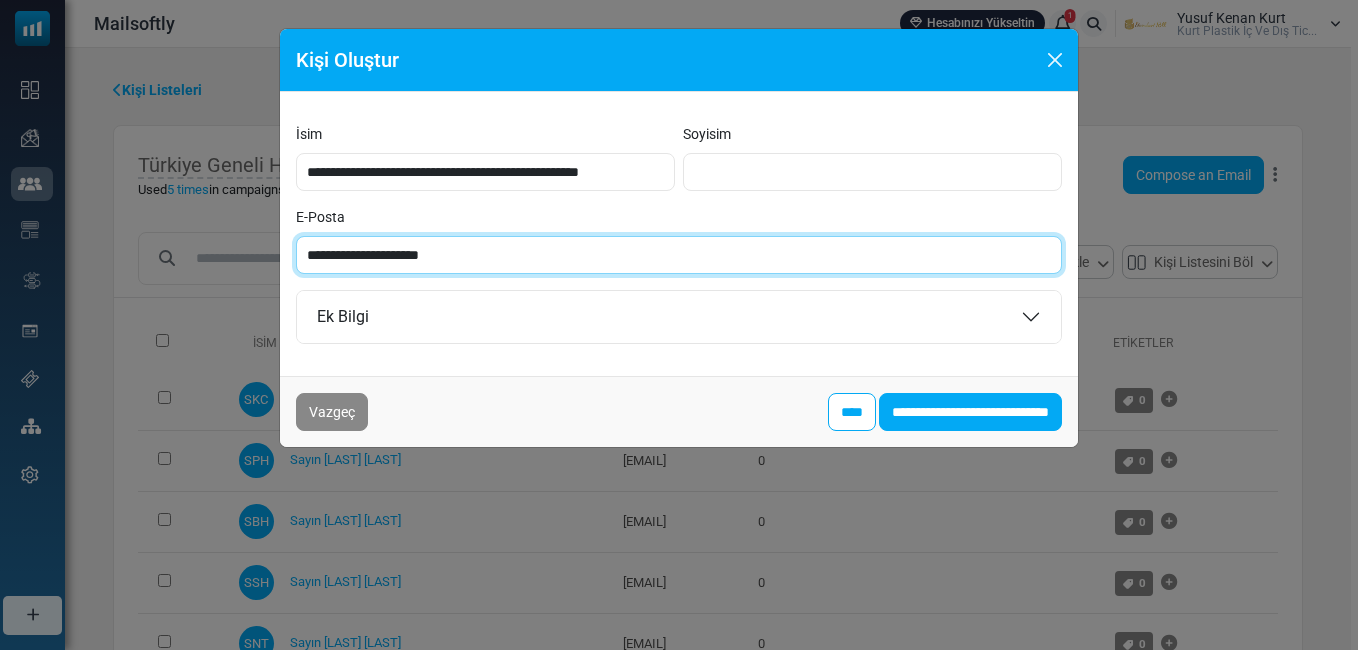 click on "**********" at bounding box center (679, 255) 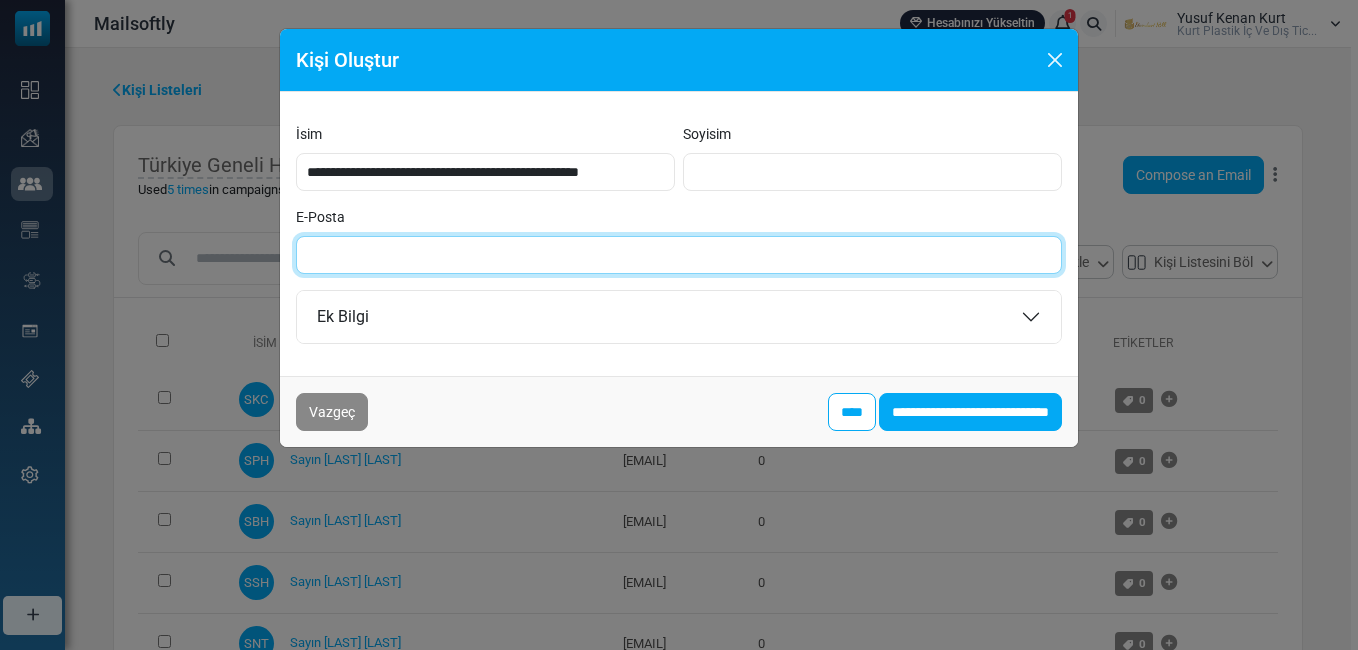 paste on "**********" 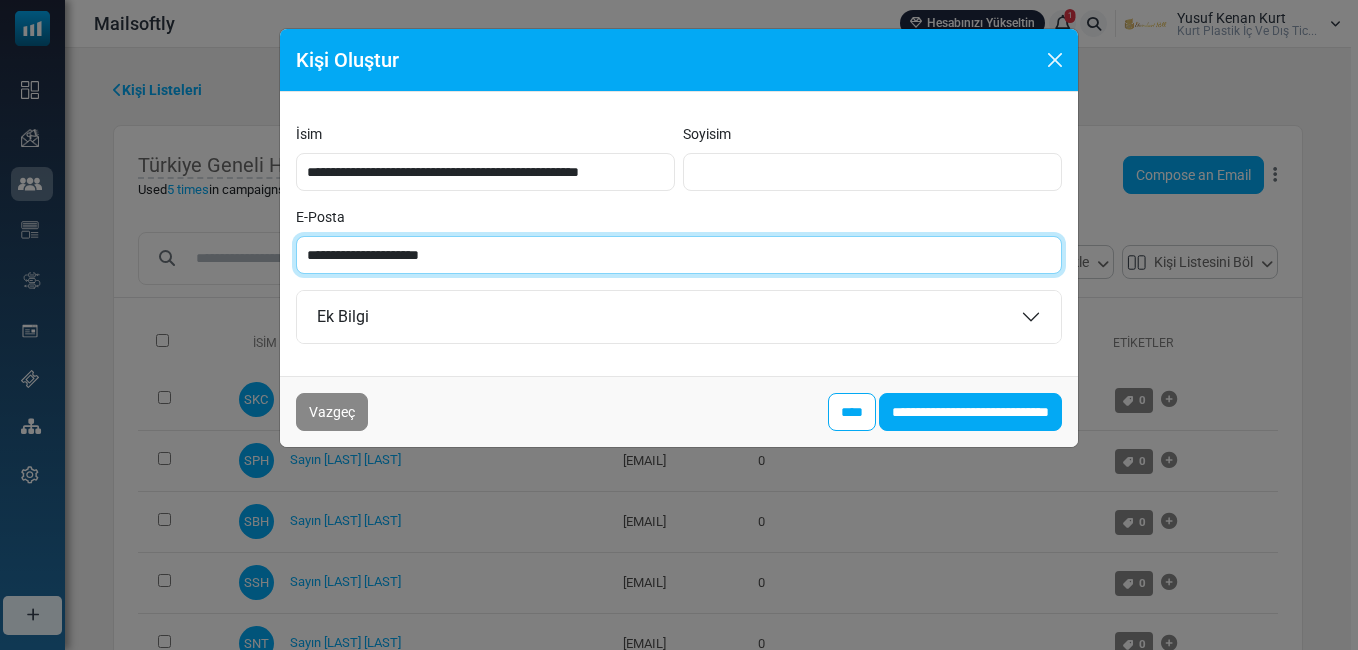 click on "**********" at bounding box center (679, 255) 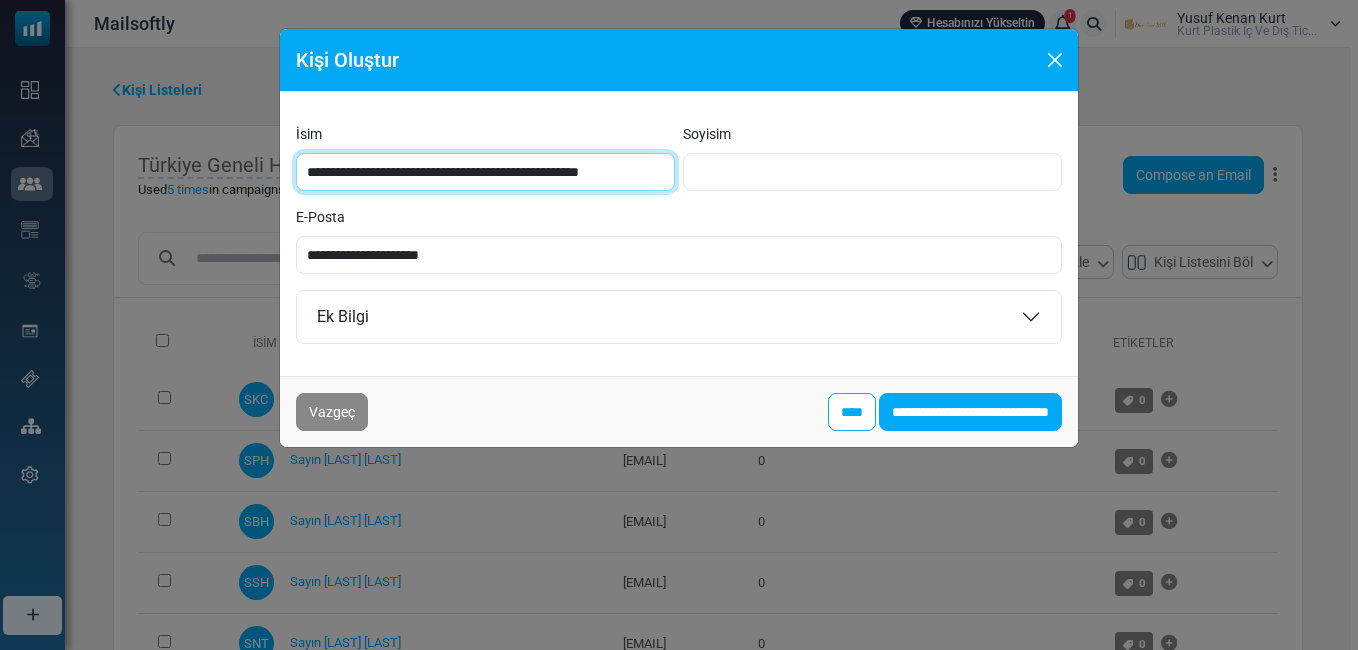click on "**********" at bounding box center (485, 172) 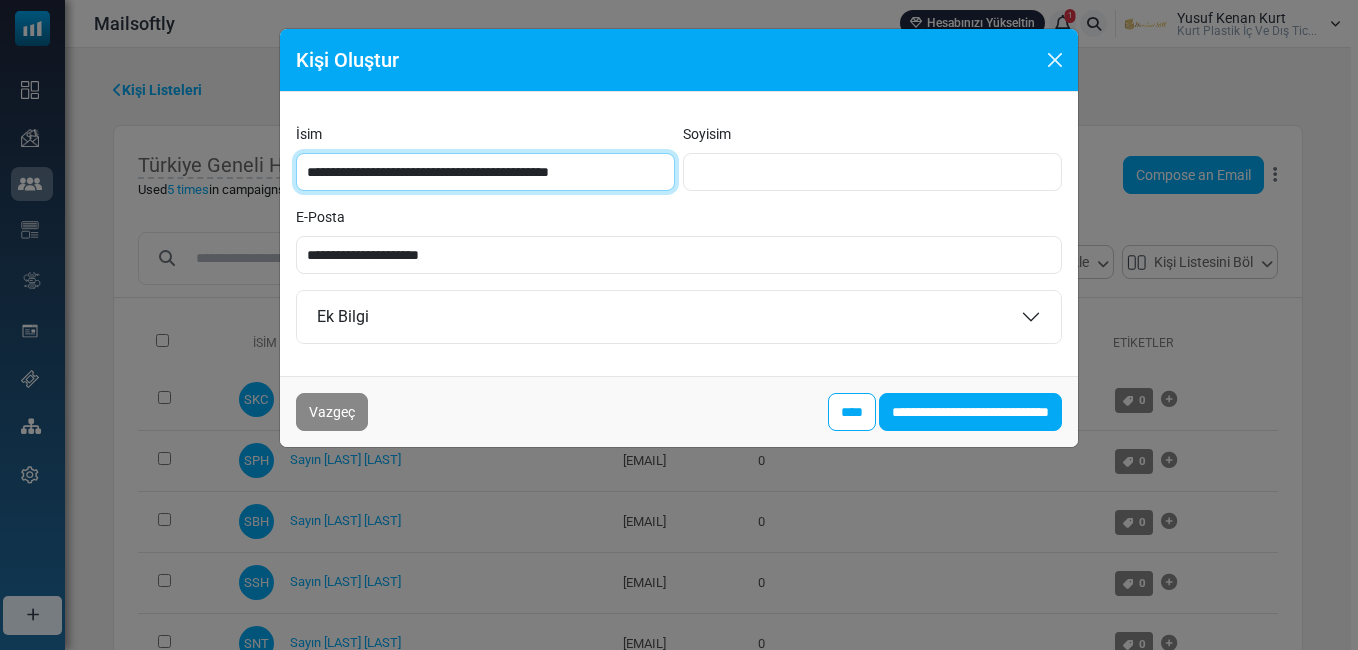 drag, startPoint x: 371, startPoint y: 172, endPoint x: 386, endPoint y: 174, distance: 15.132746 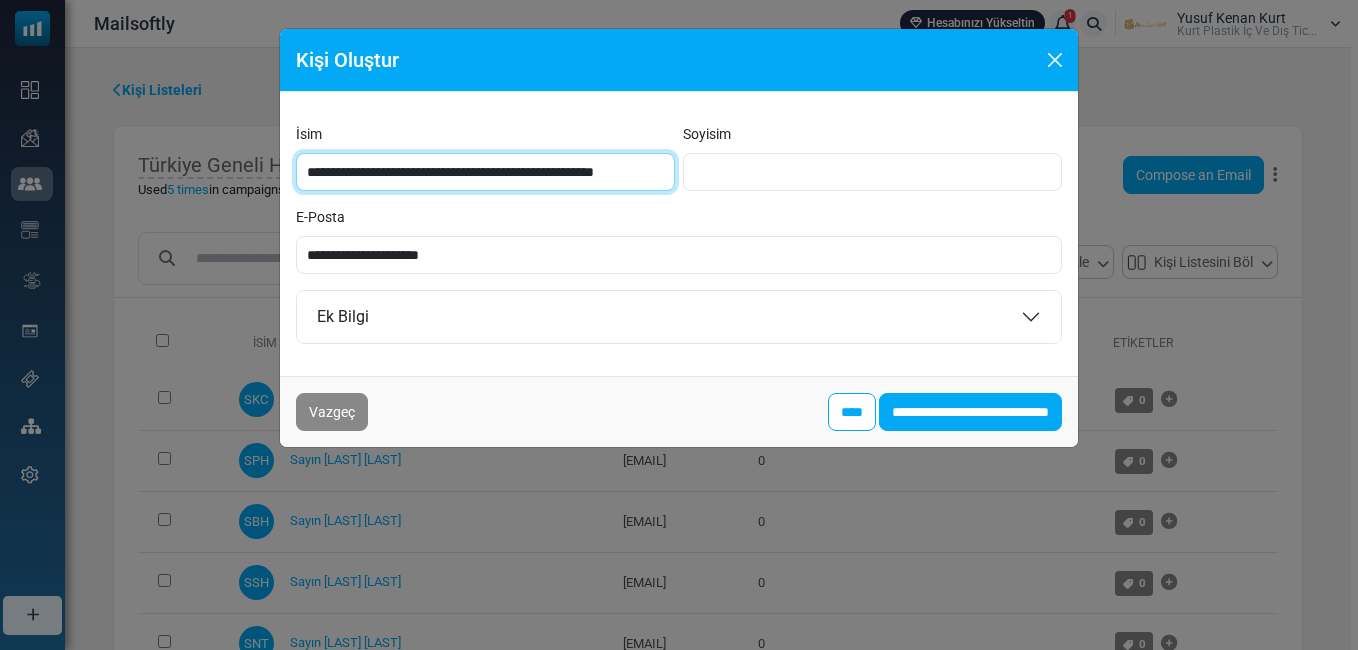 type on "**********" 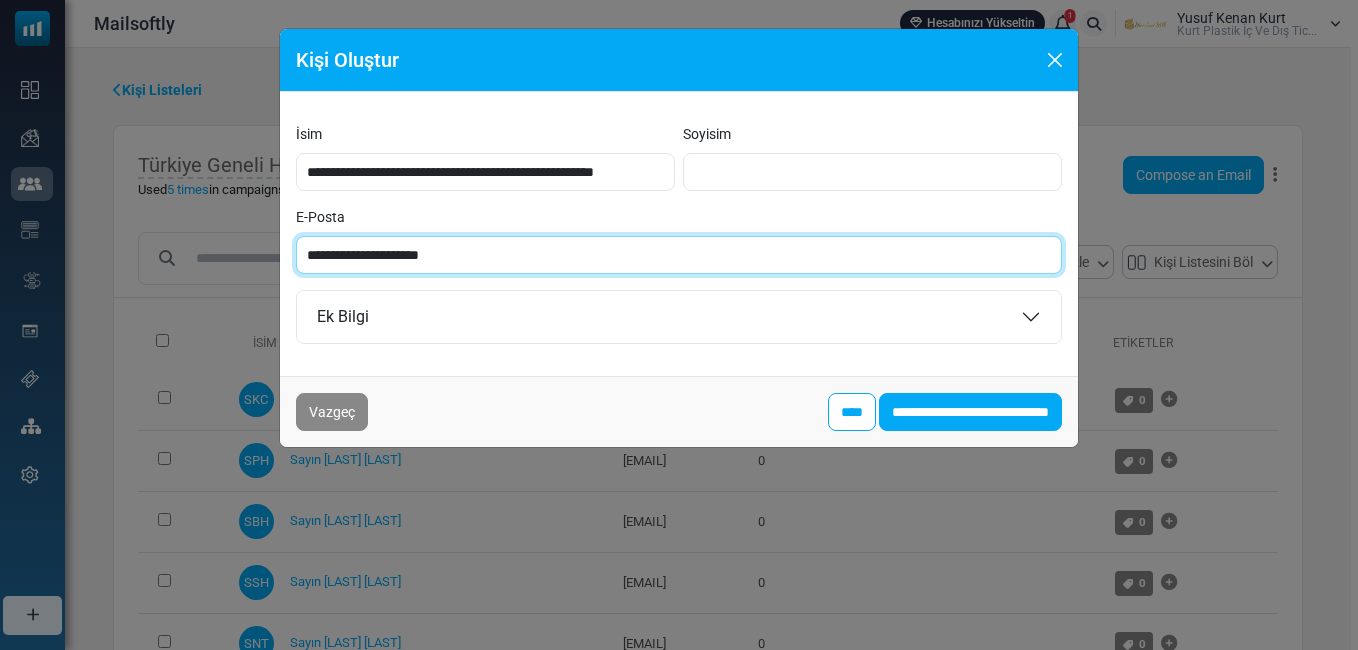 click on "**********" at bounding box center (679, 255) 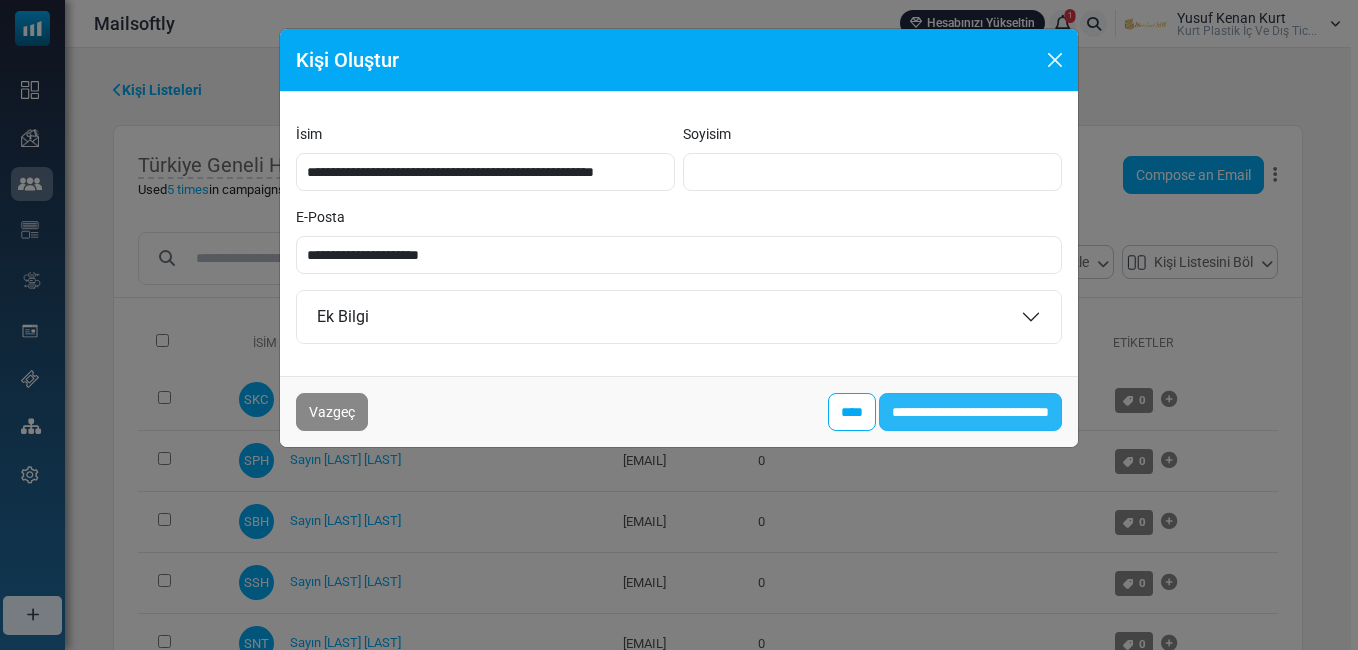 click on "**********" at bounding box center (970, 412) 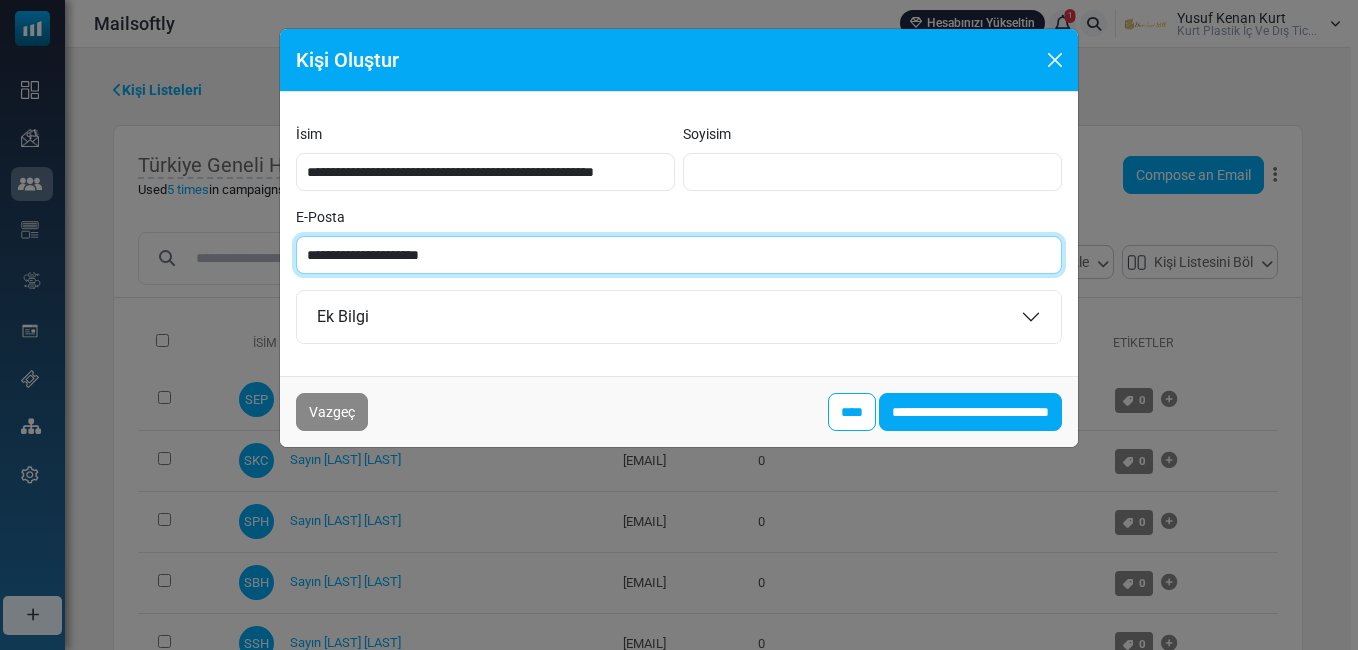 paste on "****" 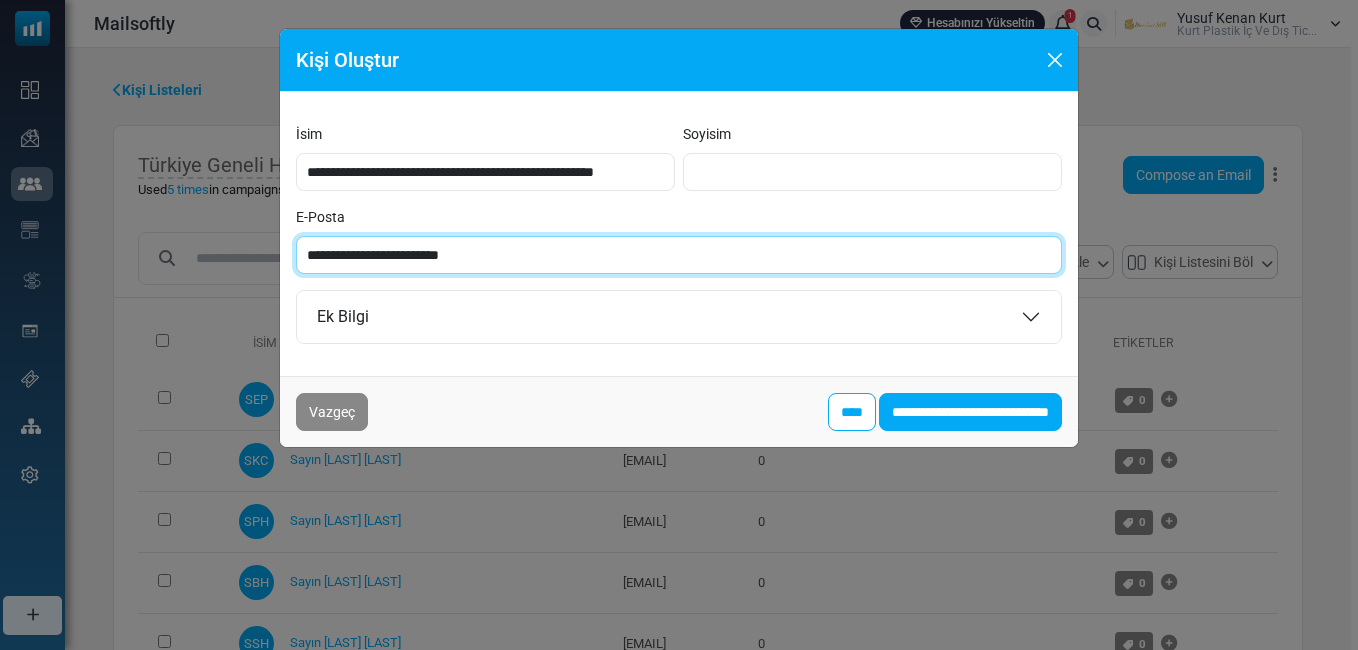 click on "**********" at bounding box center (679, 255) 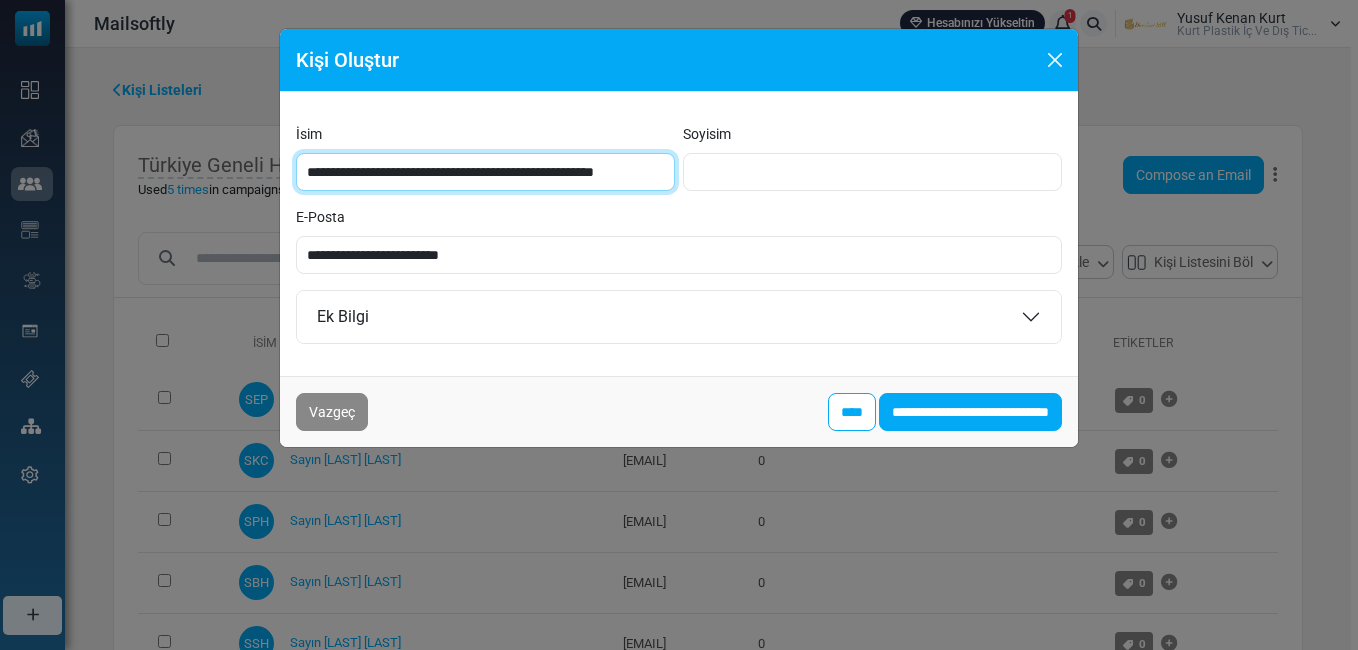 click on "**********" at bounding box center (485, 172) 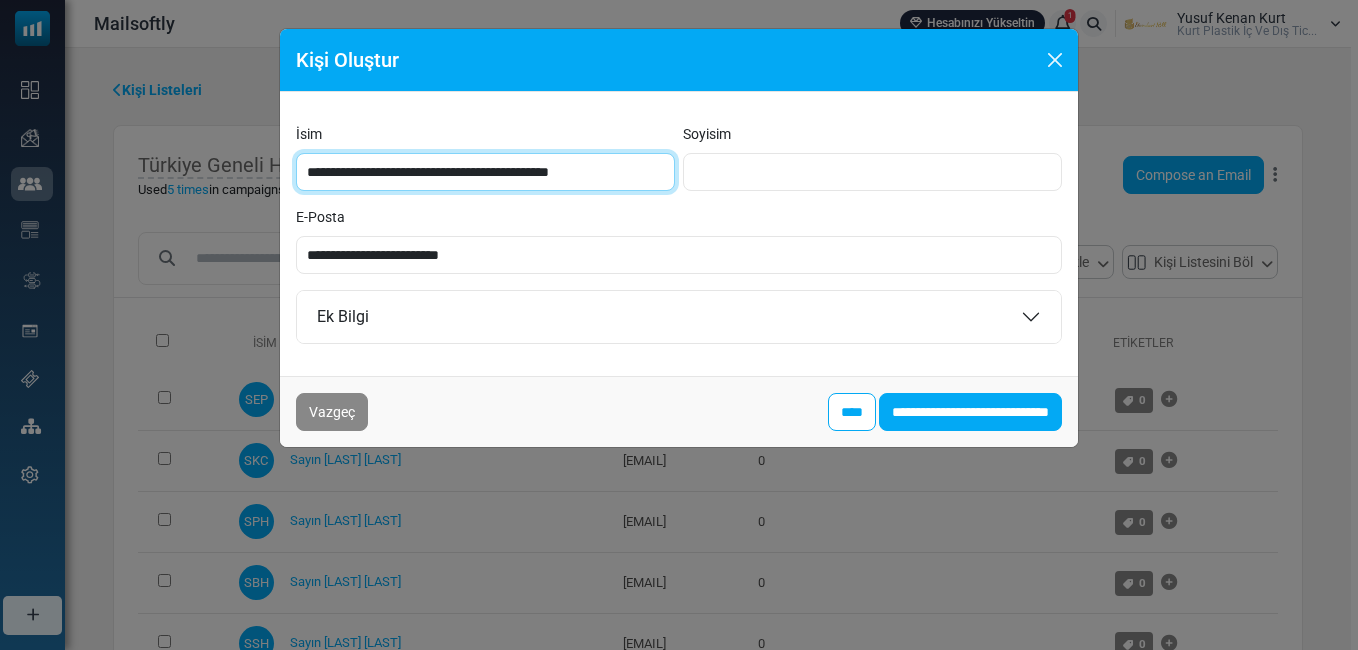 click on "**********" at bounding box center (485, 172) 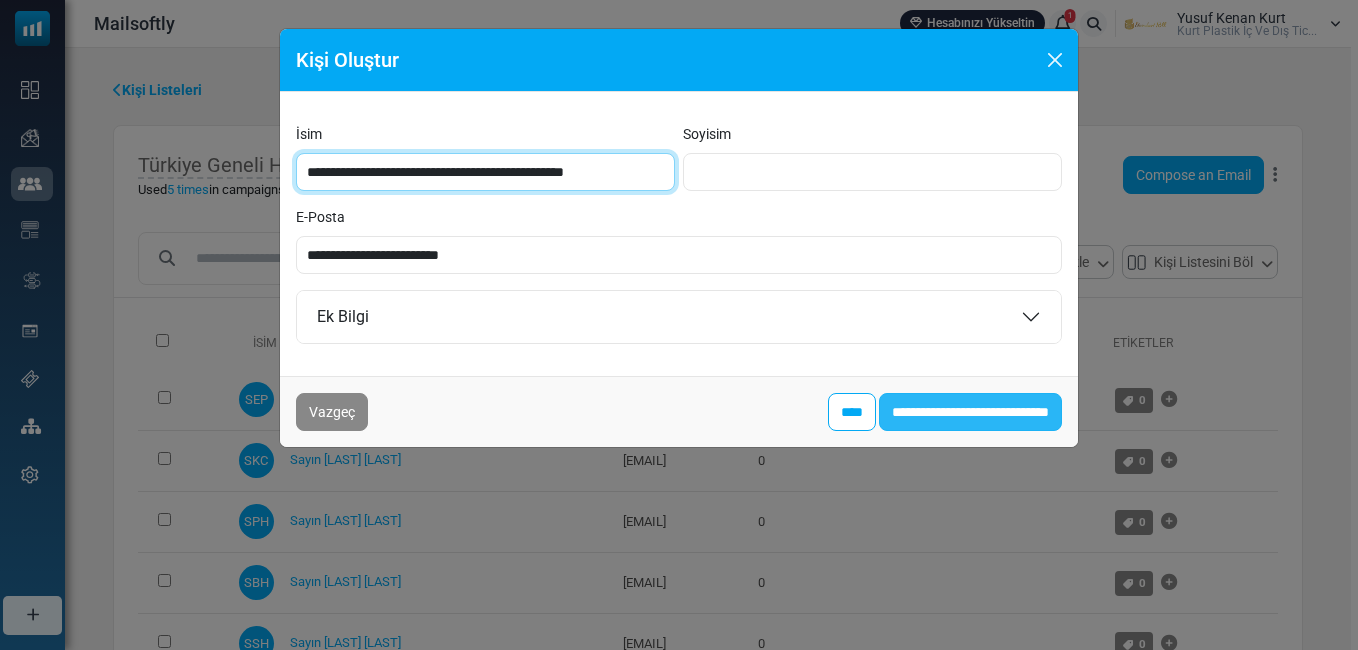 type on "**********" 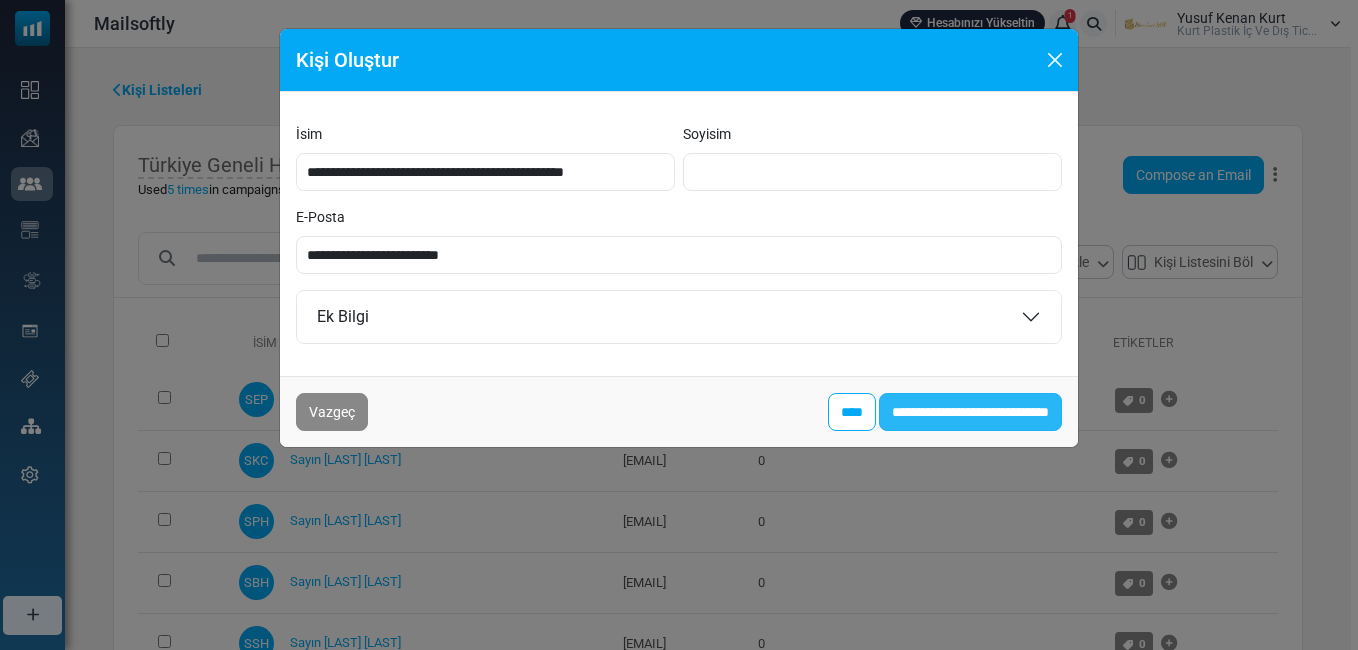 click on "**********" at bounding box center [970, 412] 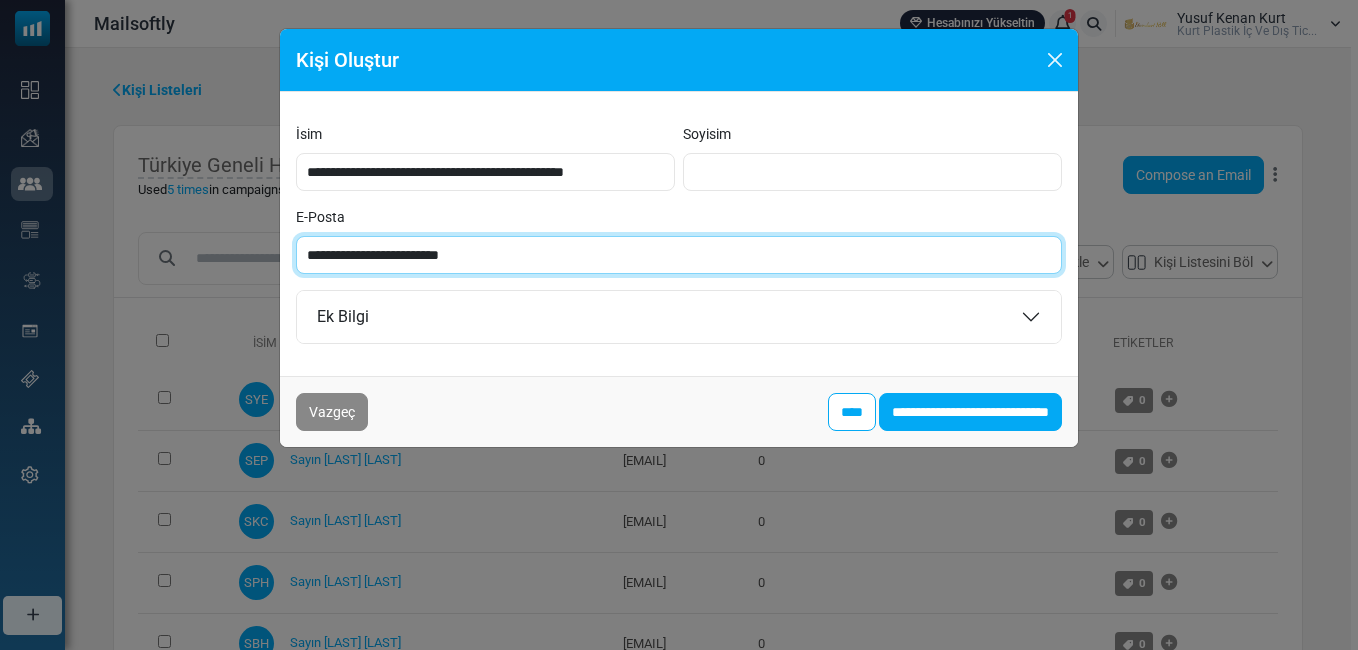 click on "**********" at bounding box center (679, 255) 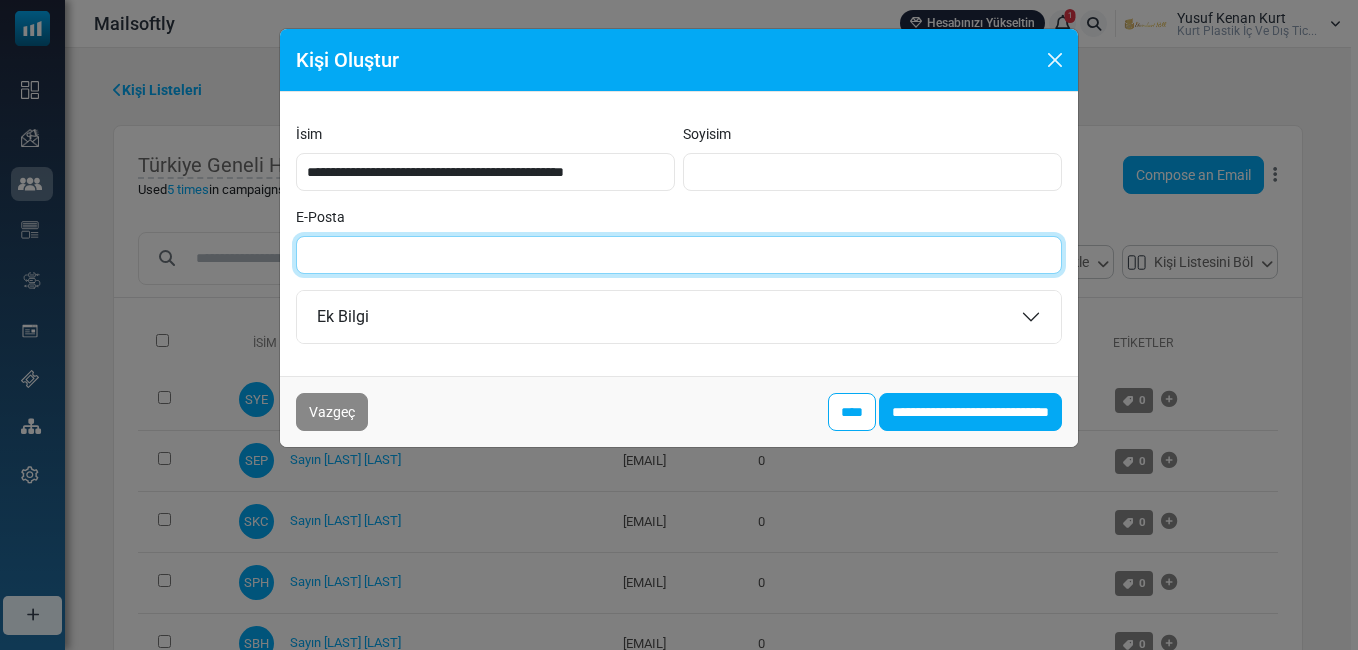 paste on "**********" 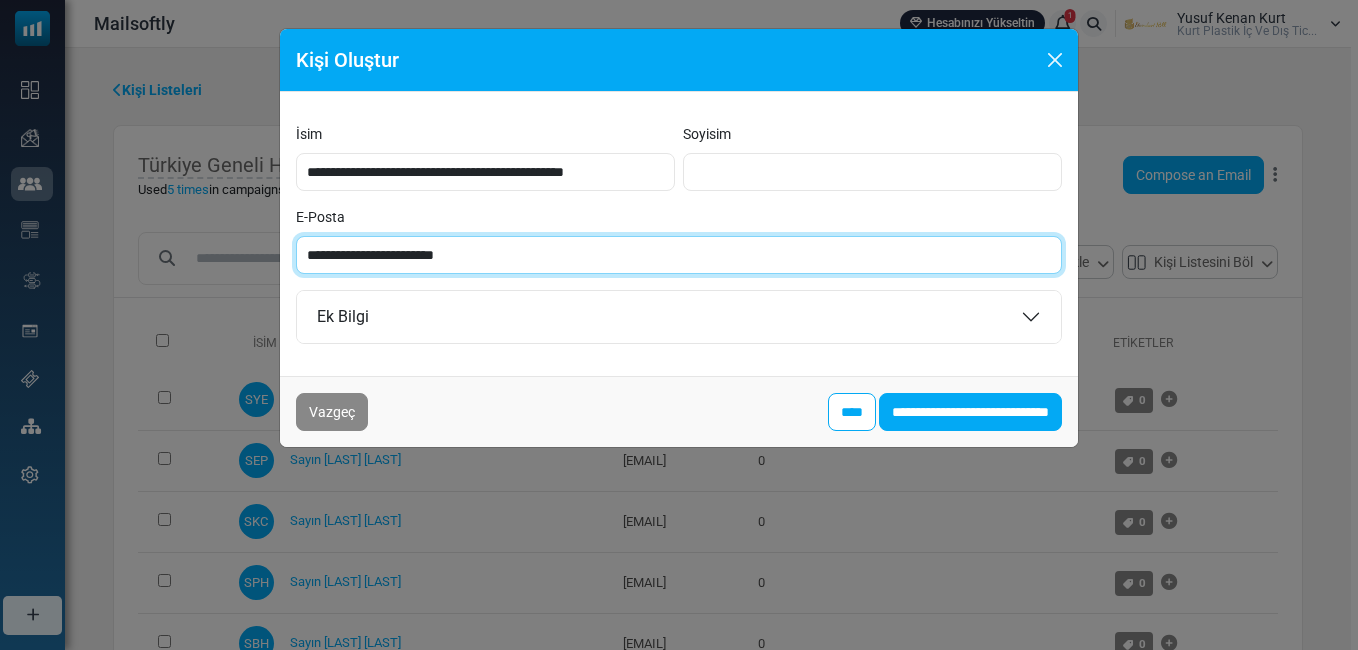 click on "**********" at bounding box center (679, 255) 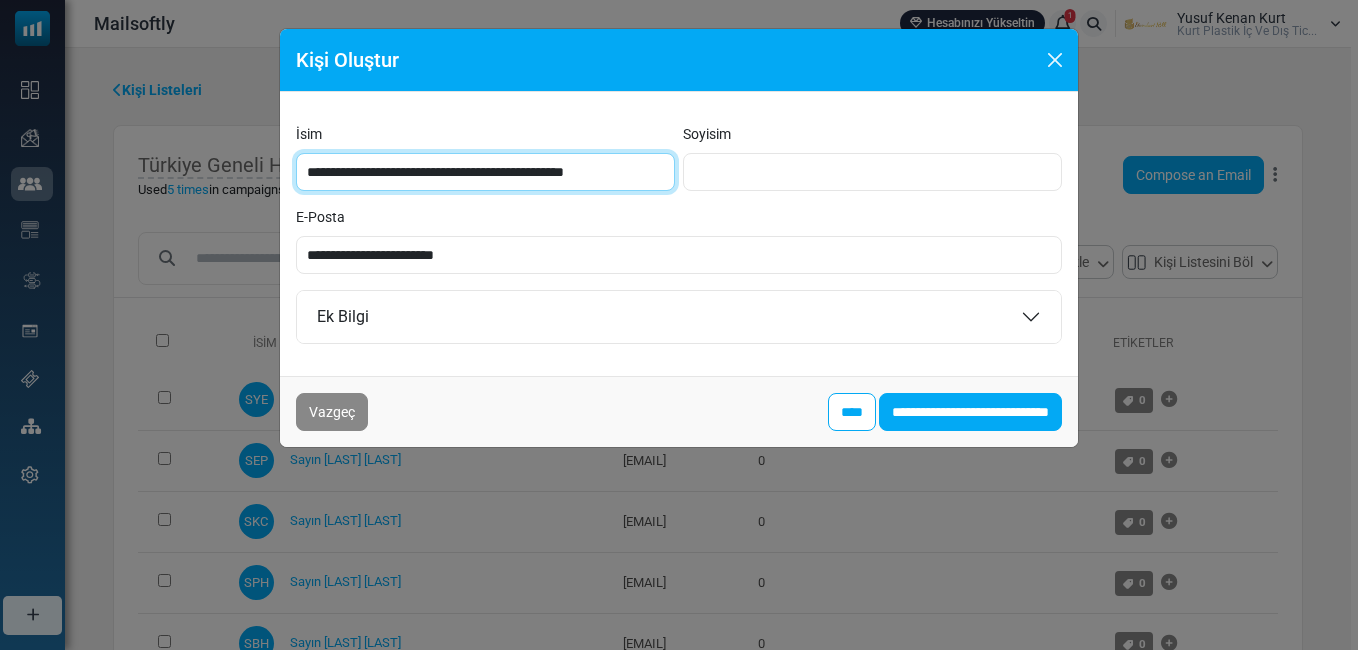click on "**********" at bounding box center (485, 172) 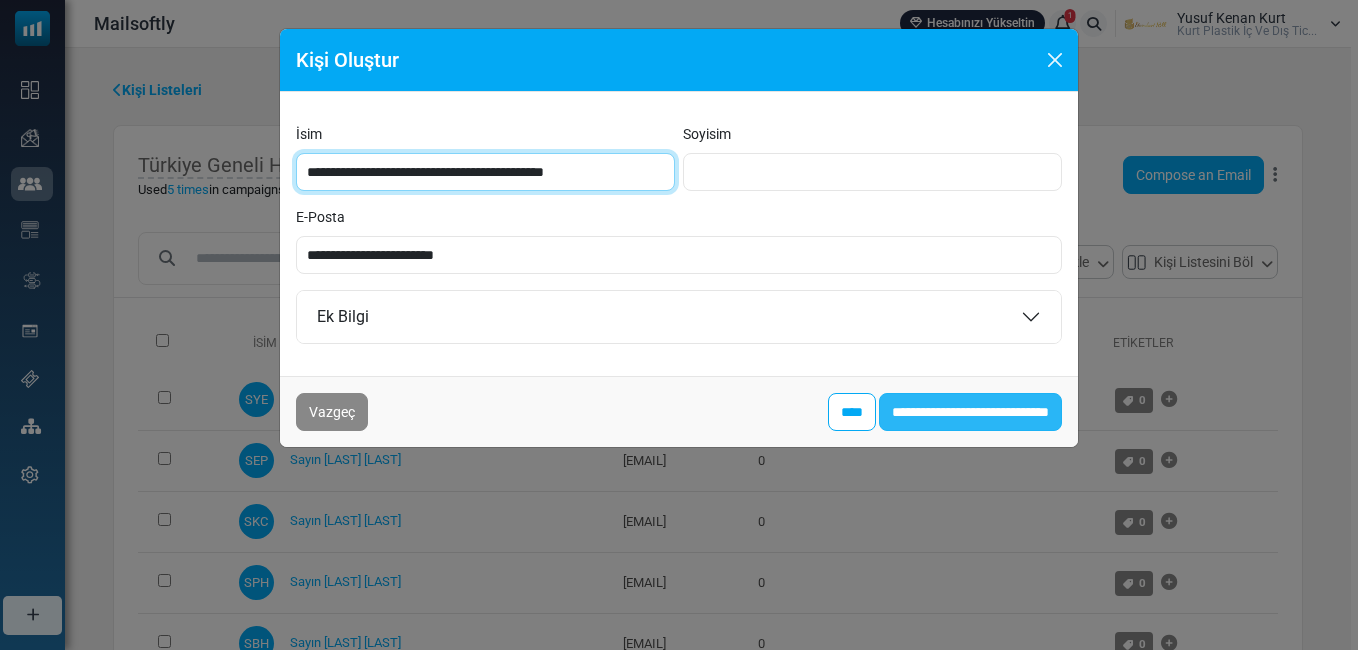 type on "**********" 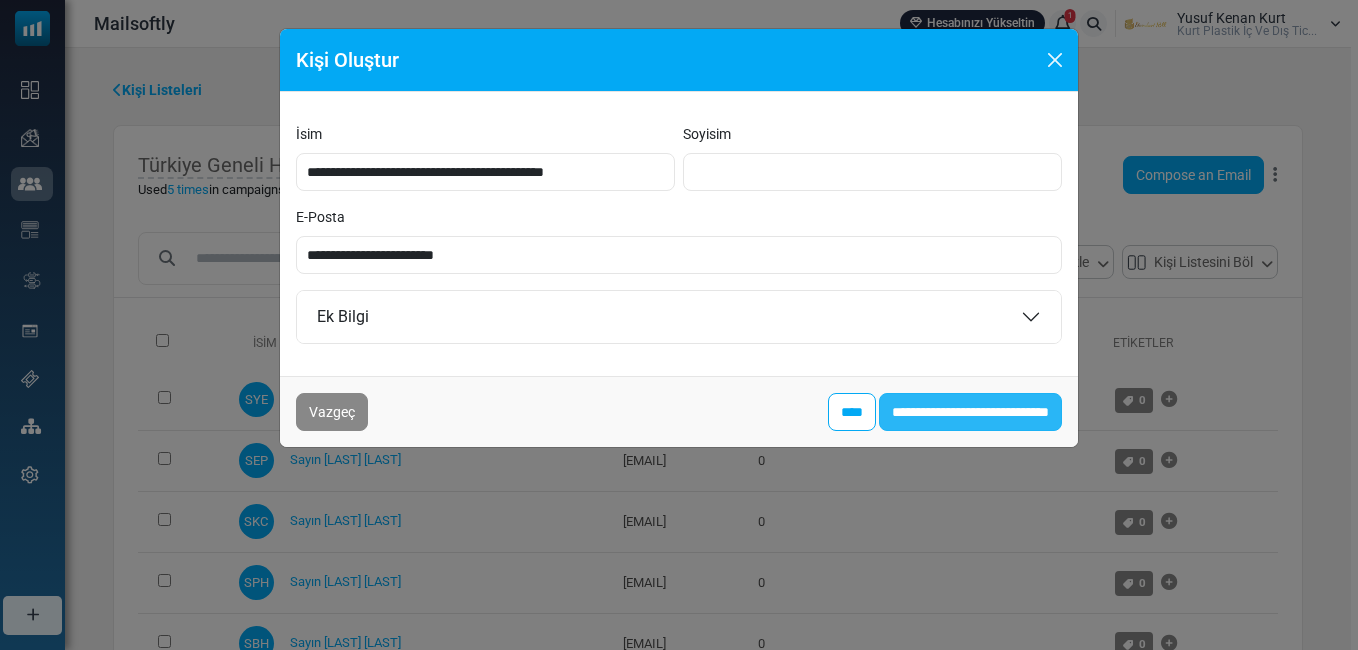 click on "**********" at bounding box center (970, 412) 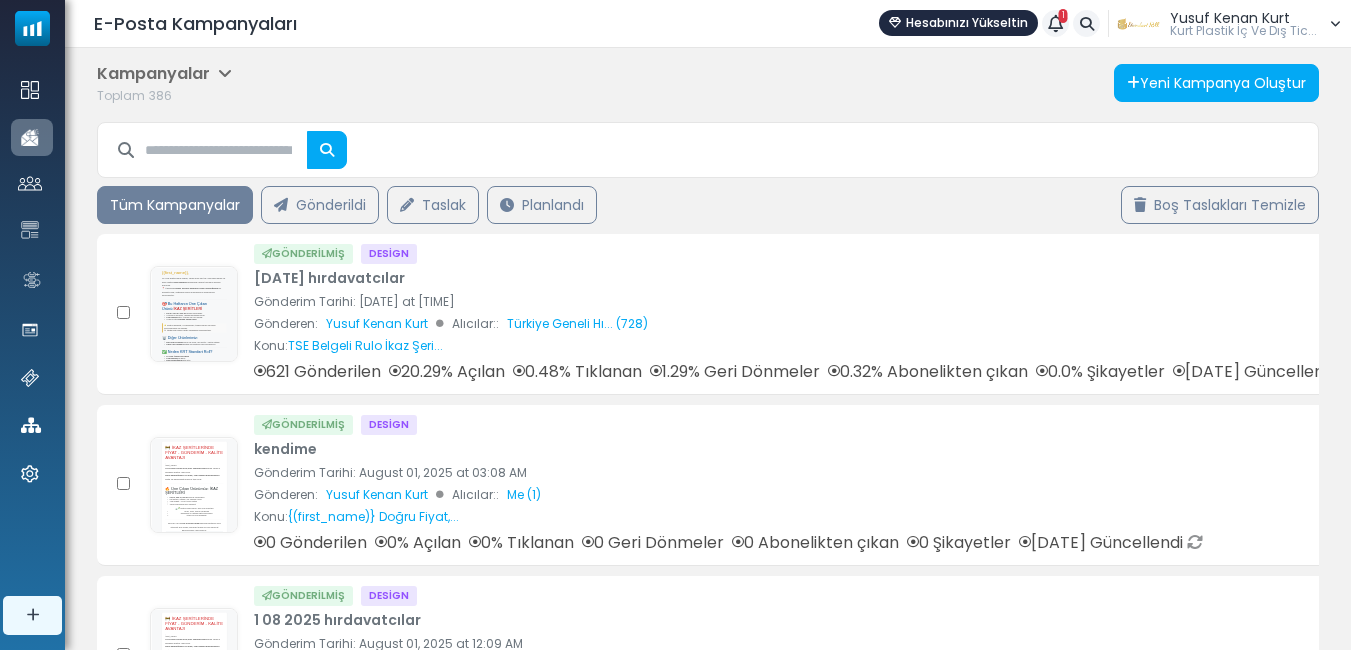 scroll, scrollTop: 0, scrollLeft: 0, axis: both 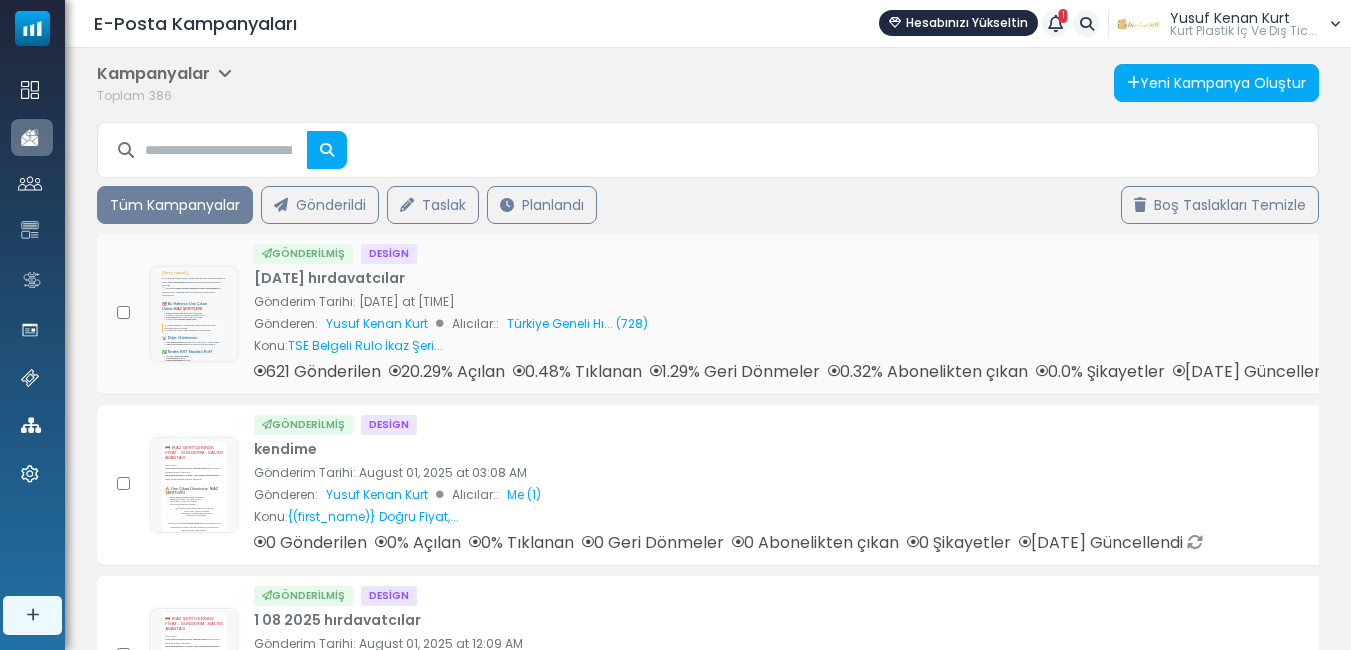 click on "04 08 2025 hırdavatcılar" at bounding box center (329, 278) 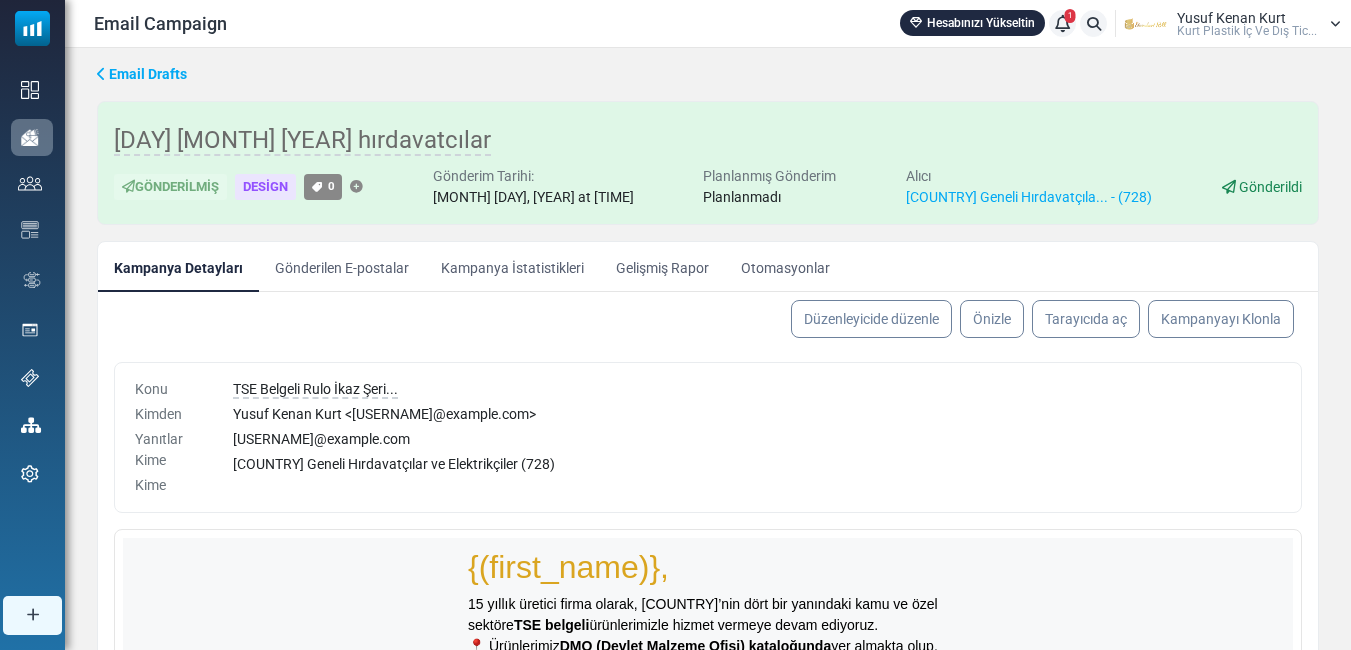 scroll, scrollTop: 0, scrollLeft: 0, axis: both 